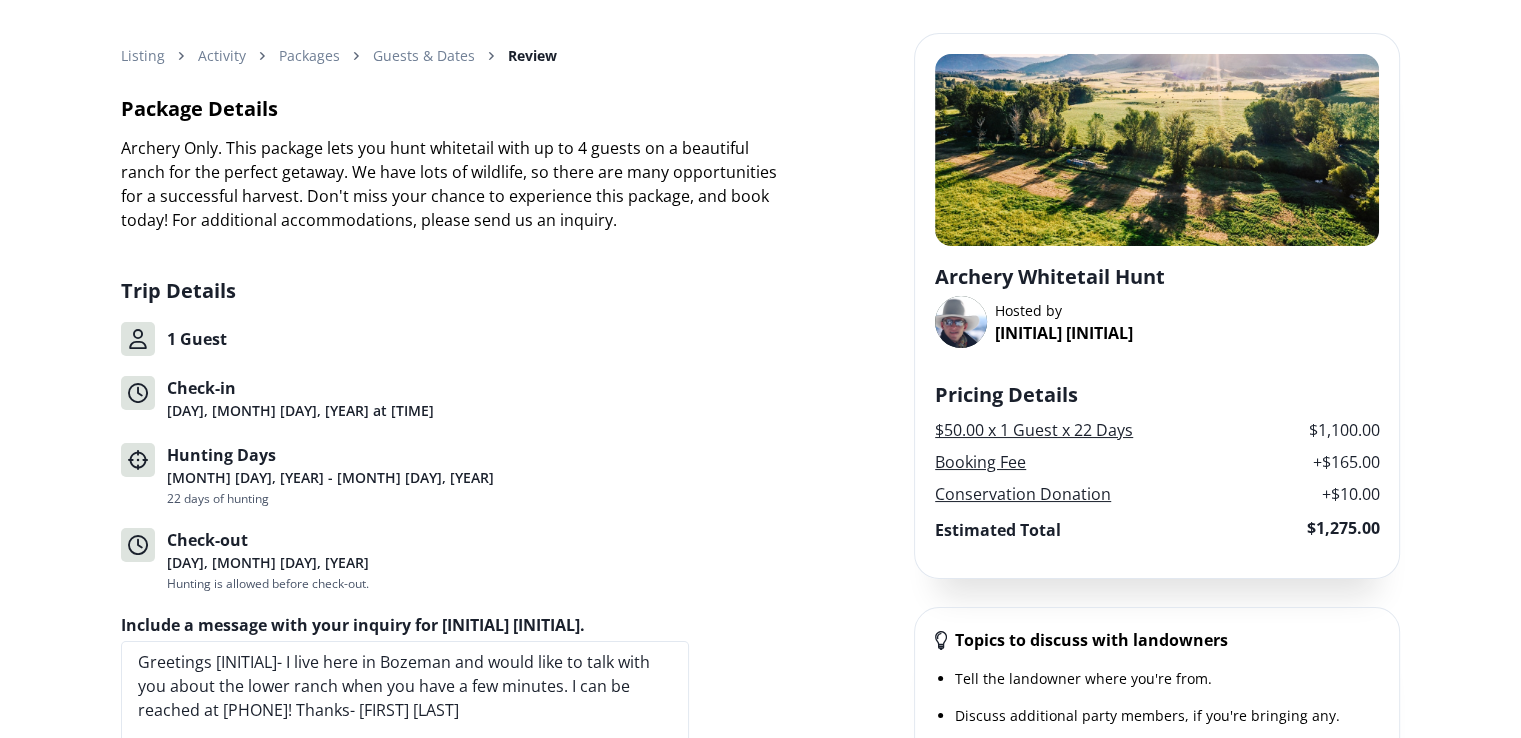 scroll, scrollTop: 0, scrollLeft: 0, axis: both 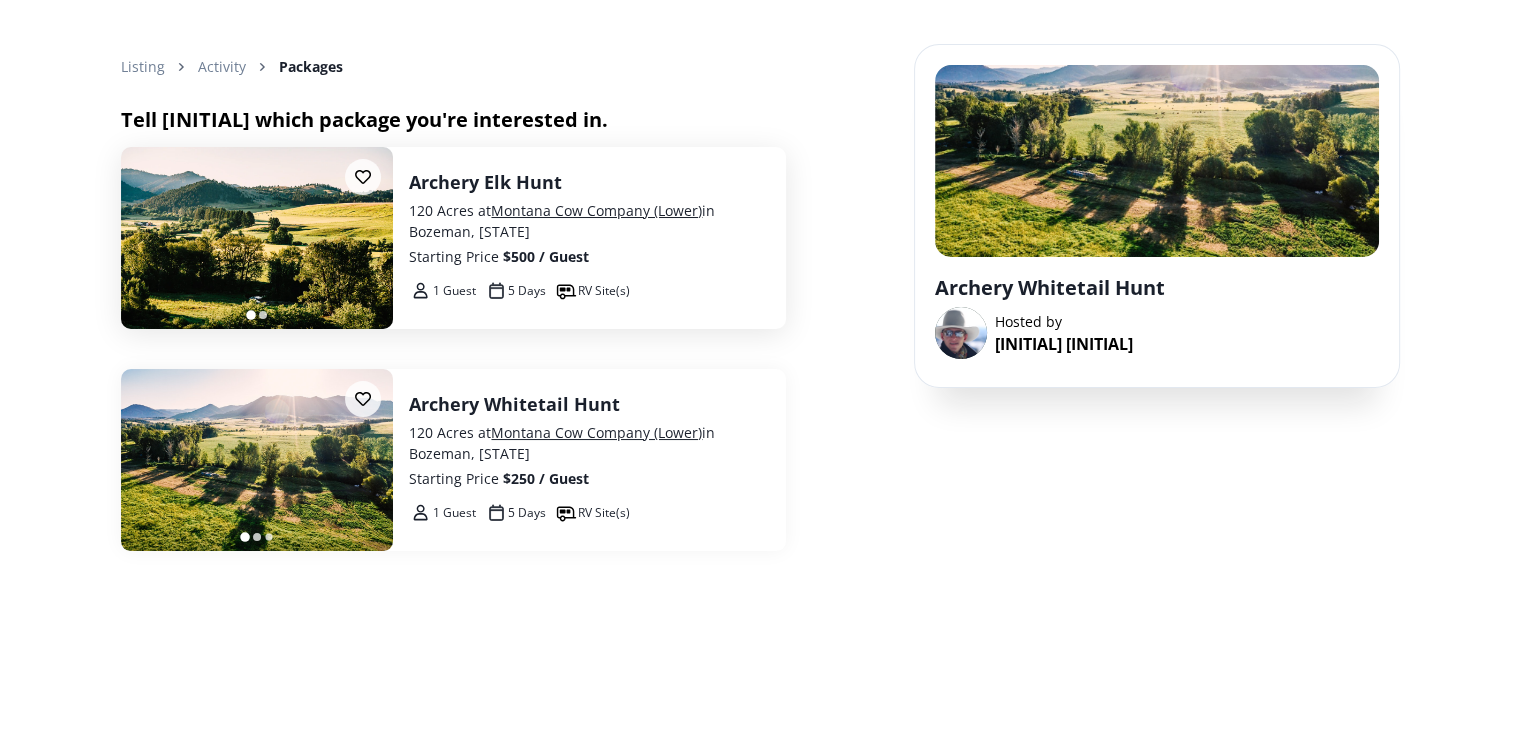 click on "Archery Elk Hunt" at bounding box center [589, 182] 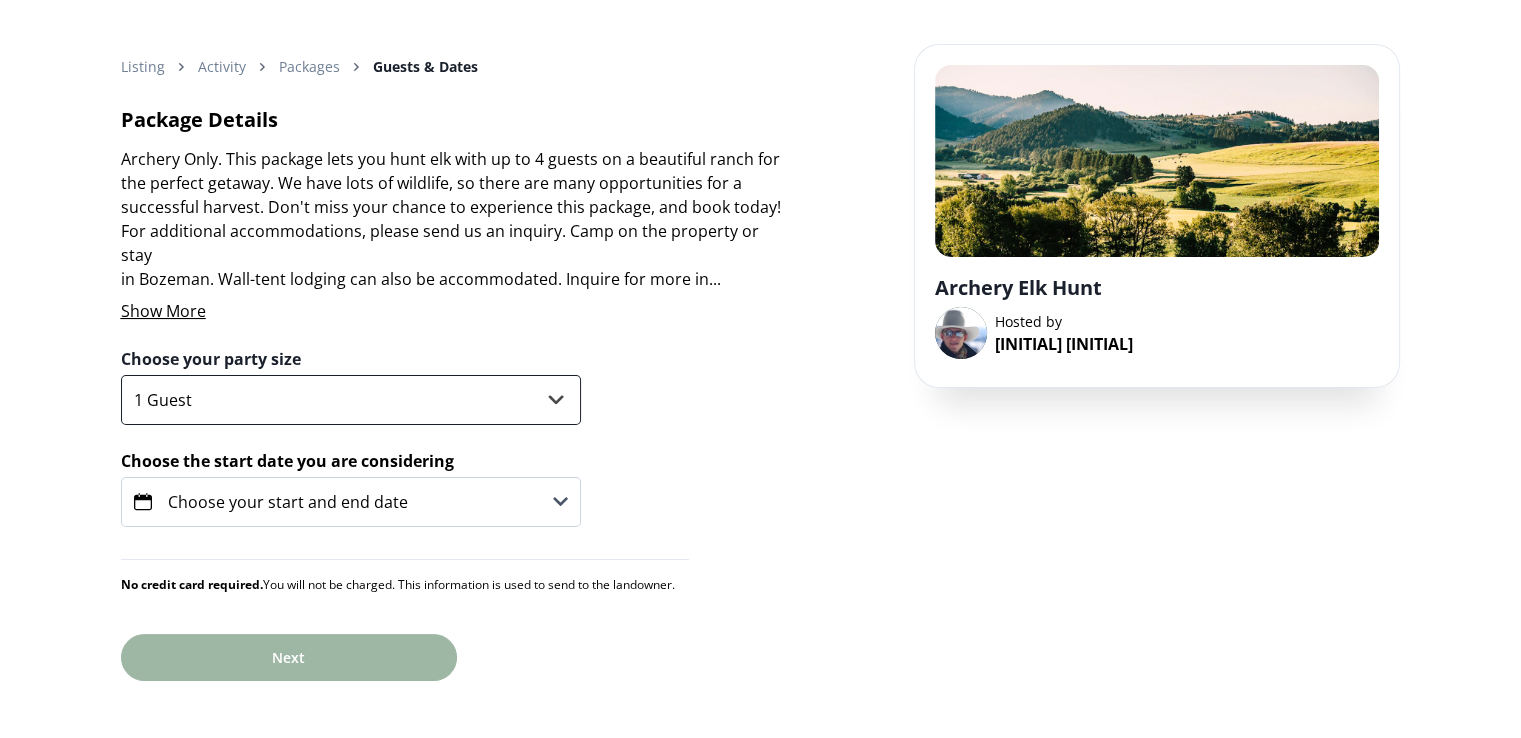 click on "1  Guest 2  Guests 3  Guests 4  Guests" at bounding box center [351, 400] 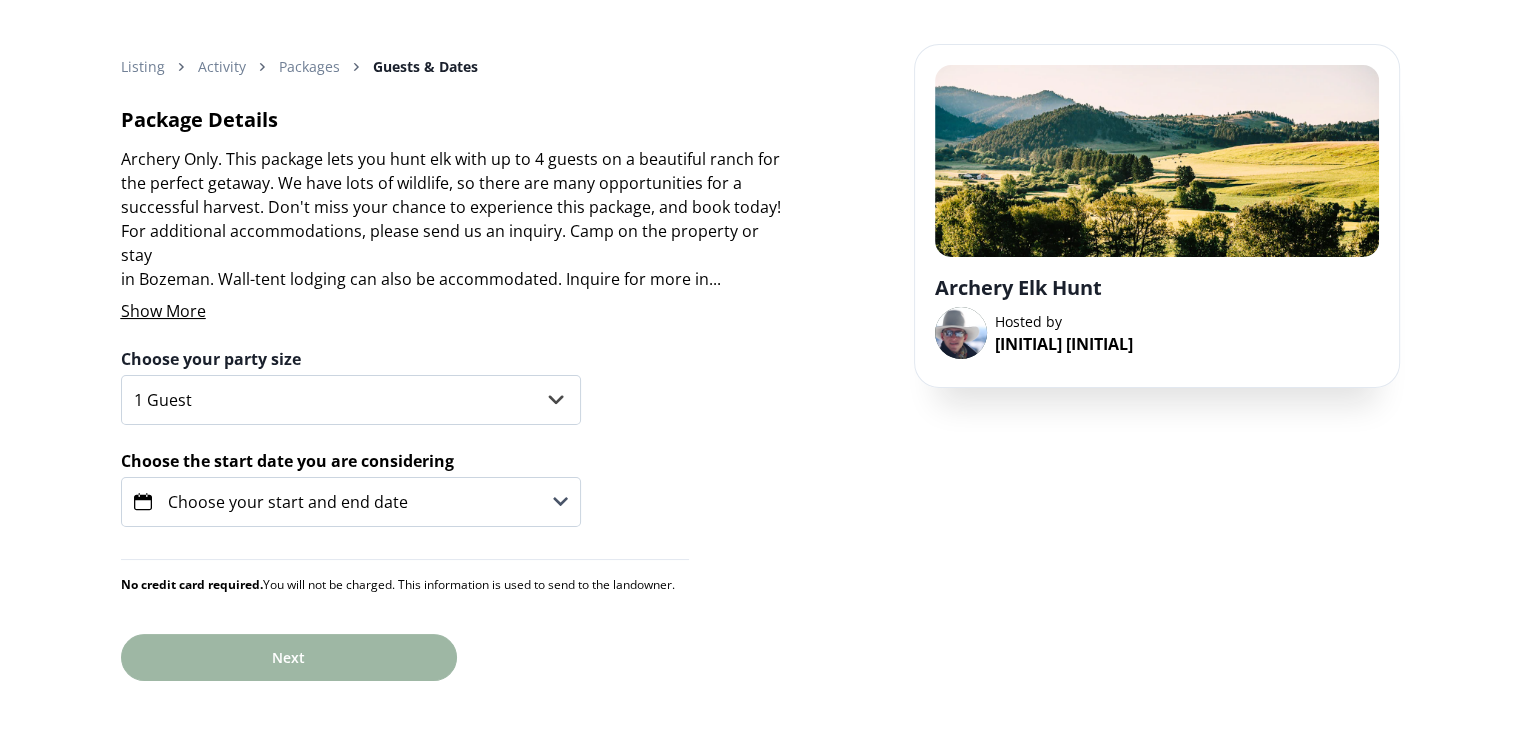 click on "Choose your start and end date" at bounding box center (288, 502) 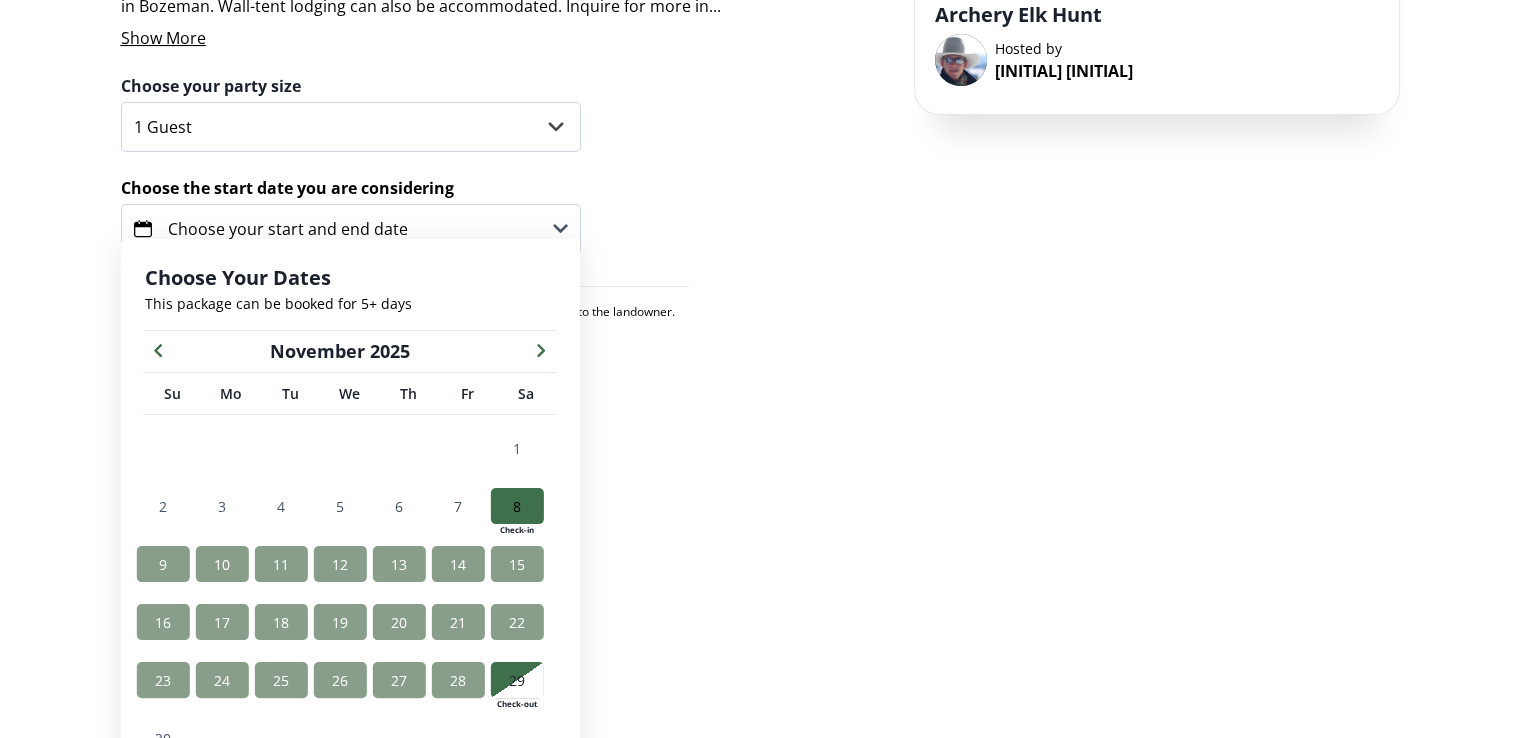 scroll, scrollTop: 362, scrollLeft: 0, axis: vertical 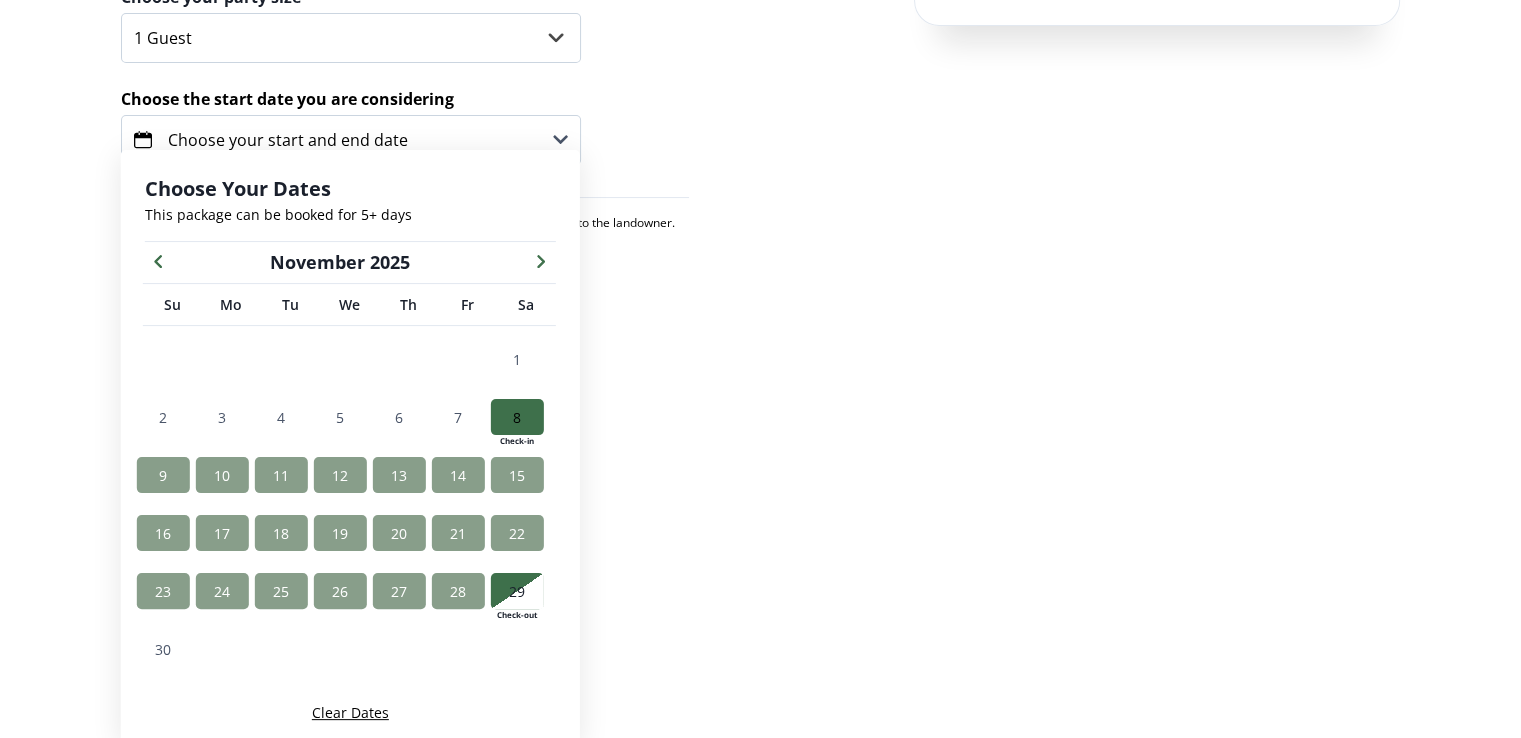 click 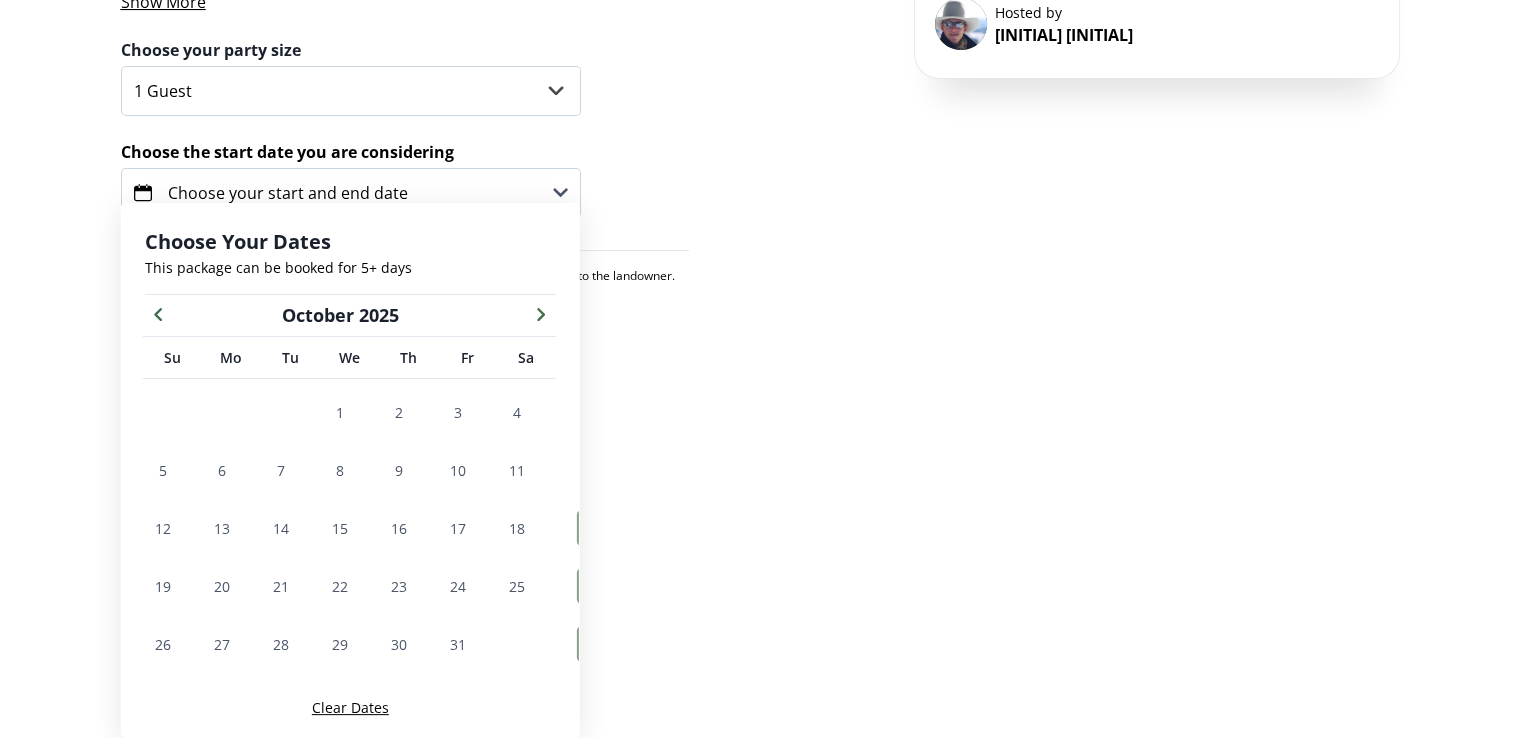 scroll, scrollTop: 309, scrollLeft: 0, axis: vertical 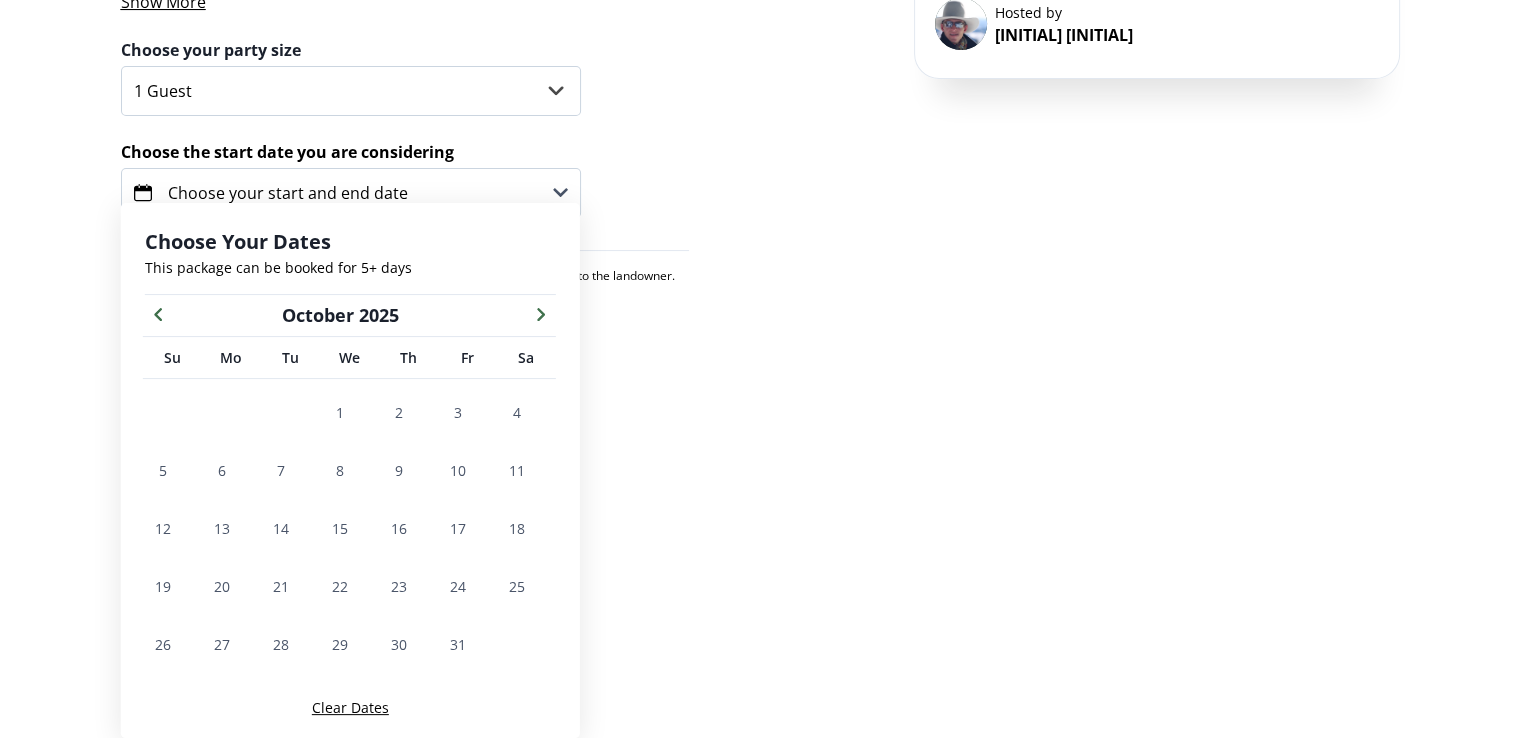 click on "This package can be booked for 5+ days" at bounding box center (278, 267) 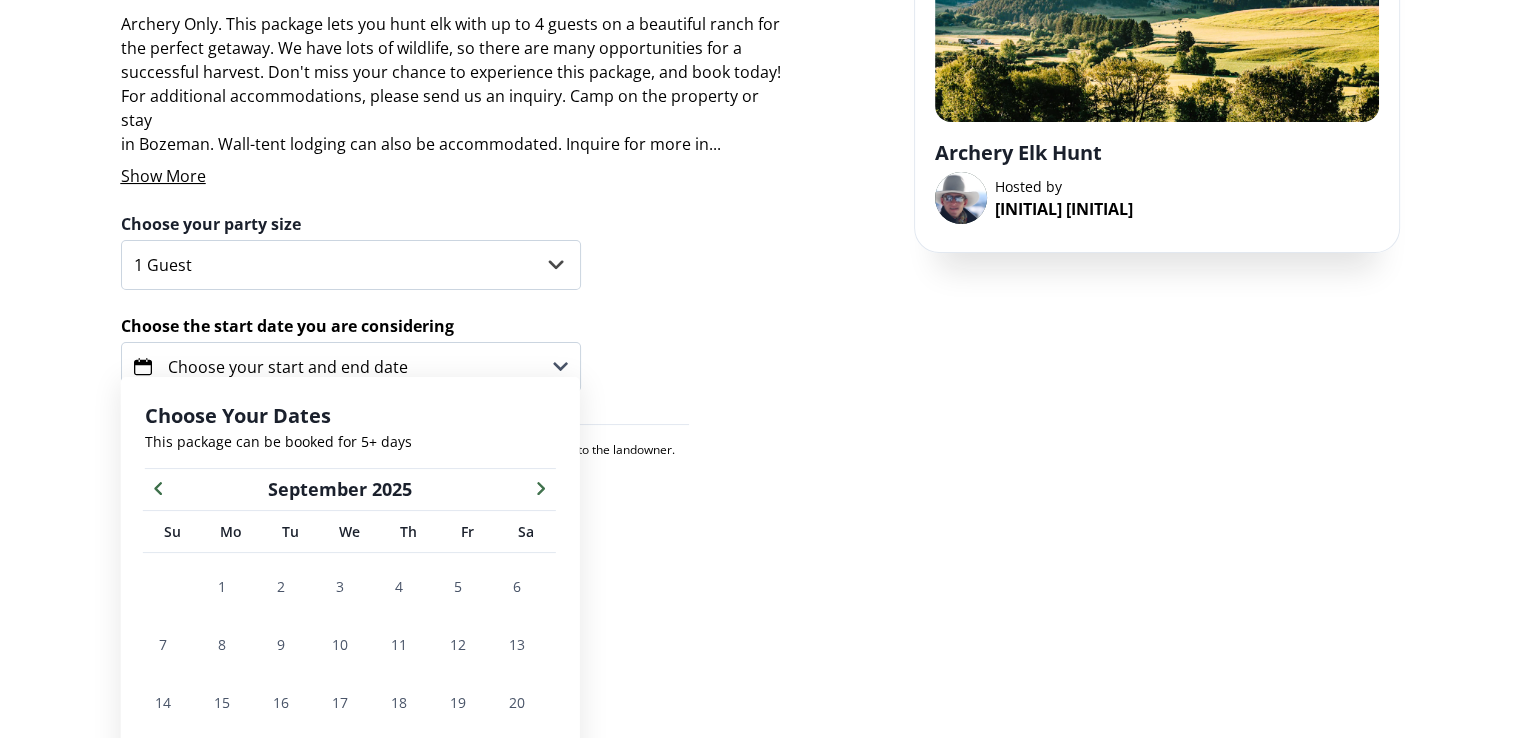 scroll, scrollTop: 100, scrollLeft: 0, axis: vertical 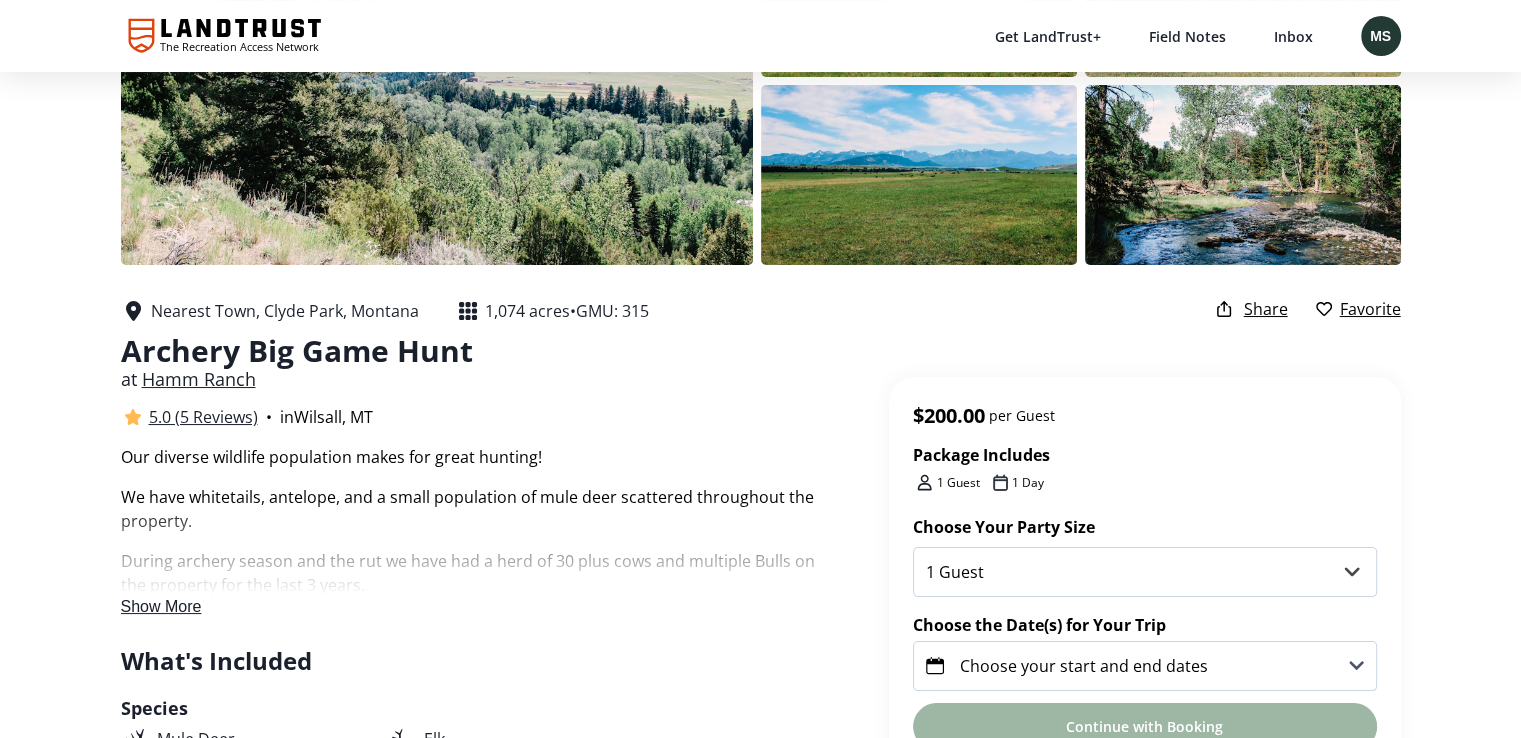 click on "5.0 (5 Reviews)" at bounding box center (203, 417) 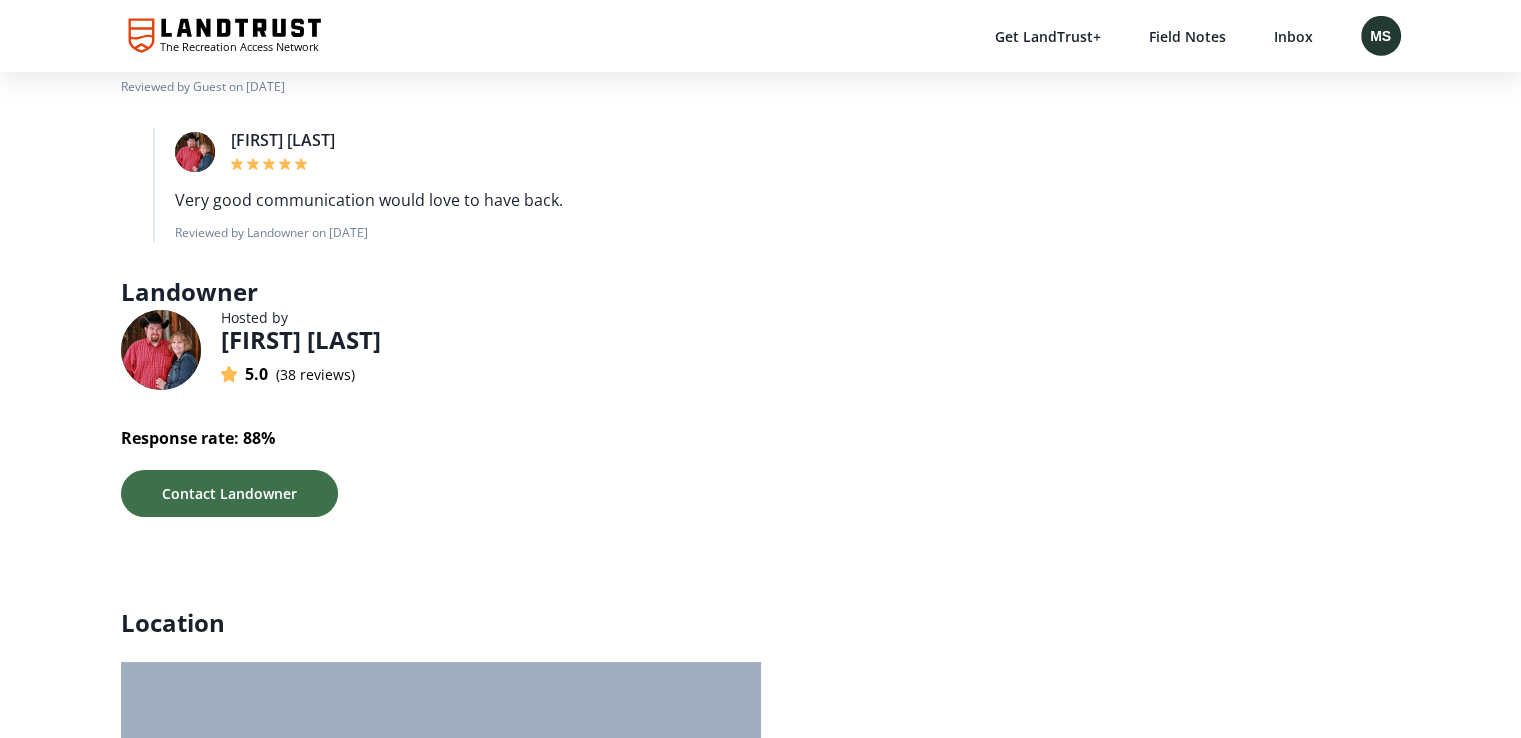 scroll, scrollTop: 6198, scrollLeft: 0, axis: vertical 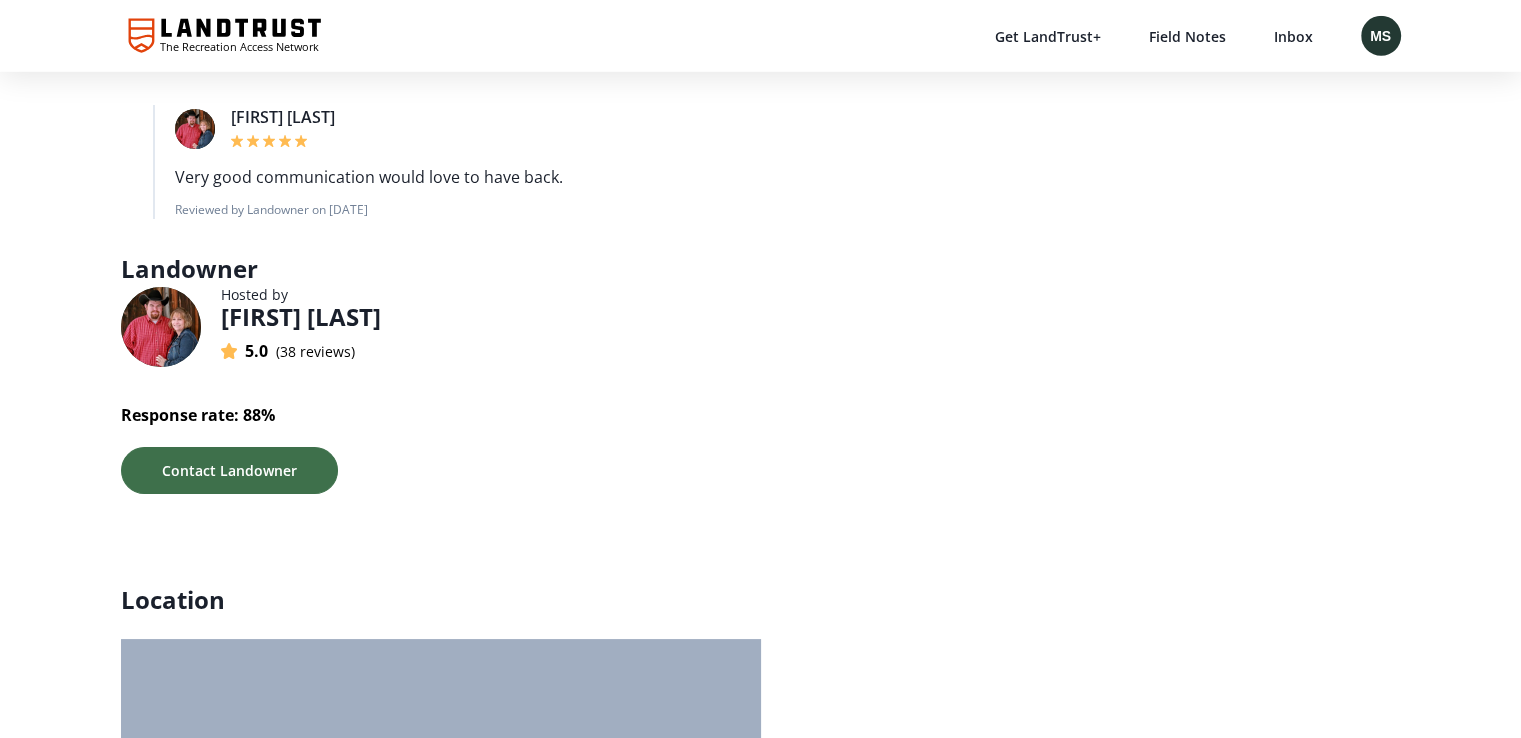 click on "[FIRST] [LAST]" at bounding box center [301, 317] 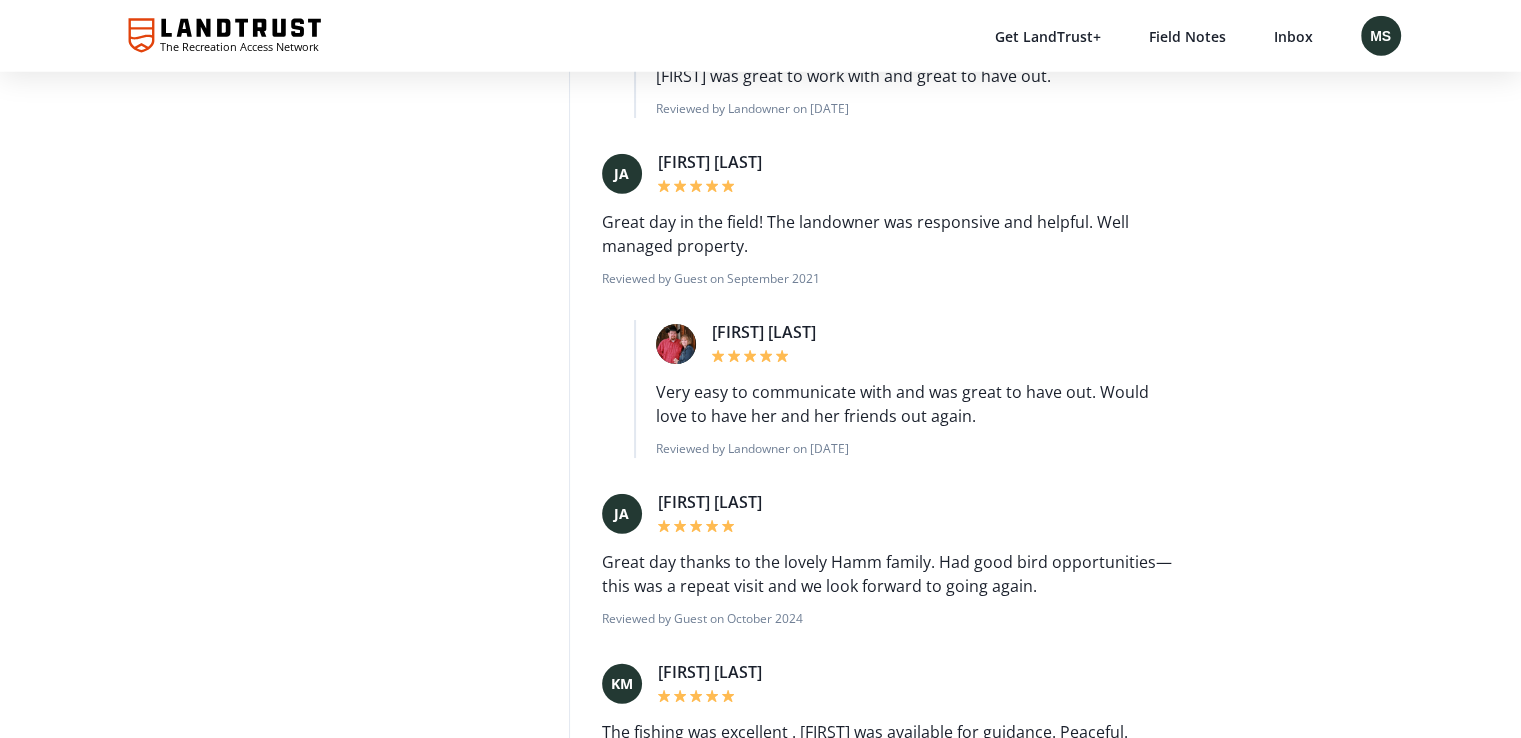 scroll, scrollTop: 13400, scrollLeft: 0, axis: vertical 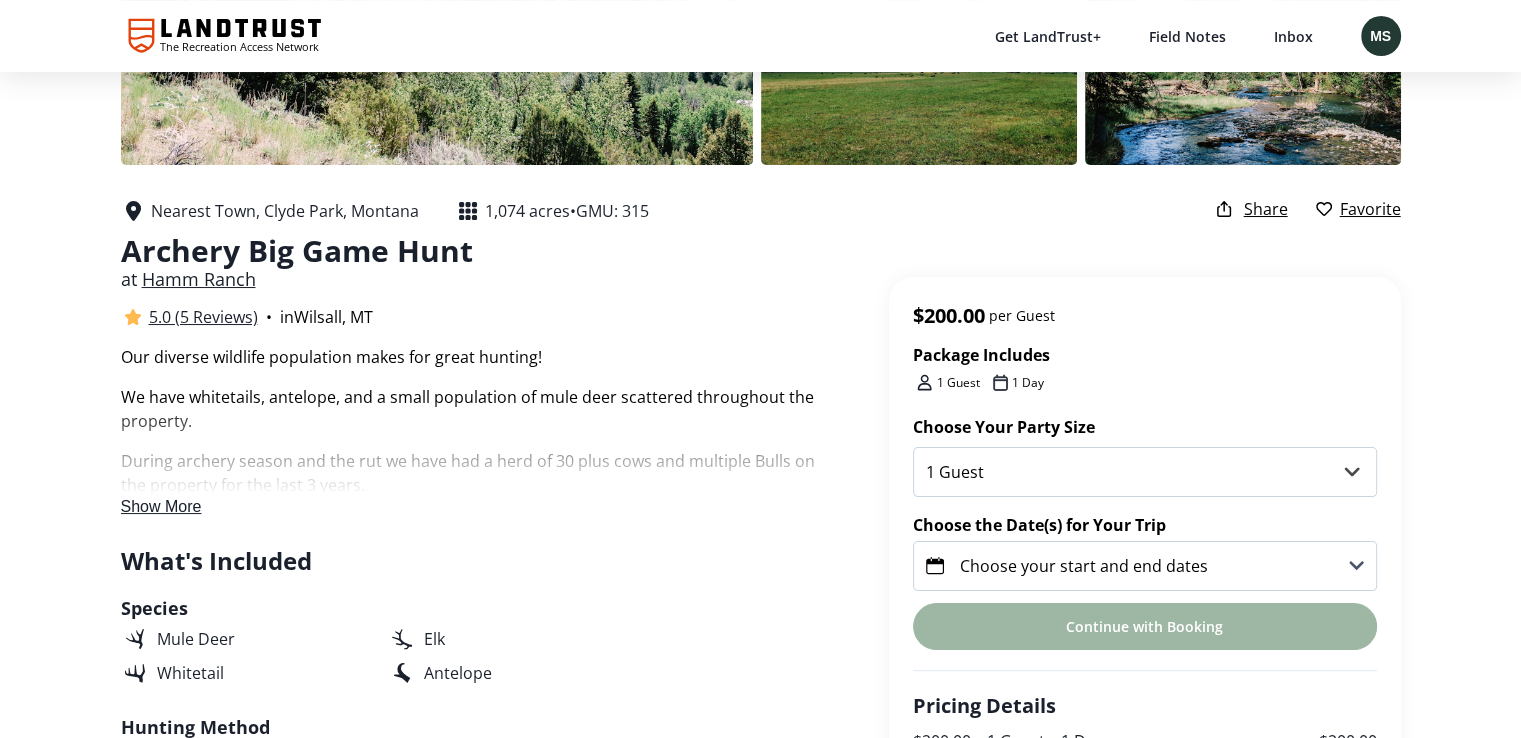click on "Choose your start and end dates" at bounding box center [1084, 566] 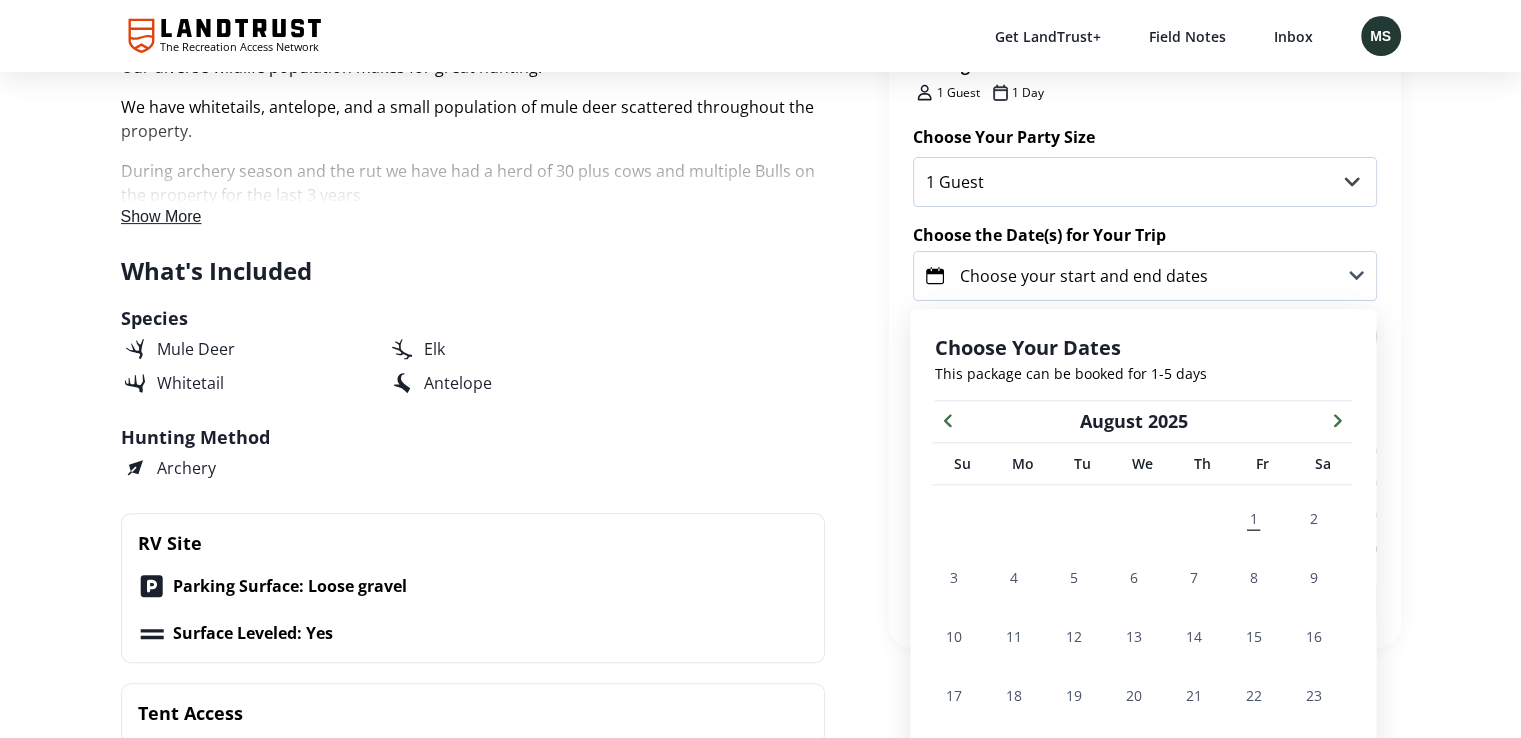 scroll, scrollTop: 727, scrollLeft: 0, axis: vertical 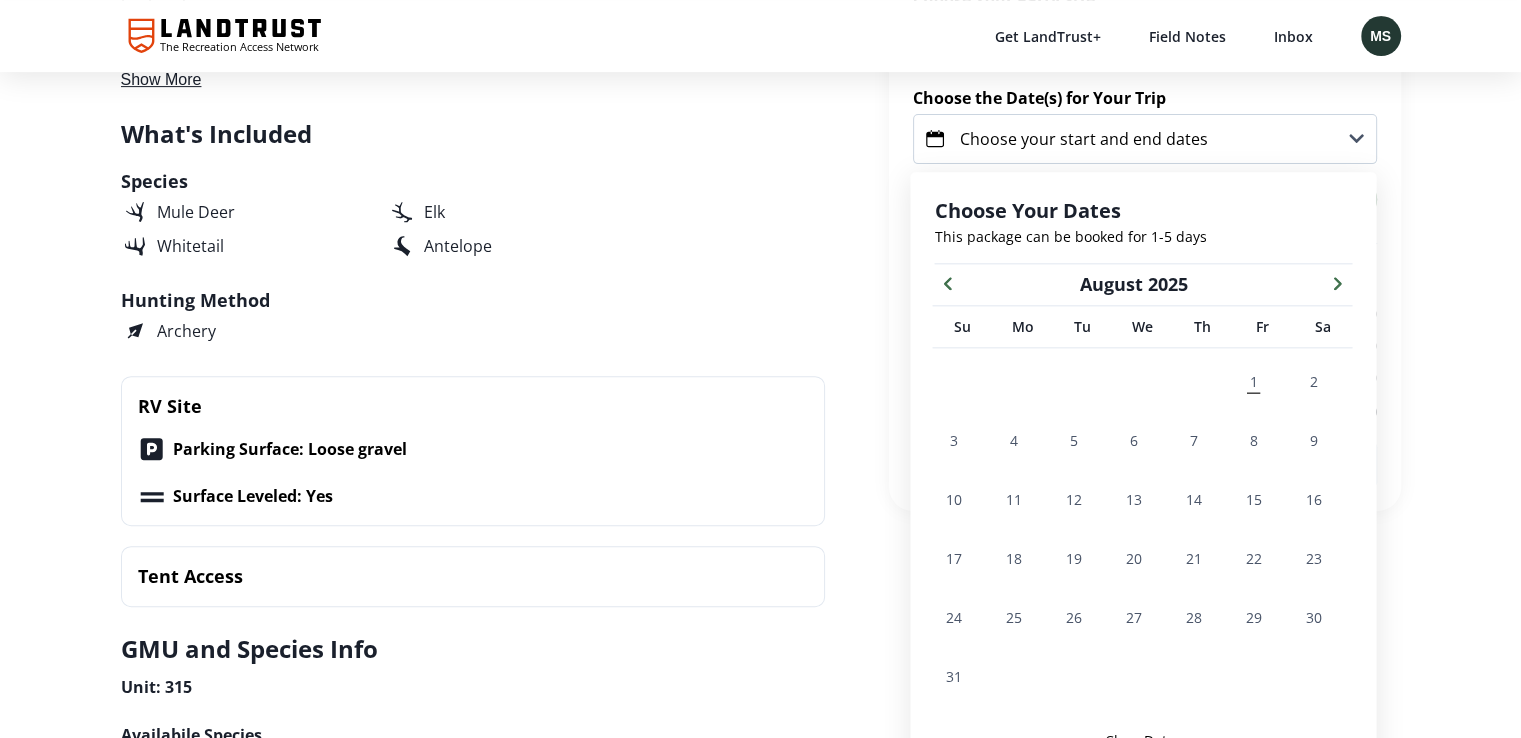 click 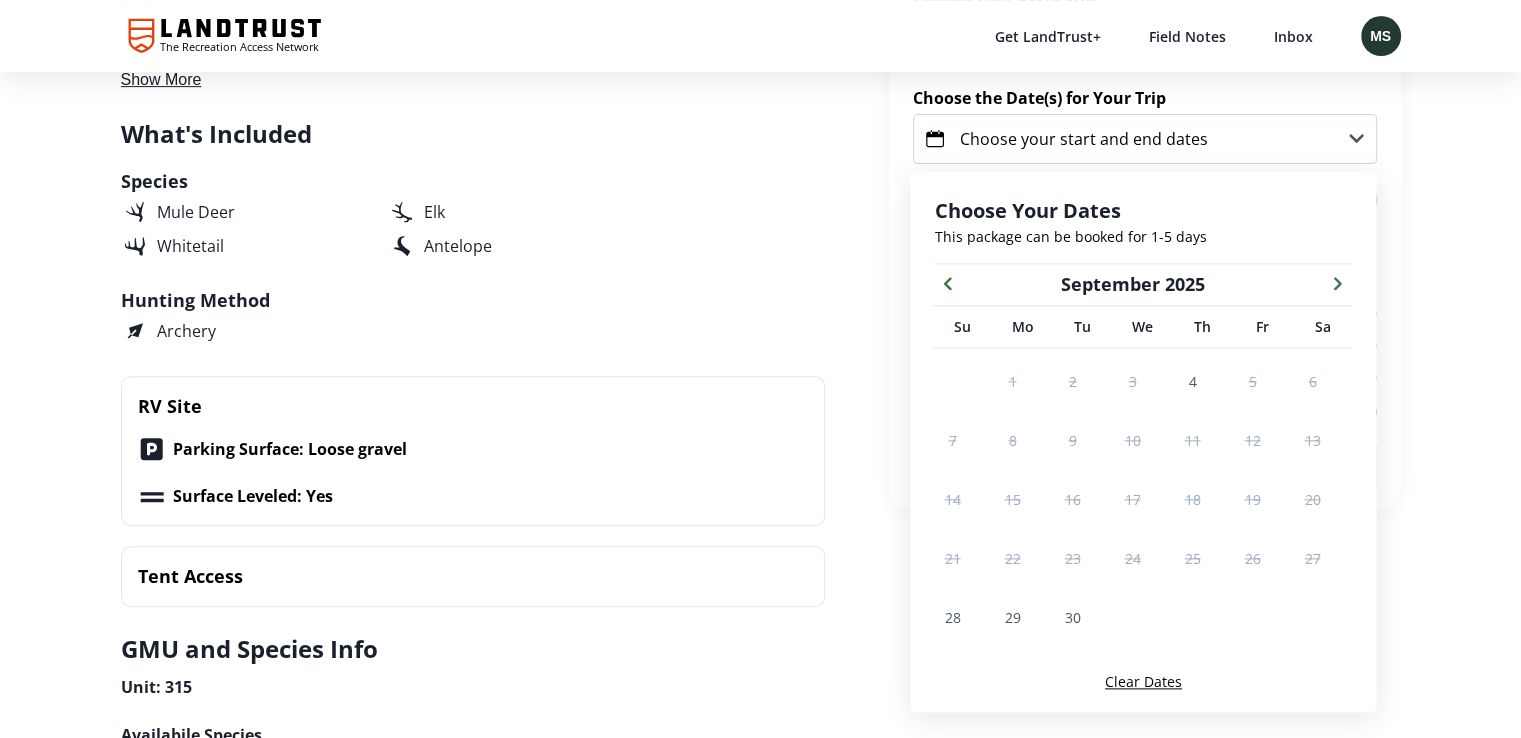 scroll, scrollTop: 736, scrollLeft: 0, axis: vertical 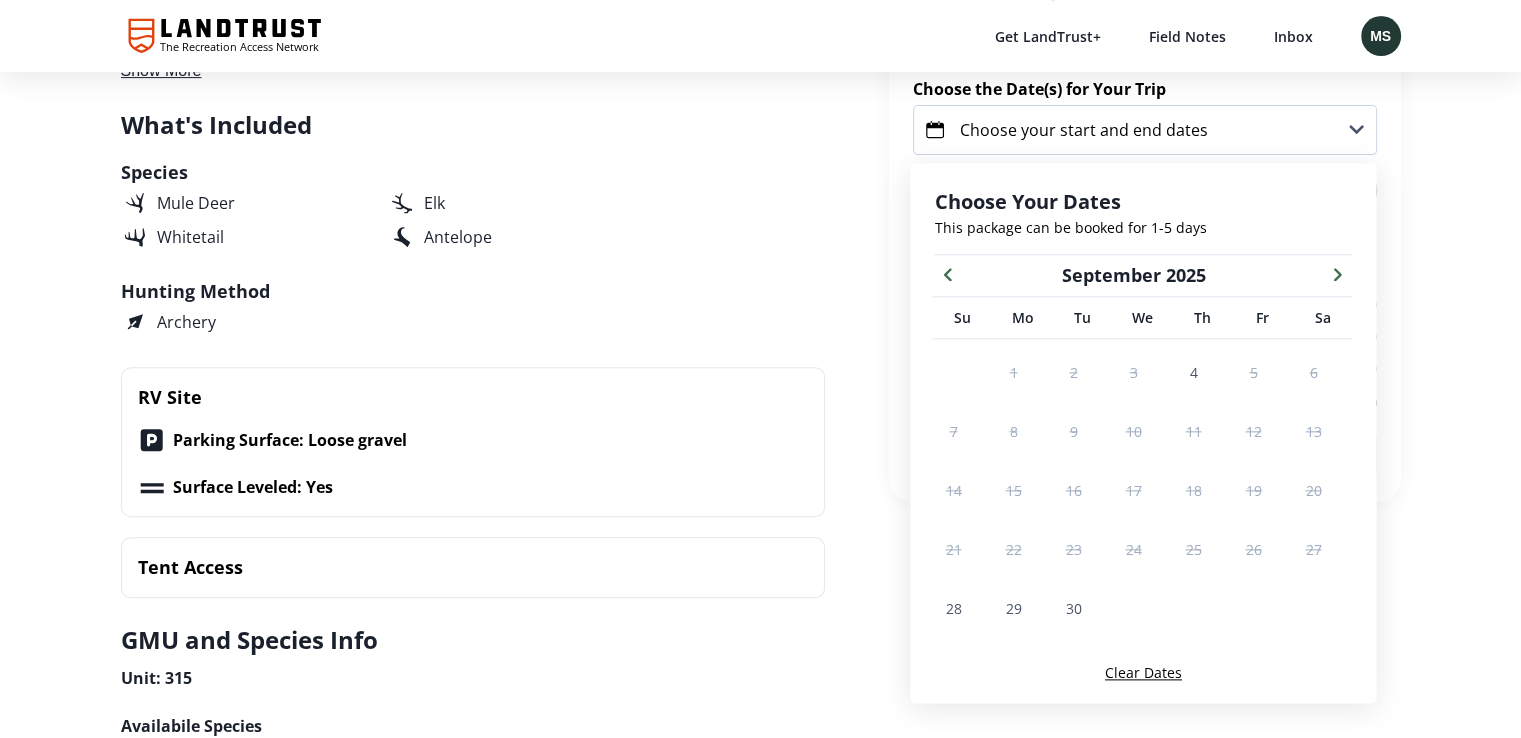 click 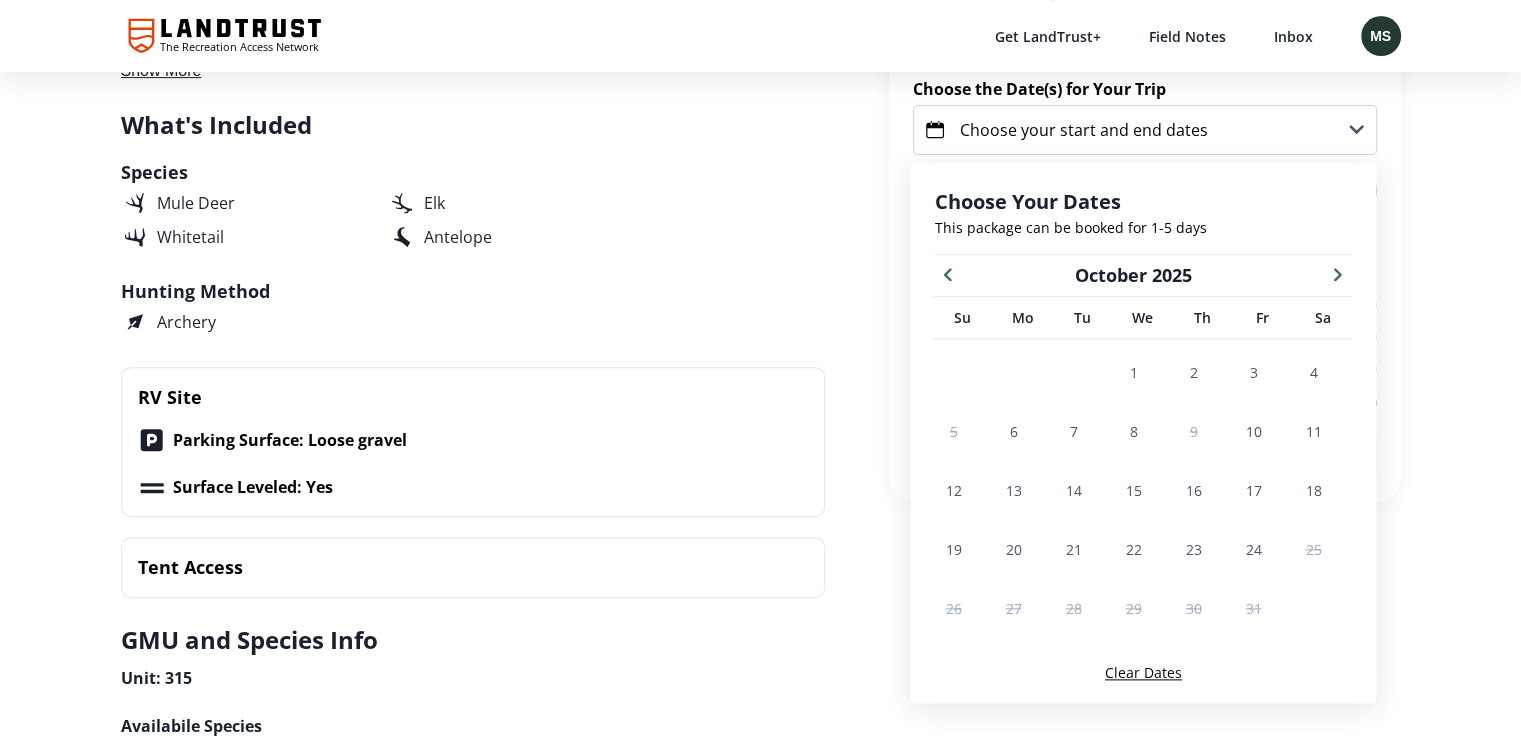 click 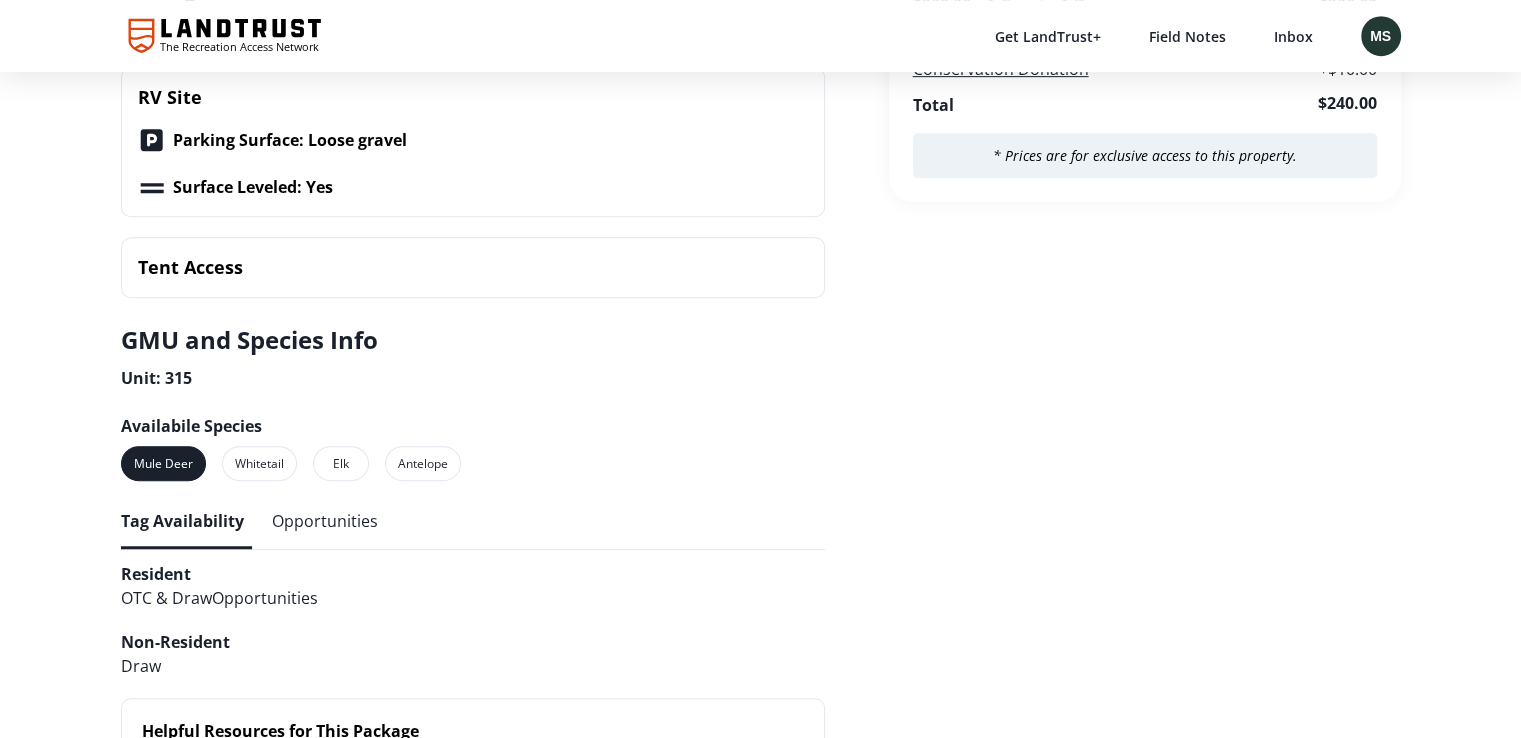 scroll, scrollTop: 1136, scrollLeft: 0, axis: vertical 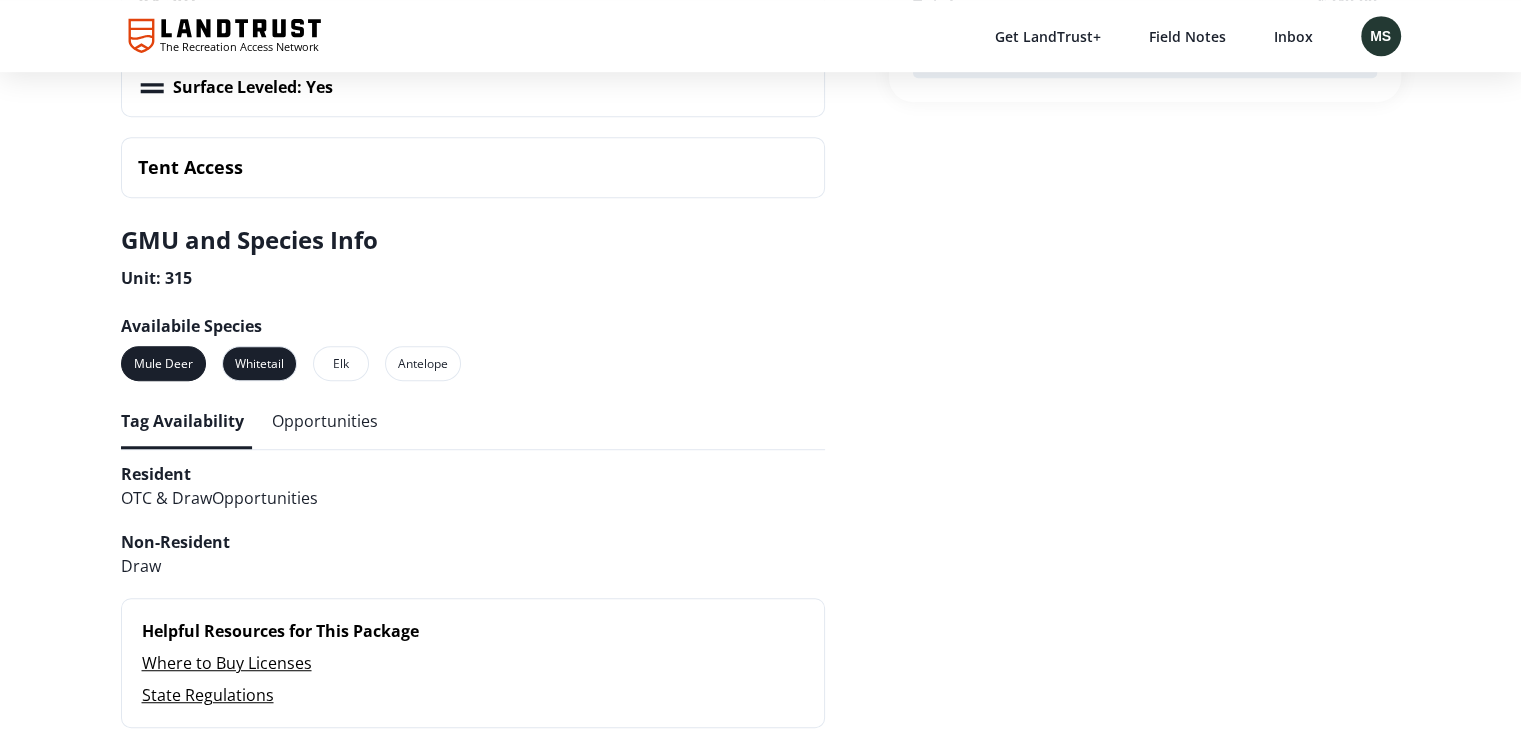 click on "Whitetail" at bounding box center (259, 363) 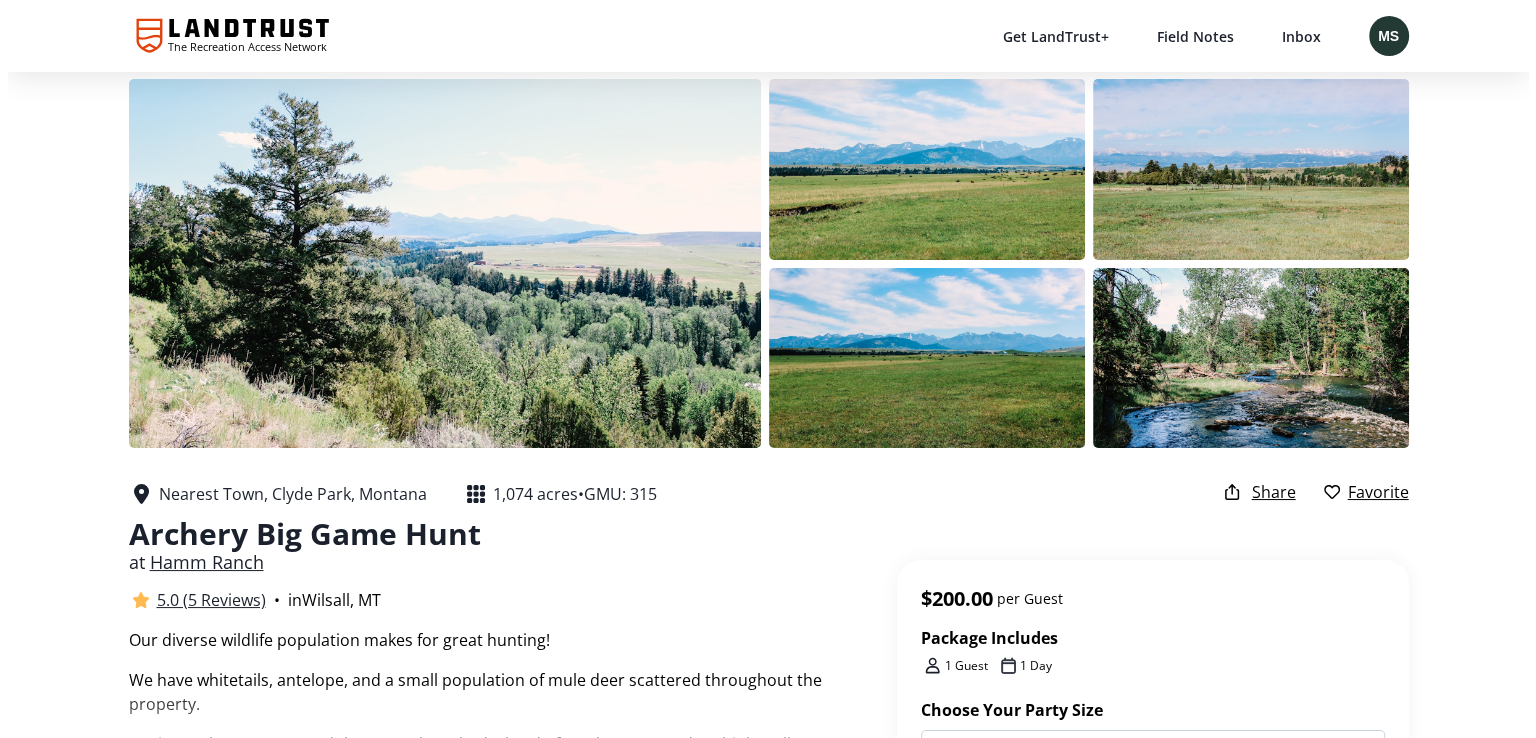 scroll, scrollTop: 0, scrollLeft: 0, axis: both 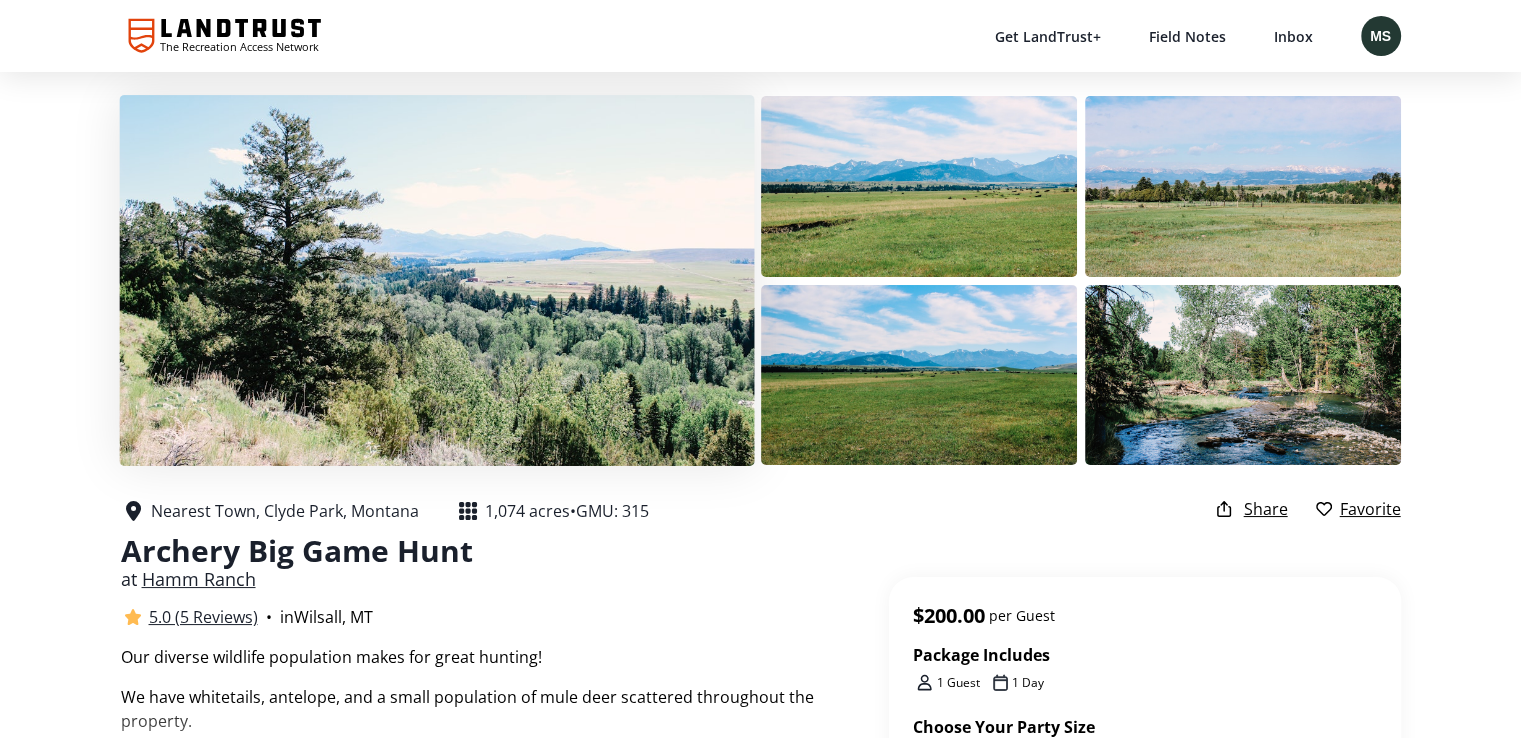 click at bounding box center [436, 280] 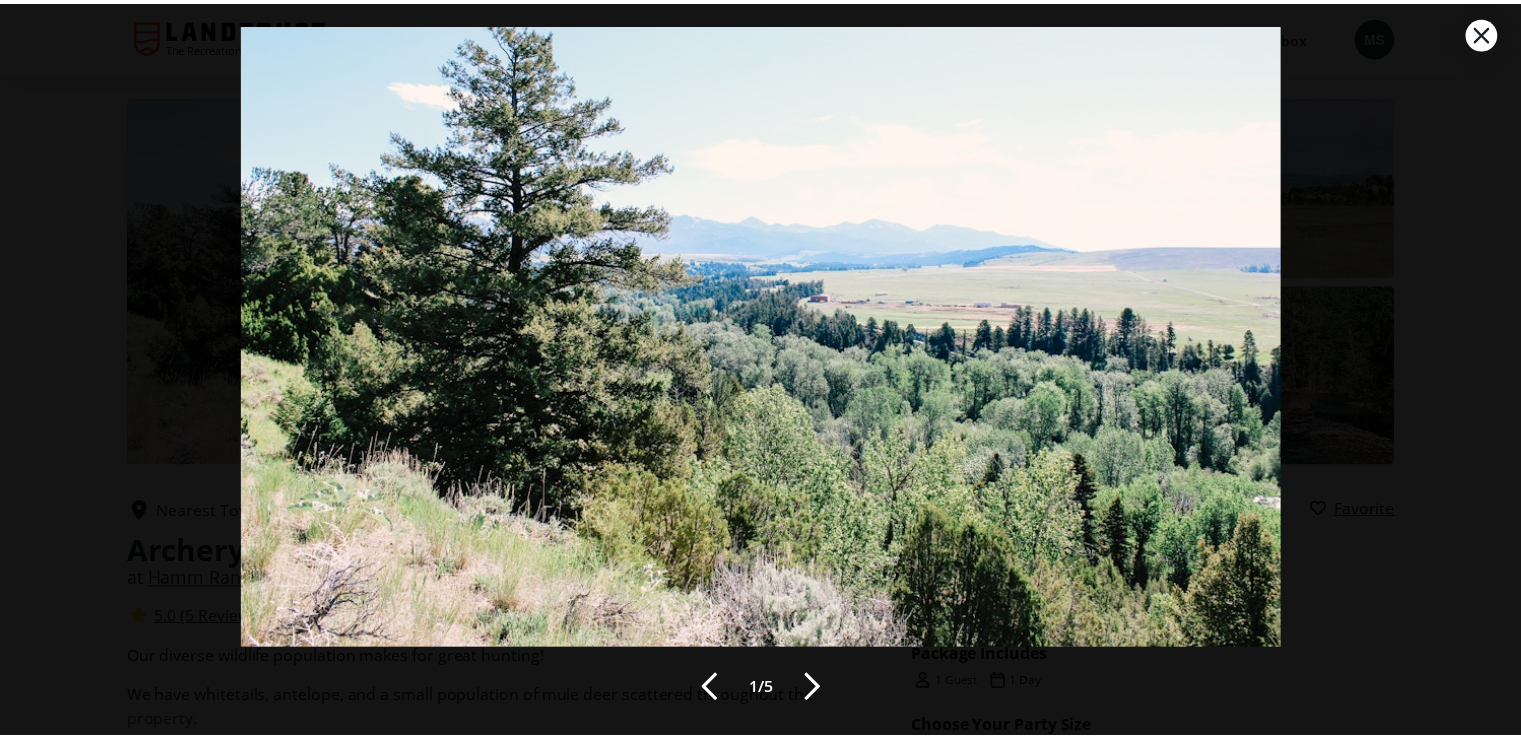 scroll, scrollTop: 49, scrollLeft: 0, axis: vertical 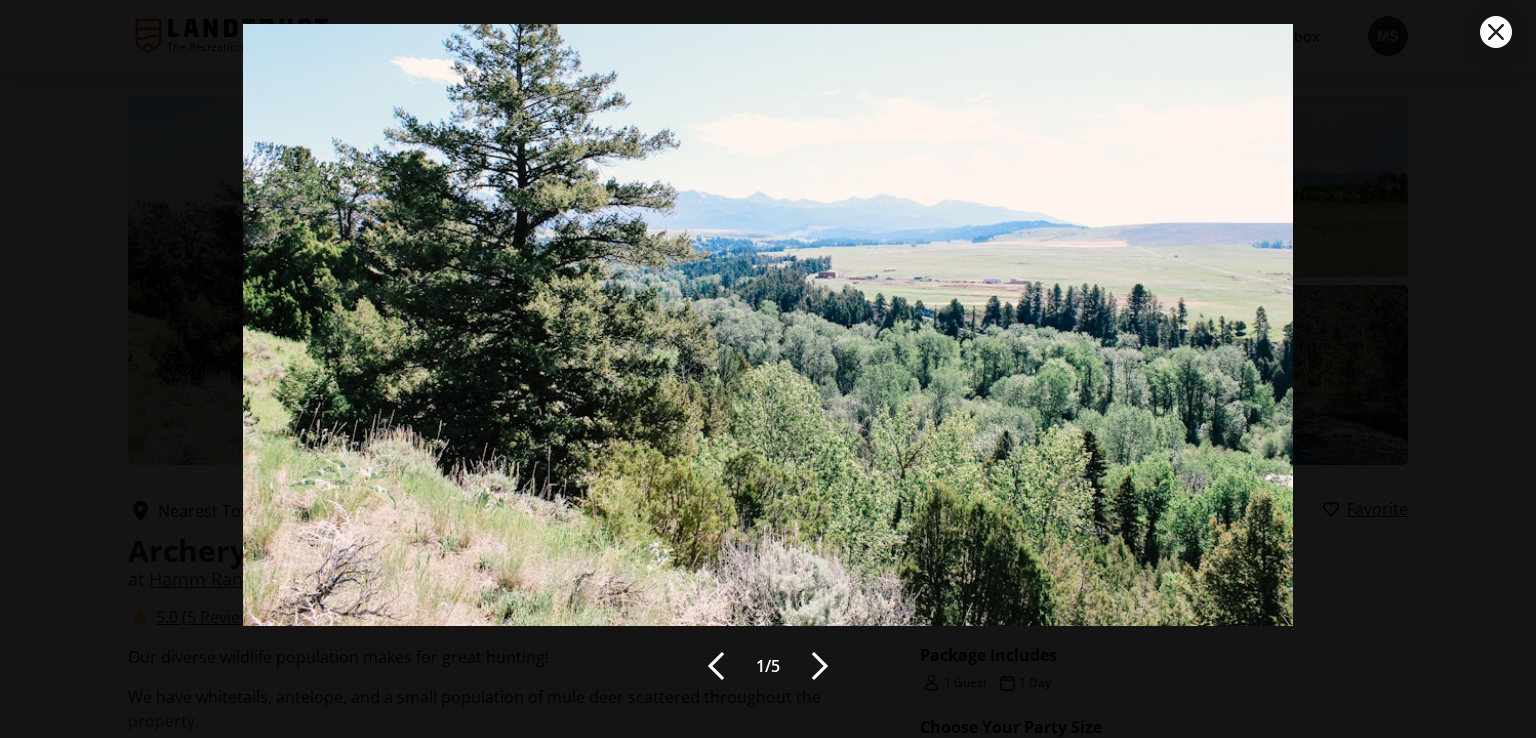 click at bounding box center [820, 666] 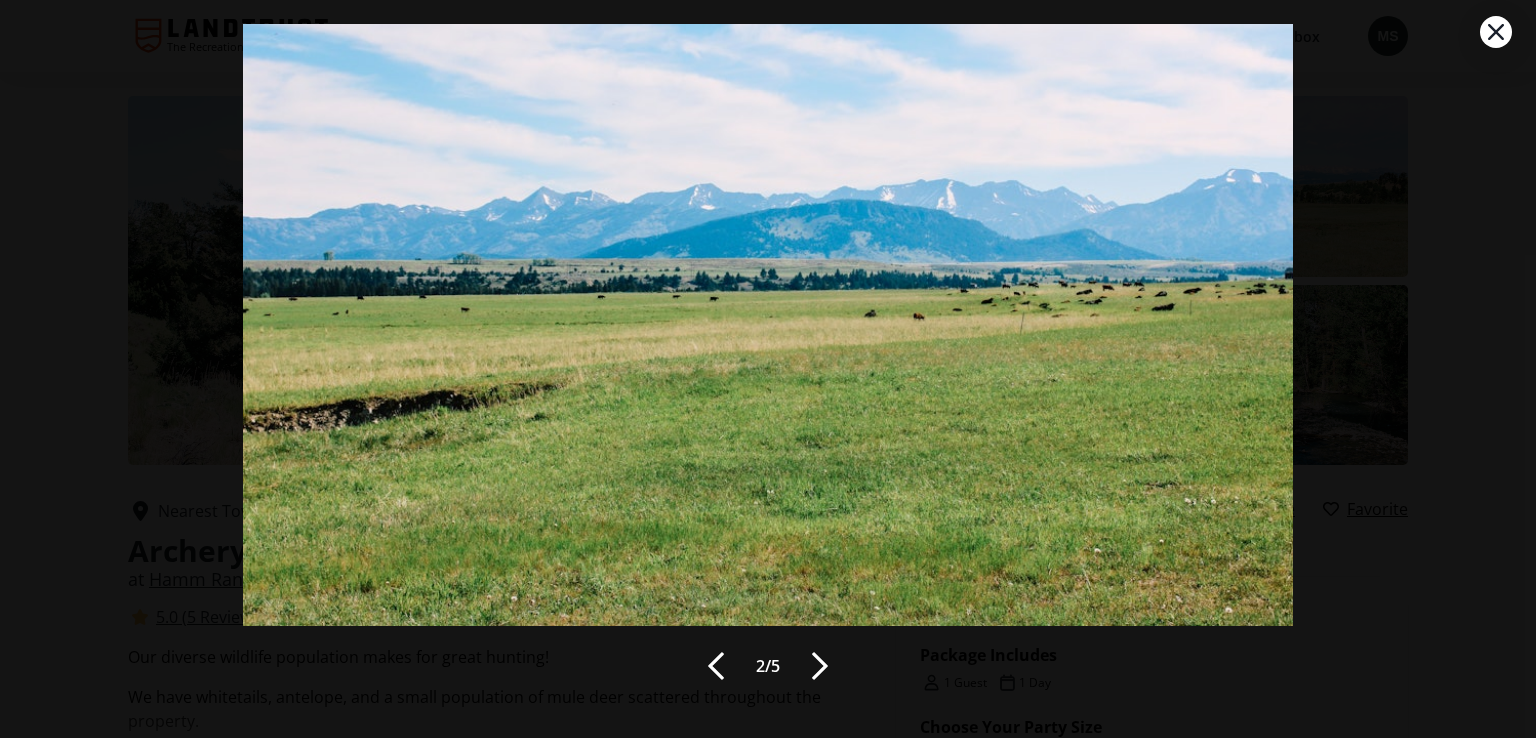 click at bounding box center (820, 666) 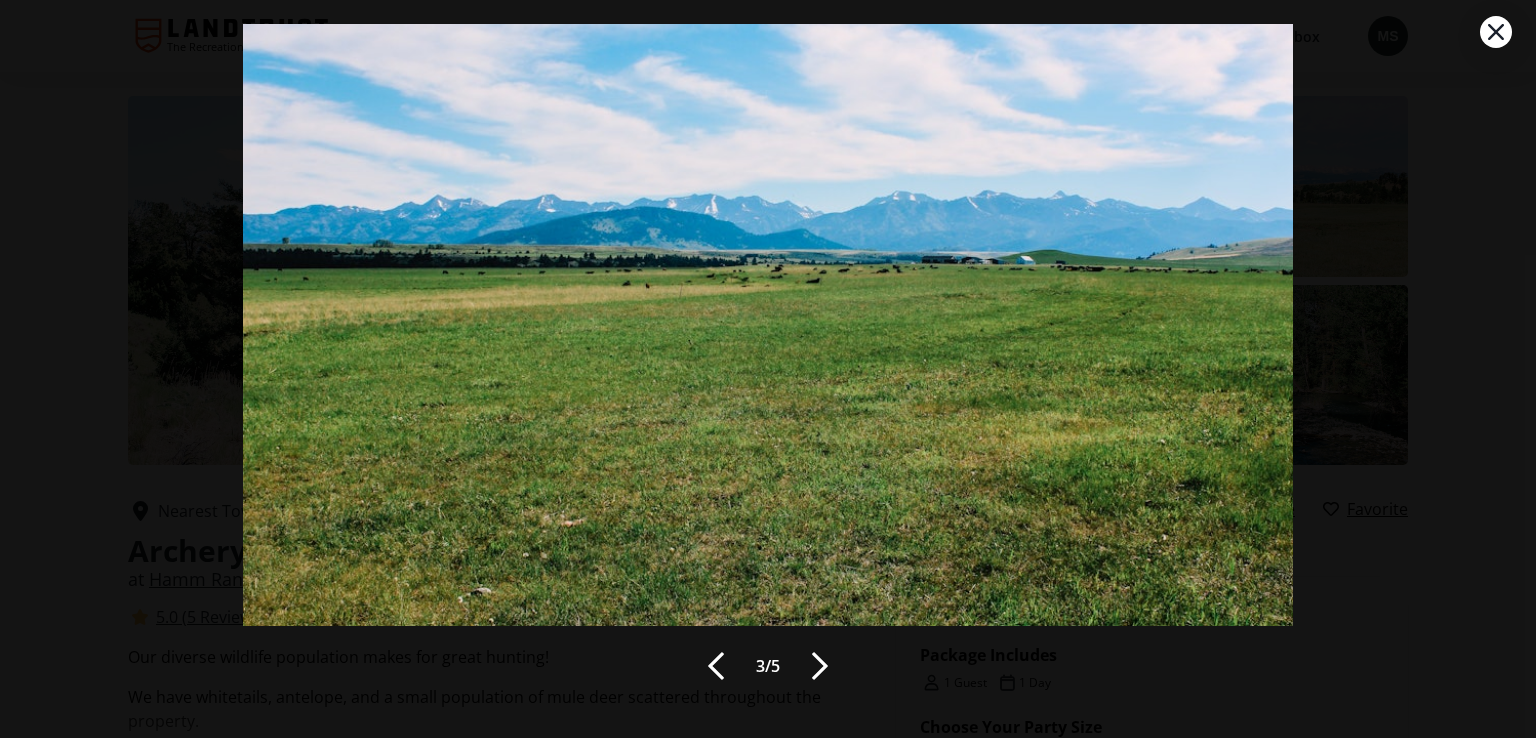 click at bounding box center (820, 666) 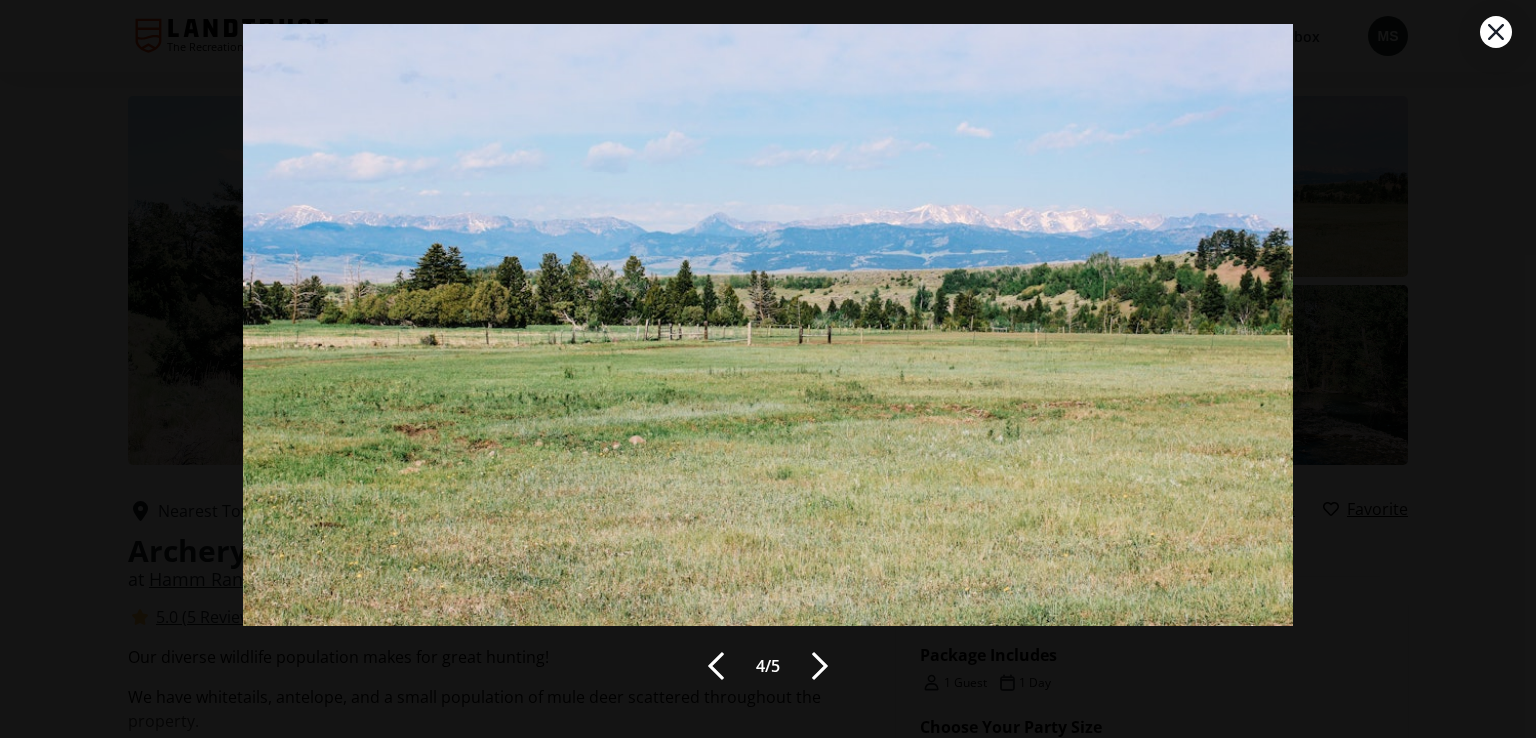 click at bounding box center [820, 666] 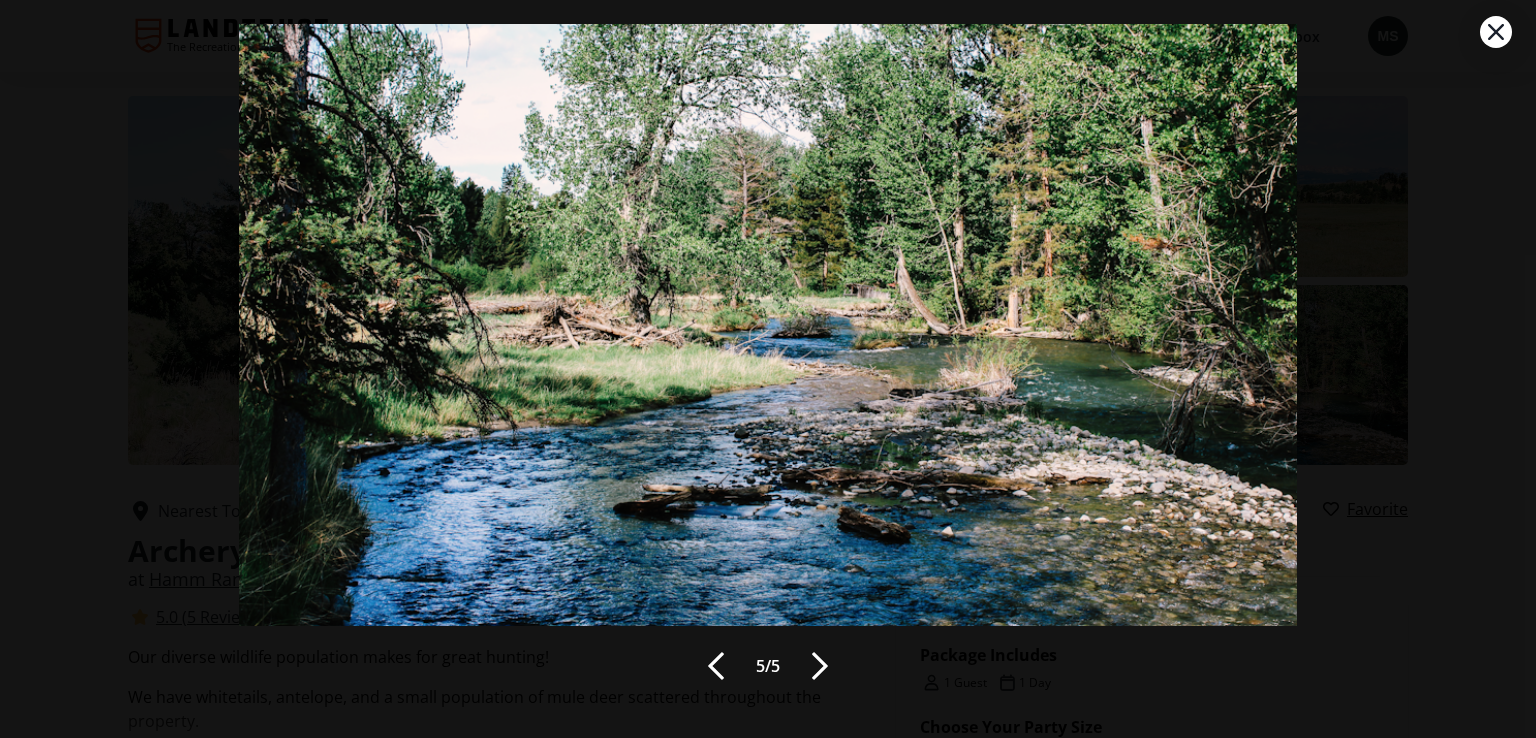 click at bounding box center [820, 666] 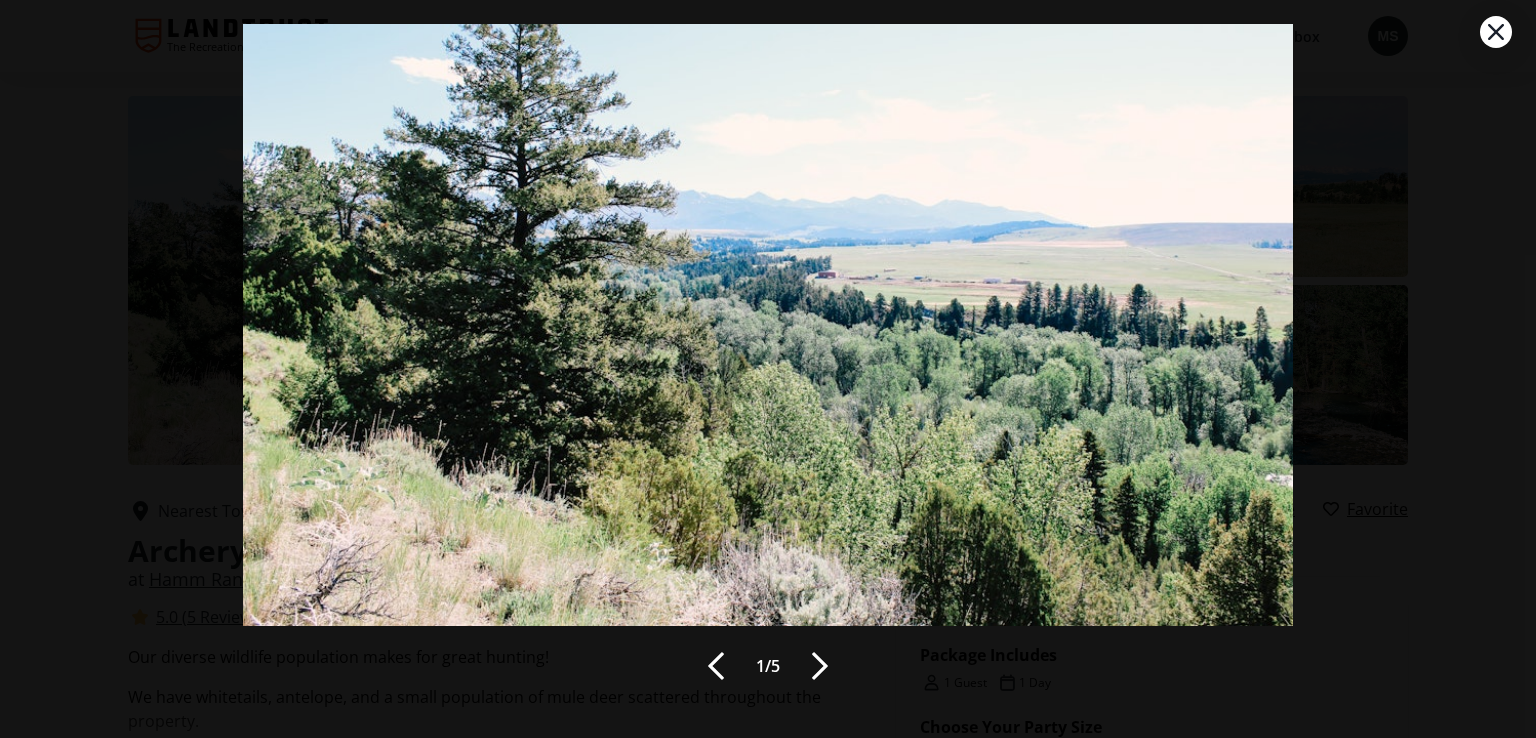 click 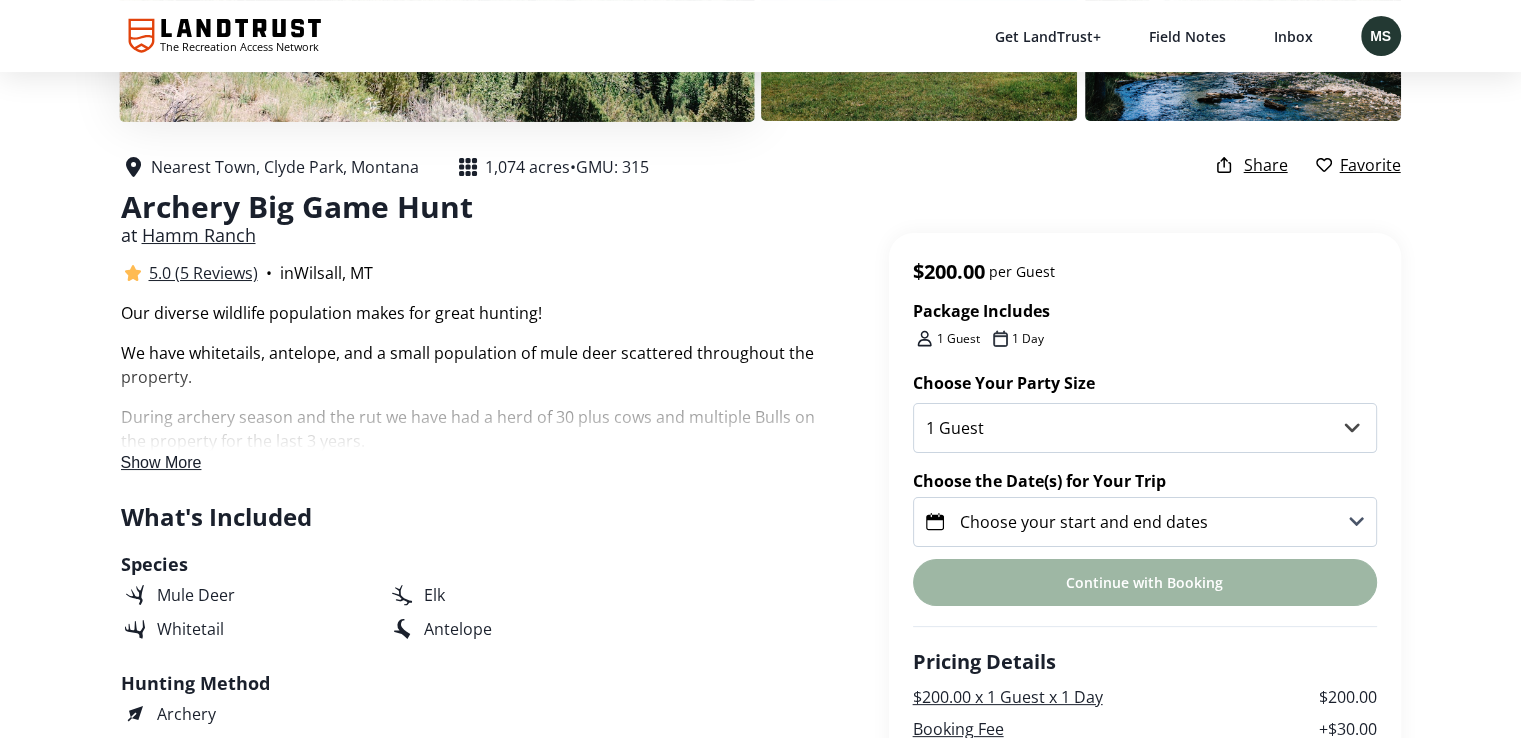 scroll, scrollTop: 400, scrollLeft: 0, axis: vertical 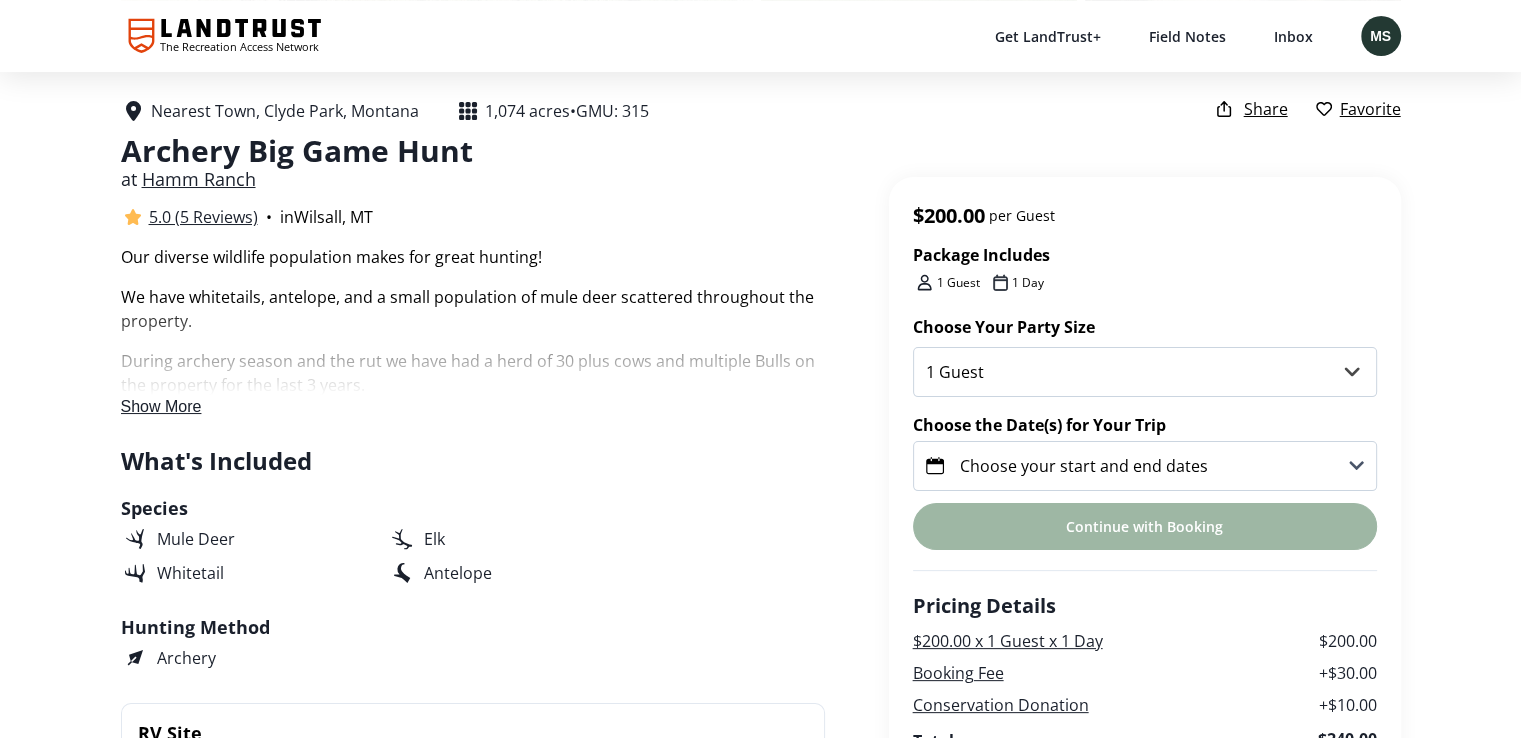 click on "Choose your start and end dates" at bounding box center [1084, 466] 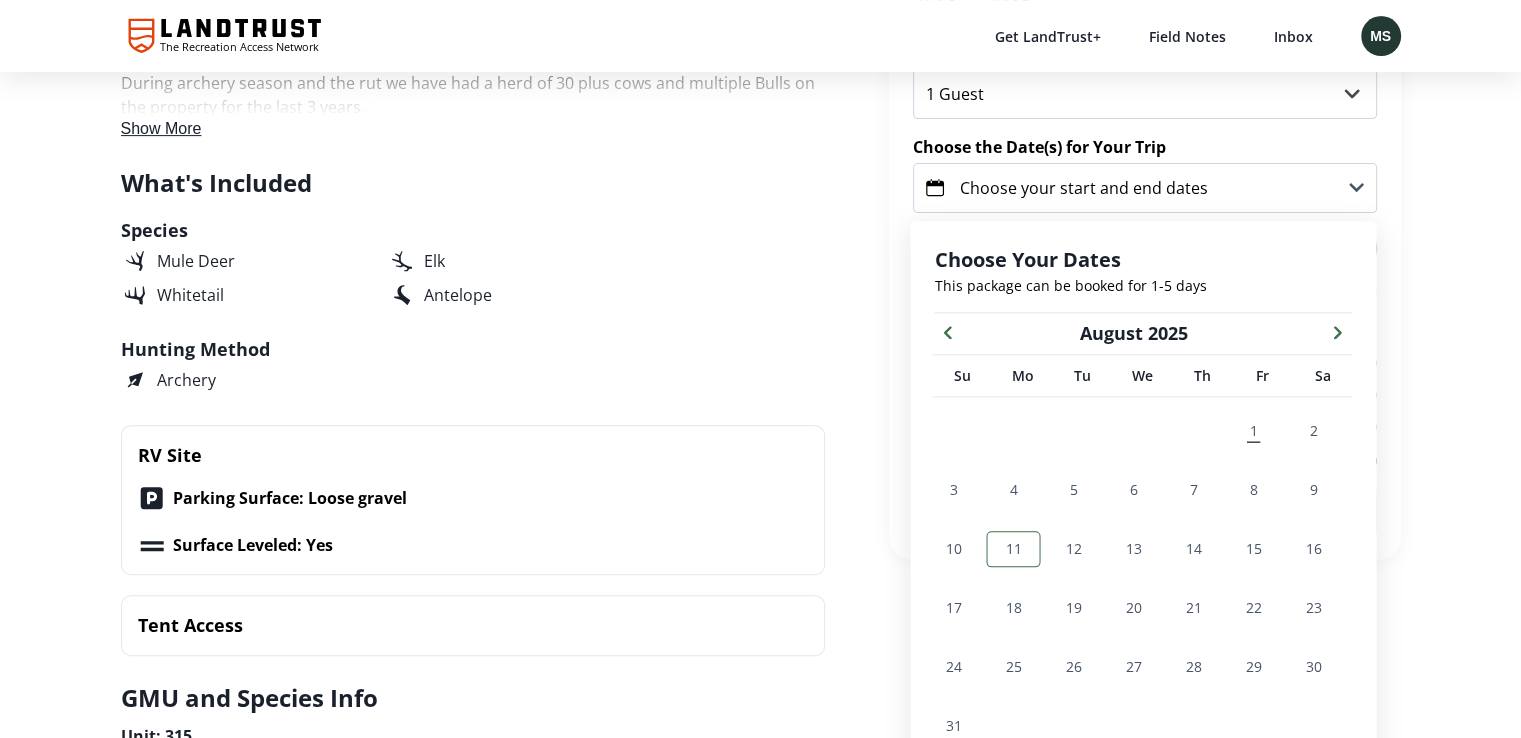 scroll, scrollTop: 780, scrollLeft: 0, axis: vertical 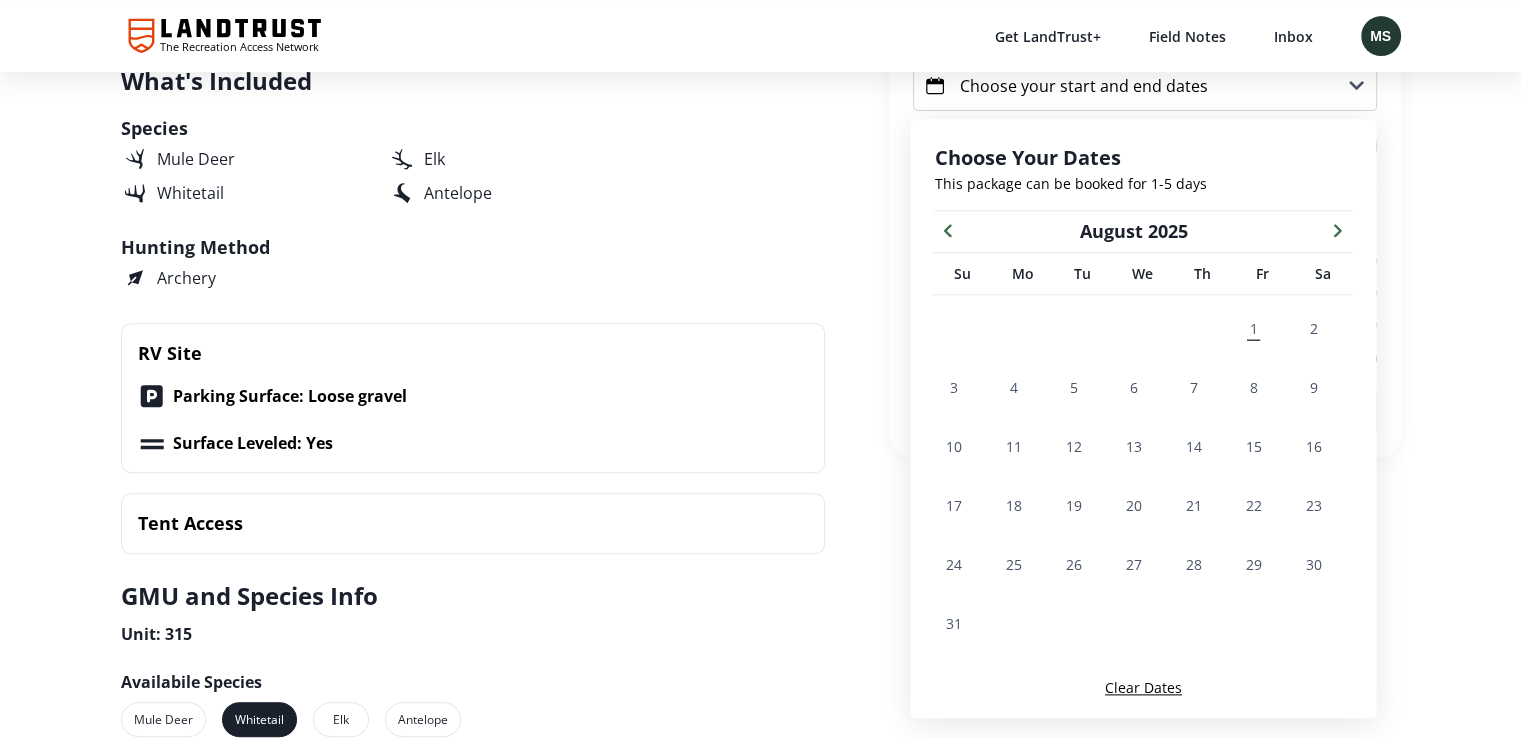 click at bounding box center [1337, 229] 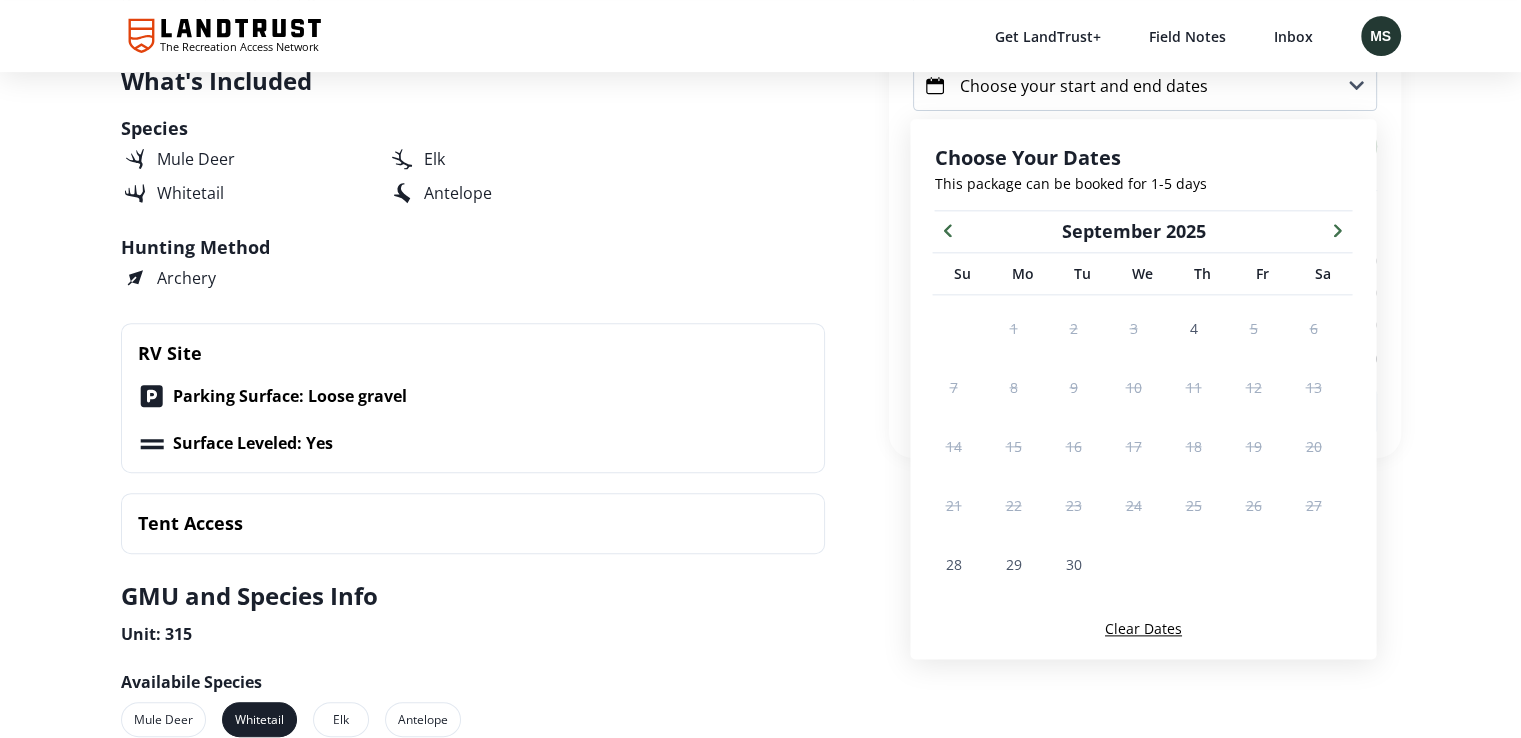 click at bounding box center (1337, 229) 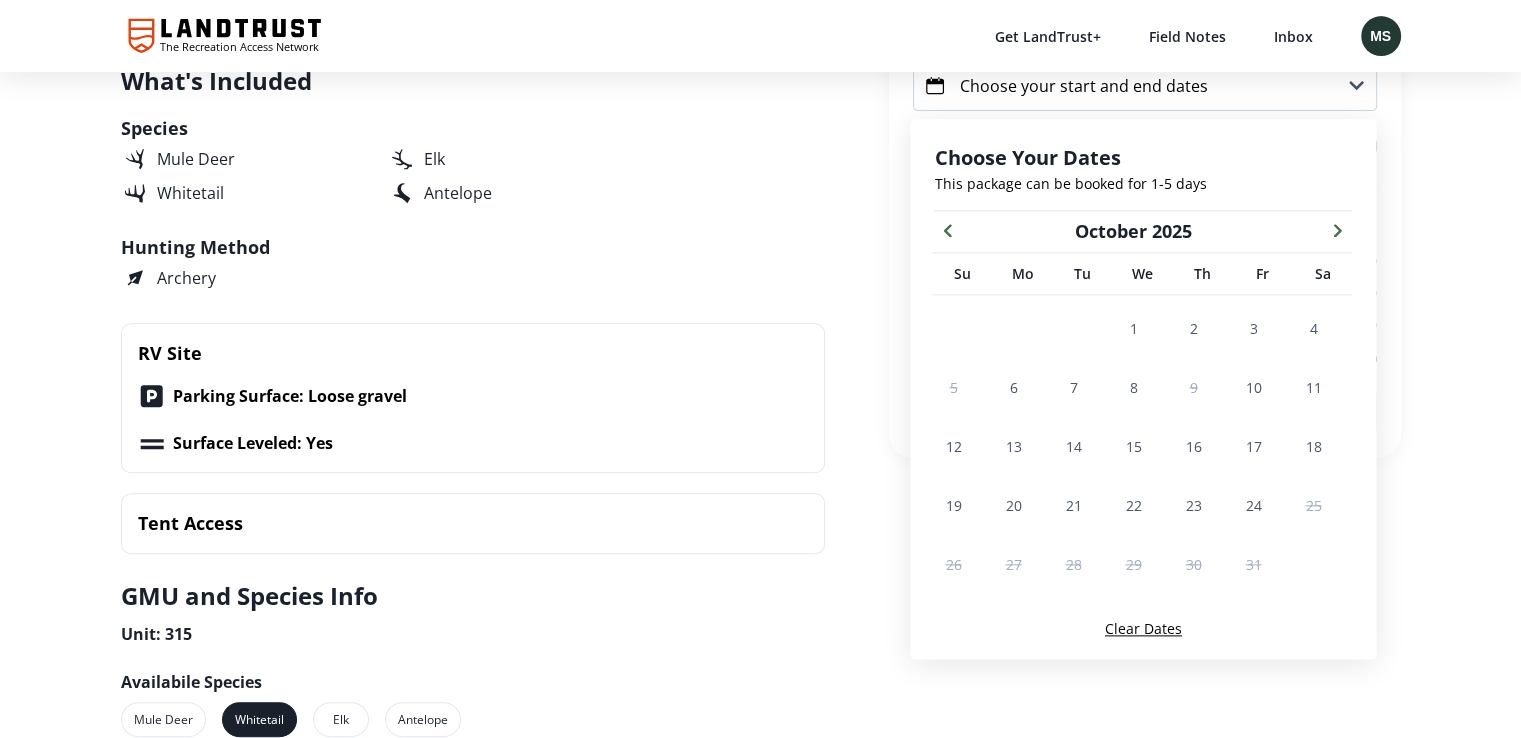 click at bounding box center (1337, 229) 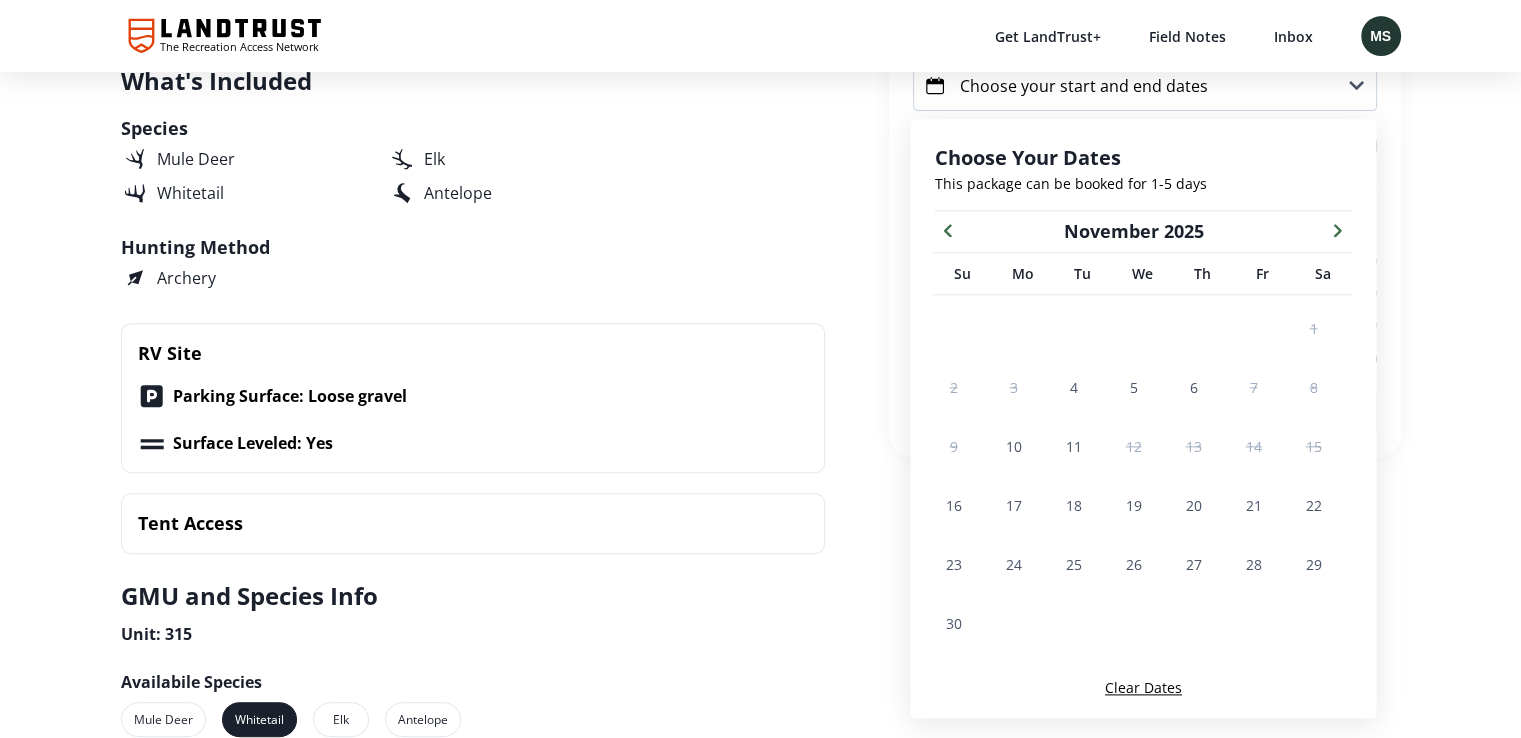 click on "Species Mule Deer Whitetail Elk Antelope" at bounding box center [445, 164] 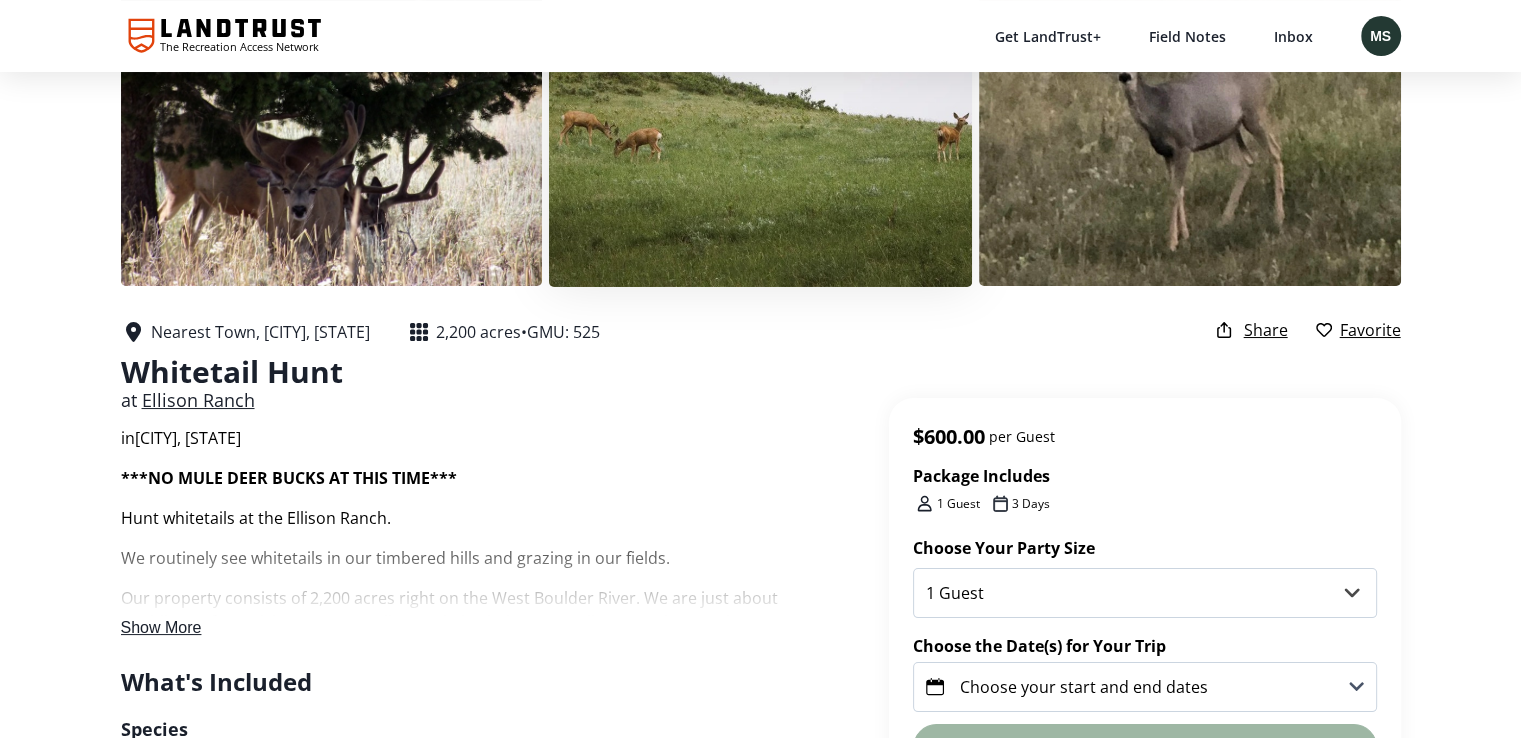 scroll, scrollTop: 200, scrollLeft: 0, axis: vertical 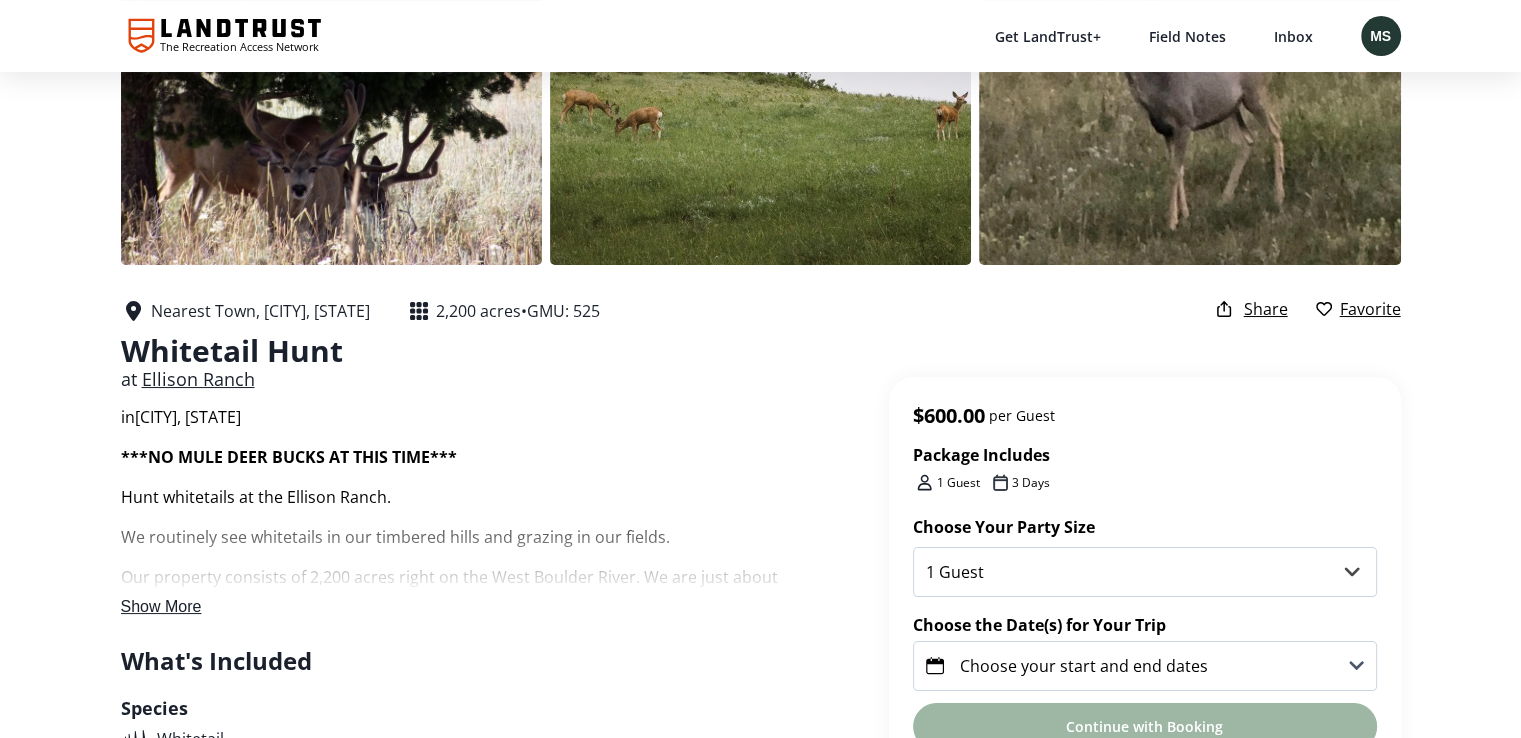 click on "Show More" at bounding box center (161, 606) 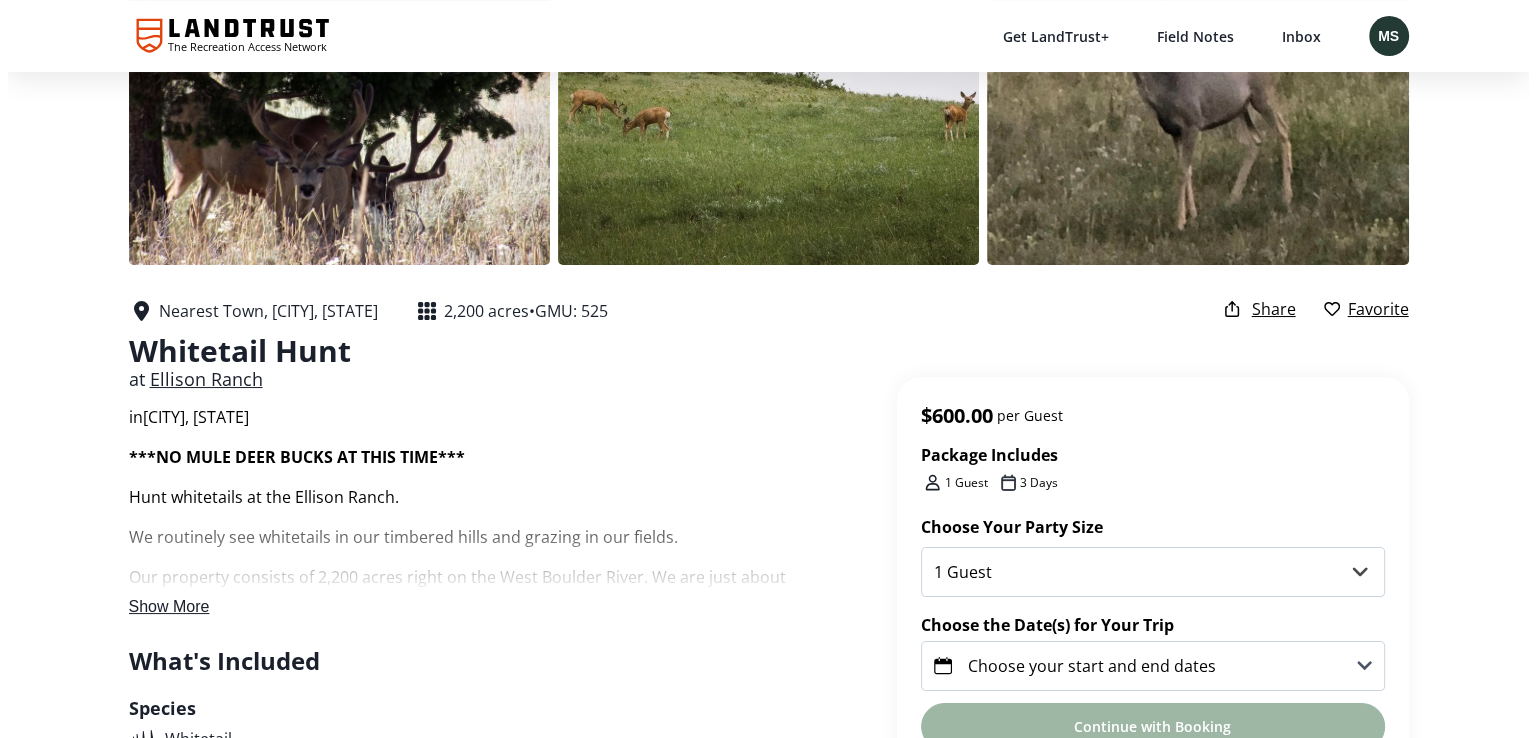 scroll, scrollTop: 0, scrollLeft: 0, axis: both 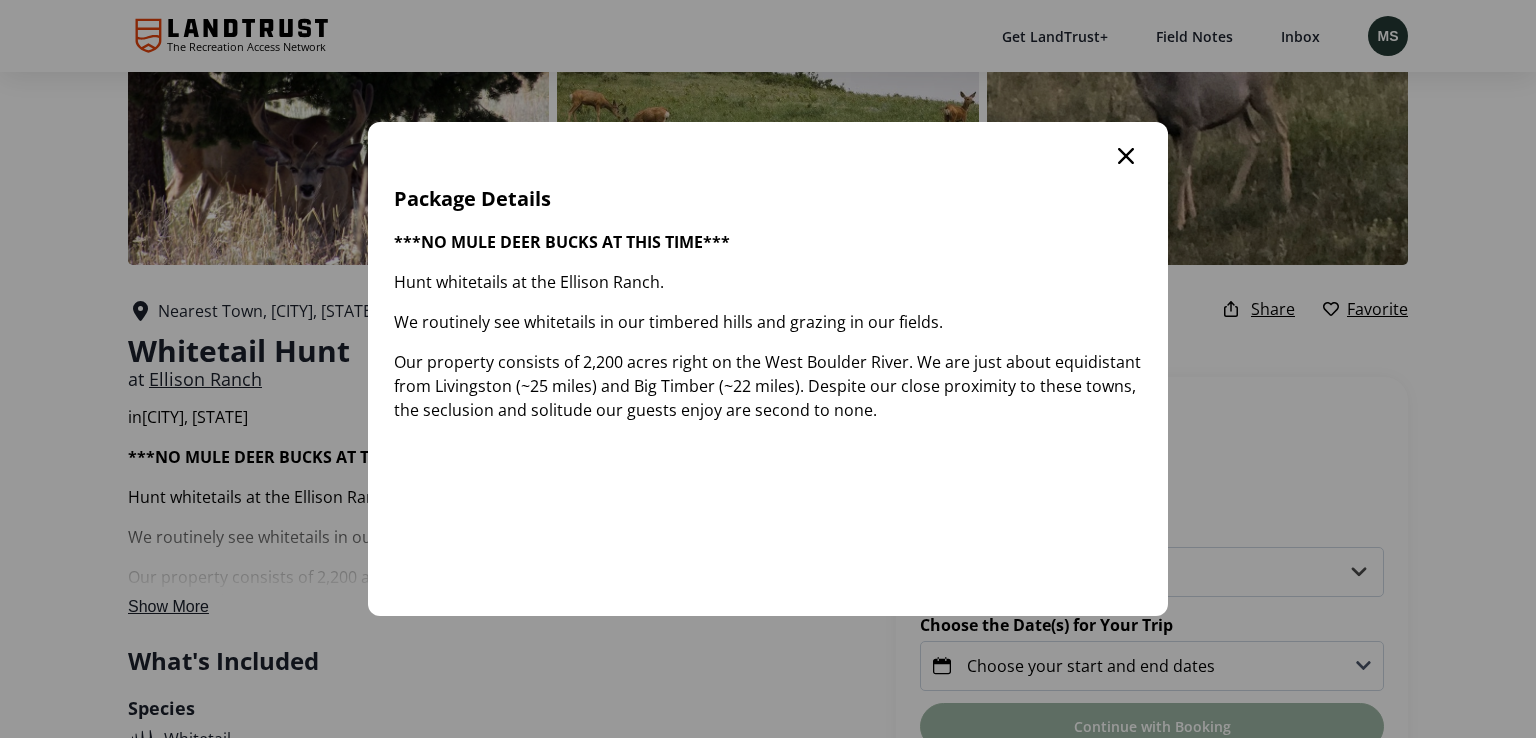 click 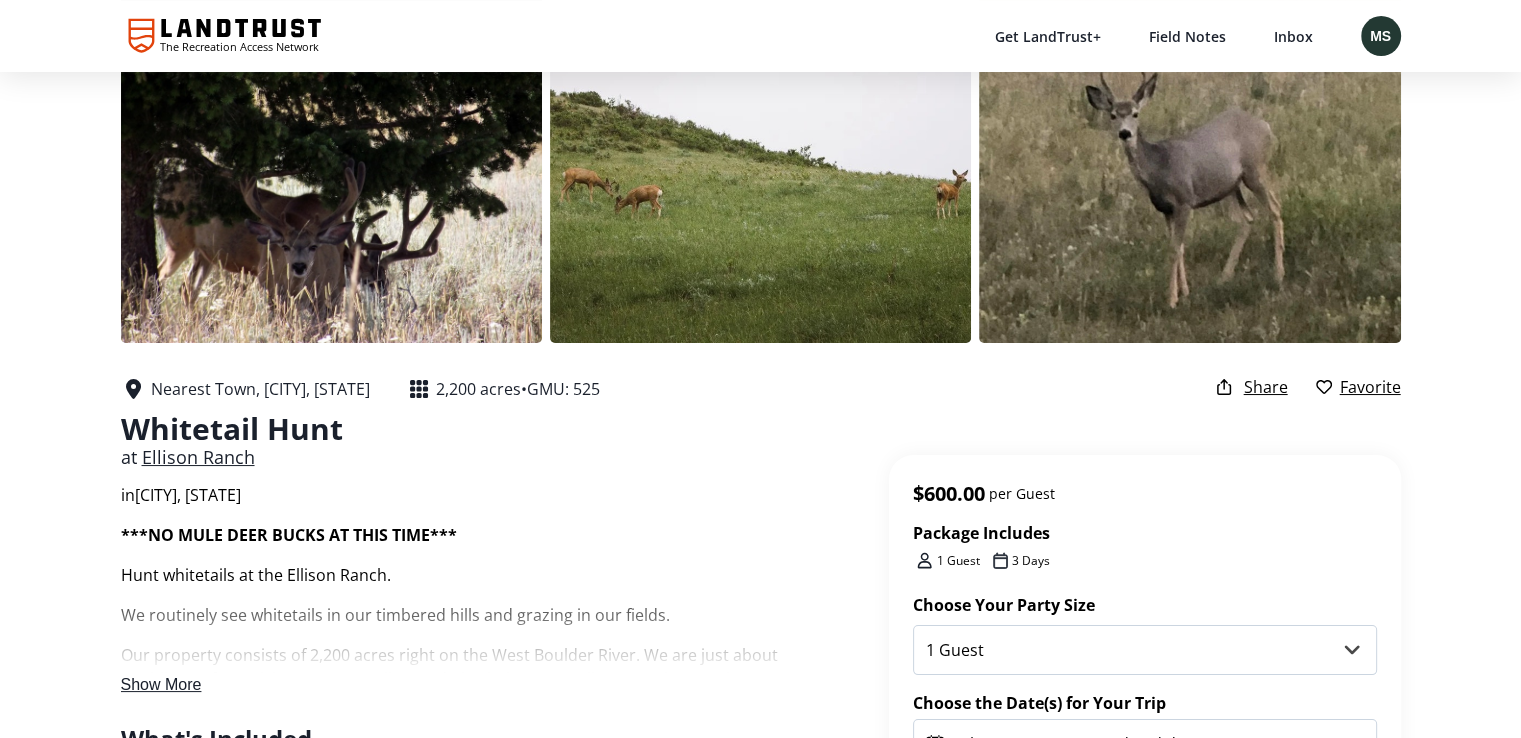 scroll, scrollTop: 0, scrollLeft: 0, axis: both 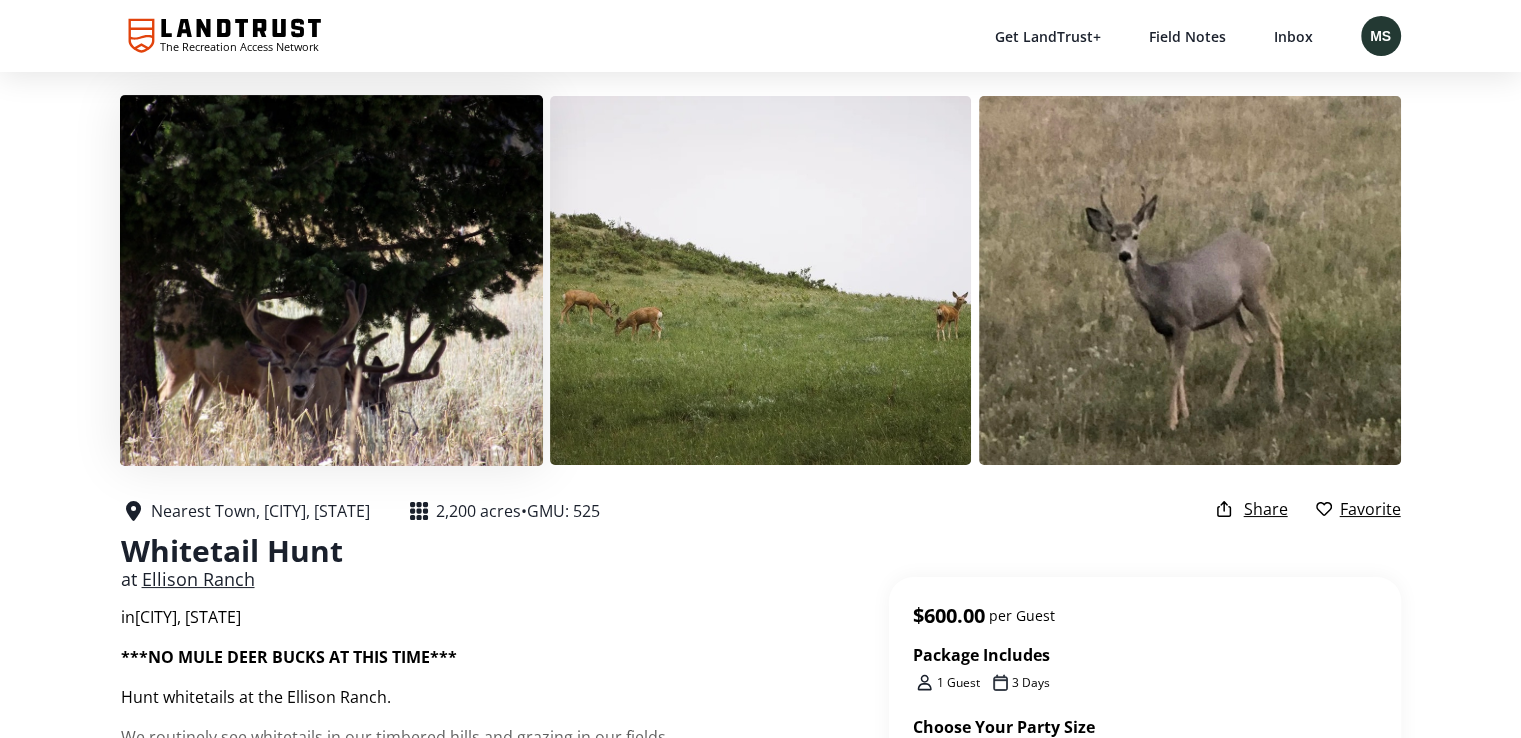 click at bounding box center [330, 280] 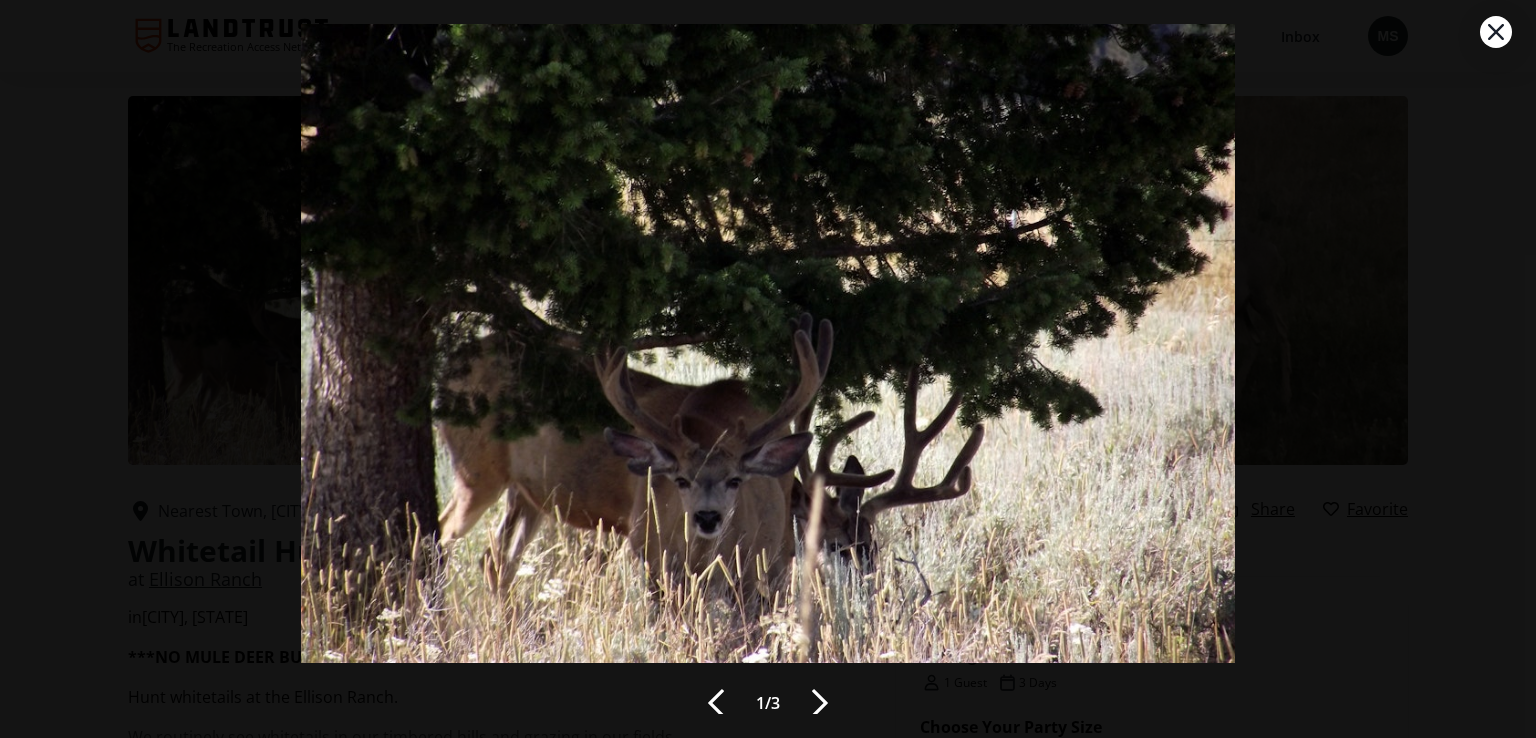click at bounding box center [820, 703] 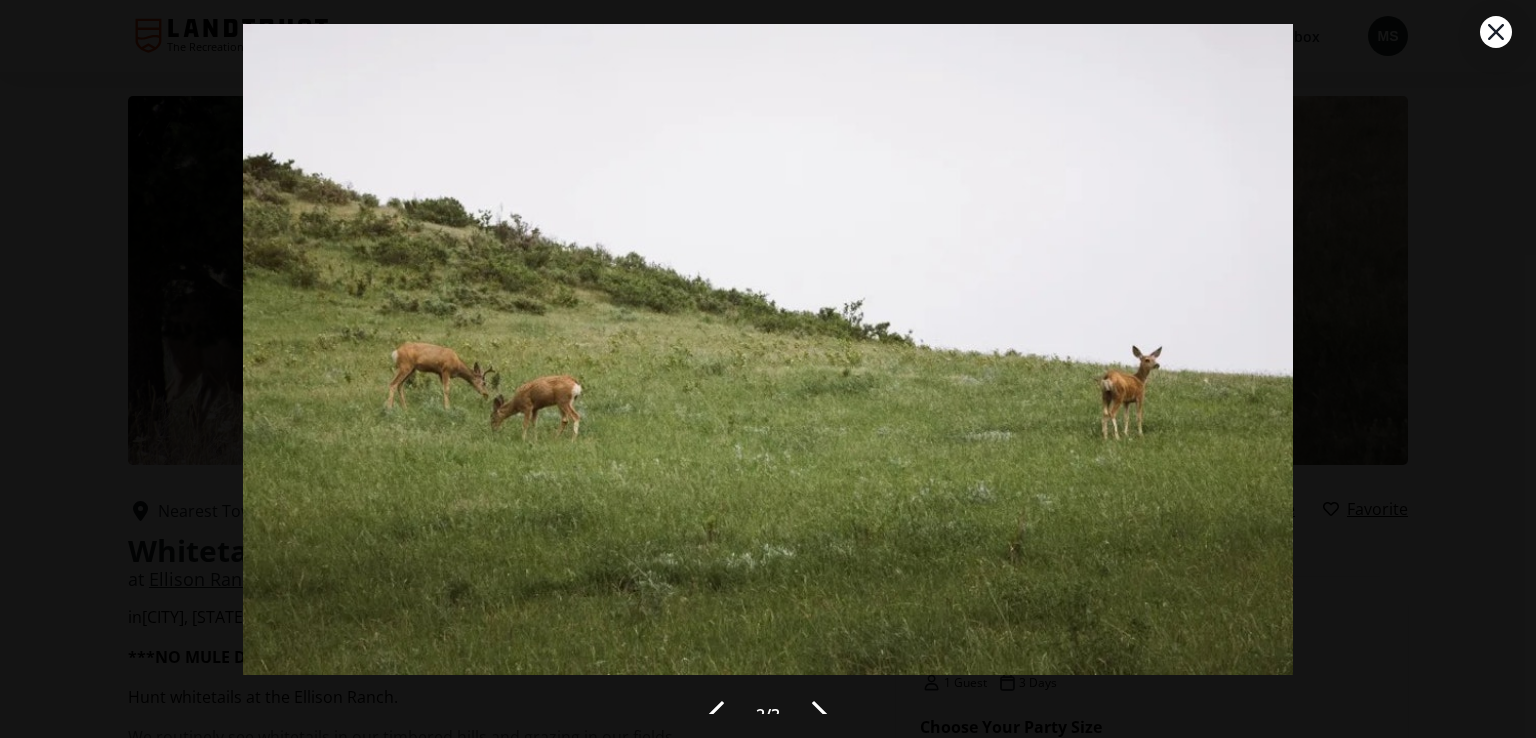 click on "2 / 3" at bounding box center (767, 369) 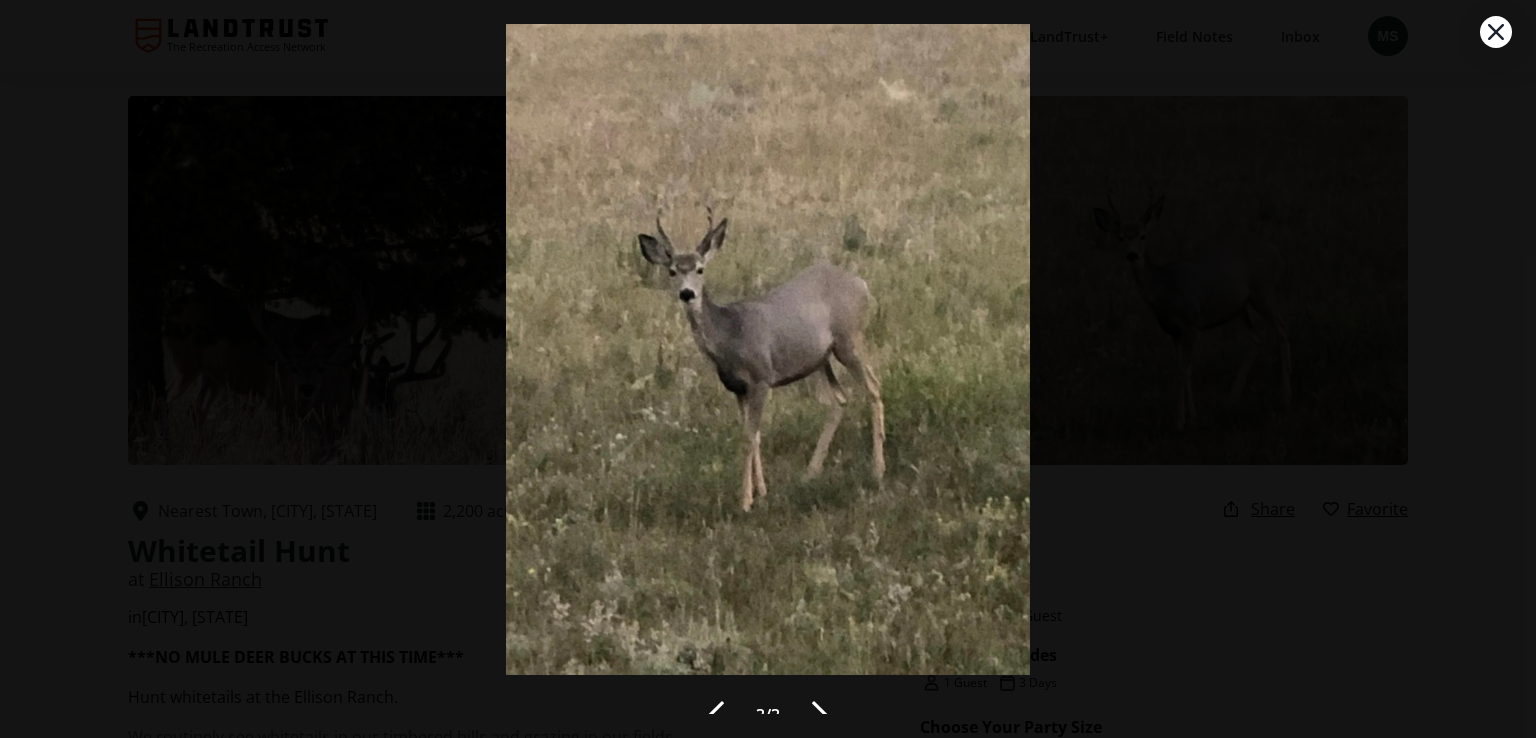click at bounding box center [820, 715] 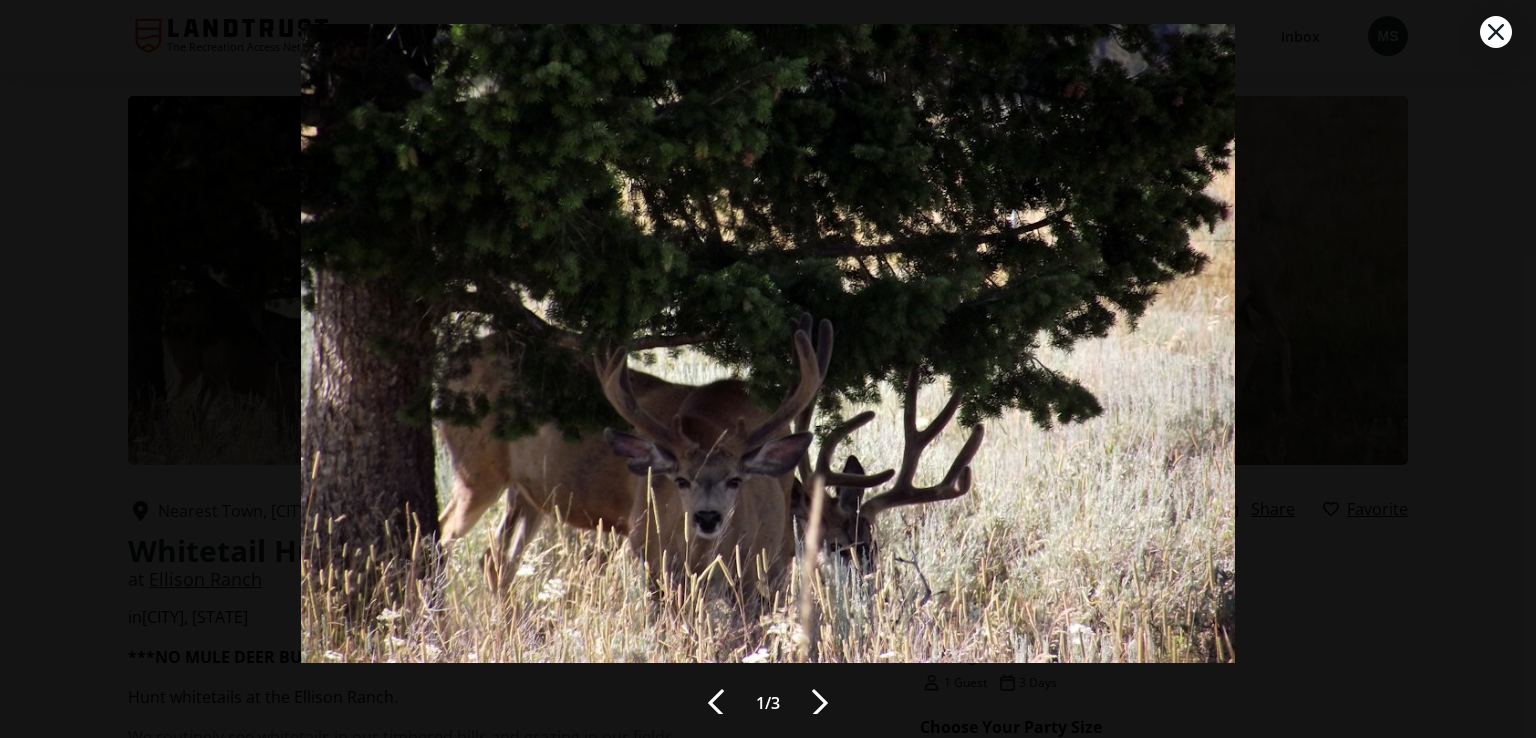 click at bounding box center (1496, 32) 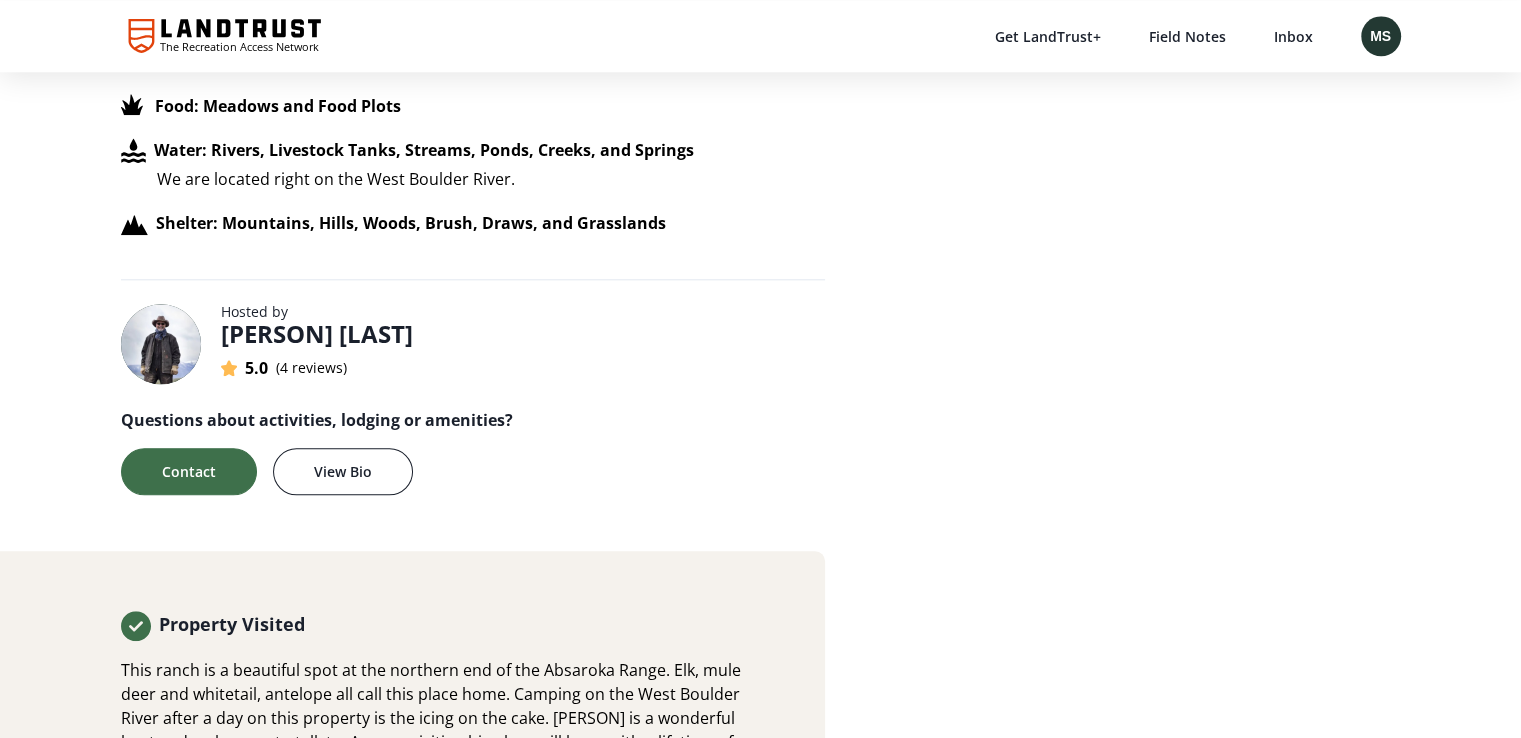 scroll, scrollTop: 2200, scrollLeft: 0, axis: vertical 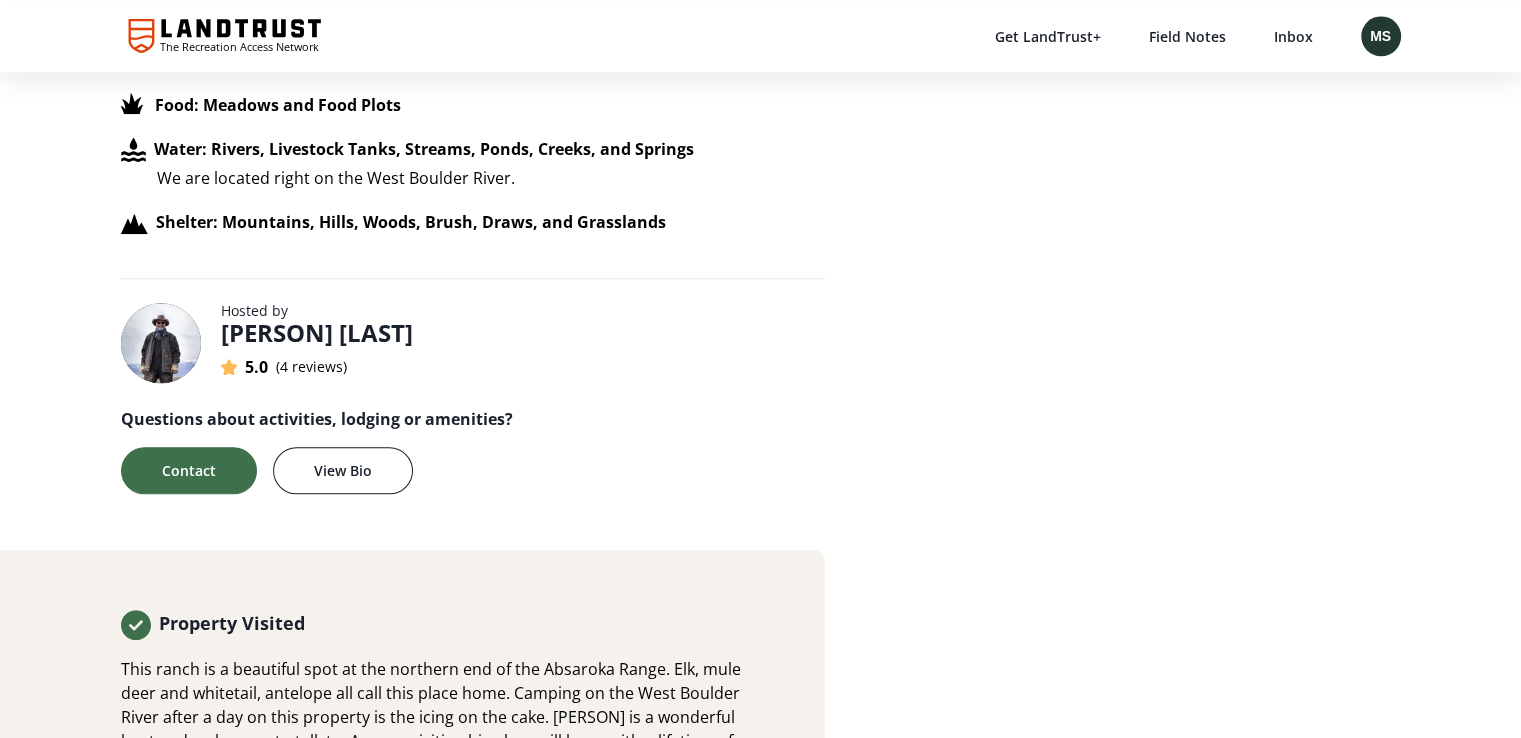 click on "4 reviews" at bounding box center (311, 366) 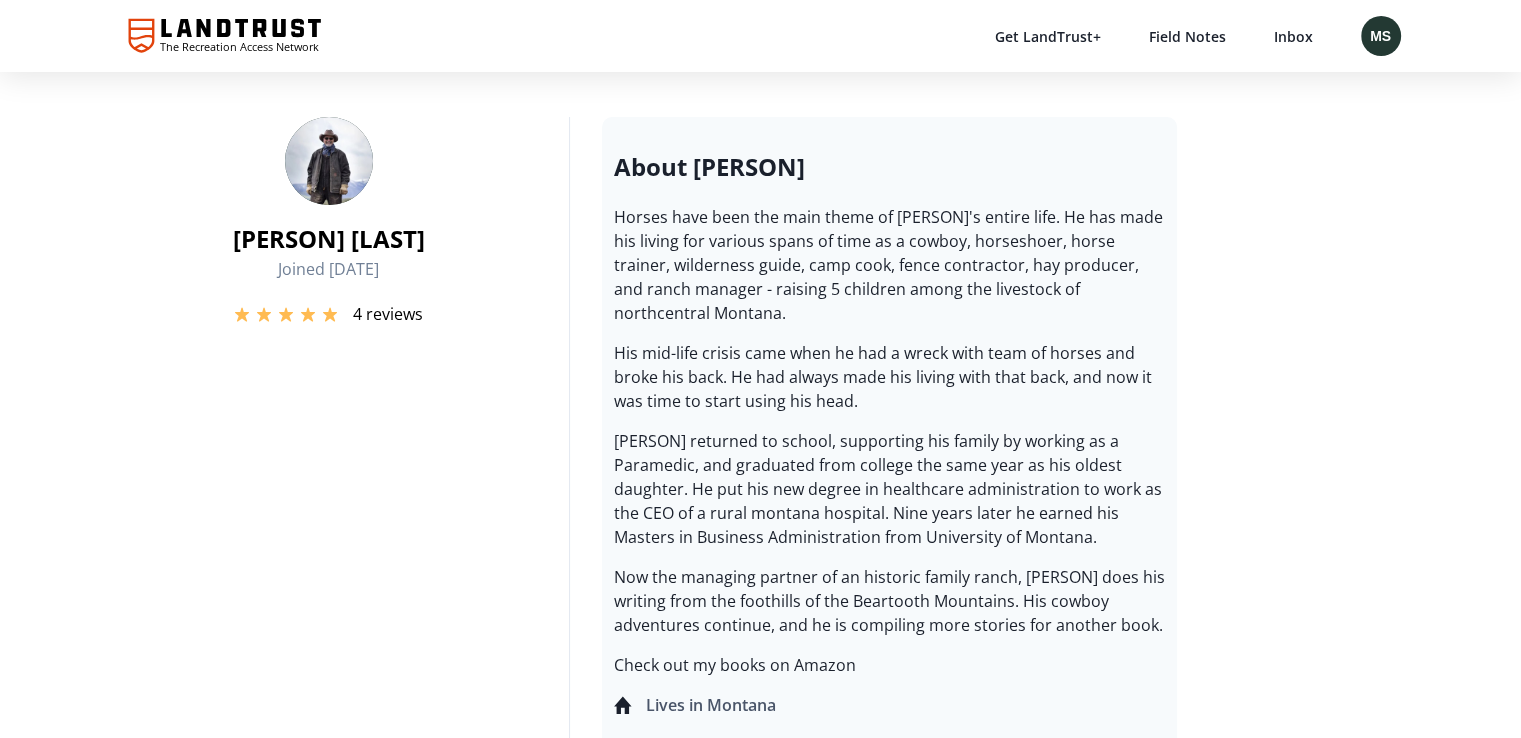 scroll, scrollTop: 0, scrollLeft: 0, axis: both 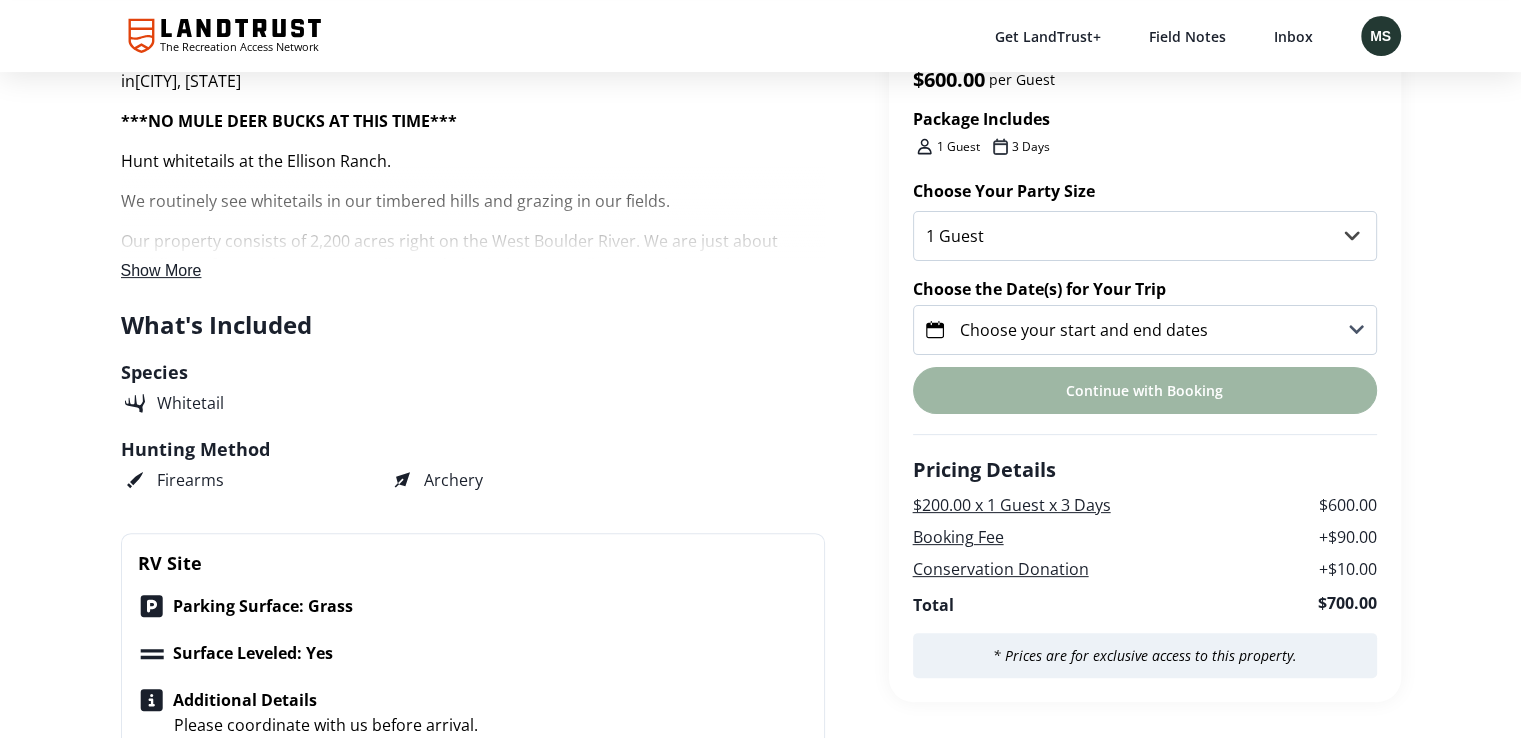 click on "Choose your start and end dates" at bounding box center (1084, 330) 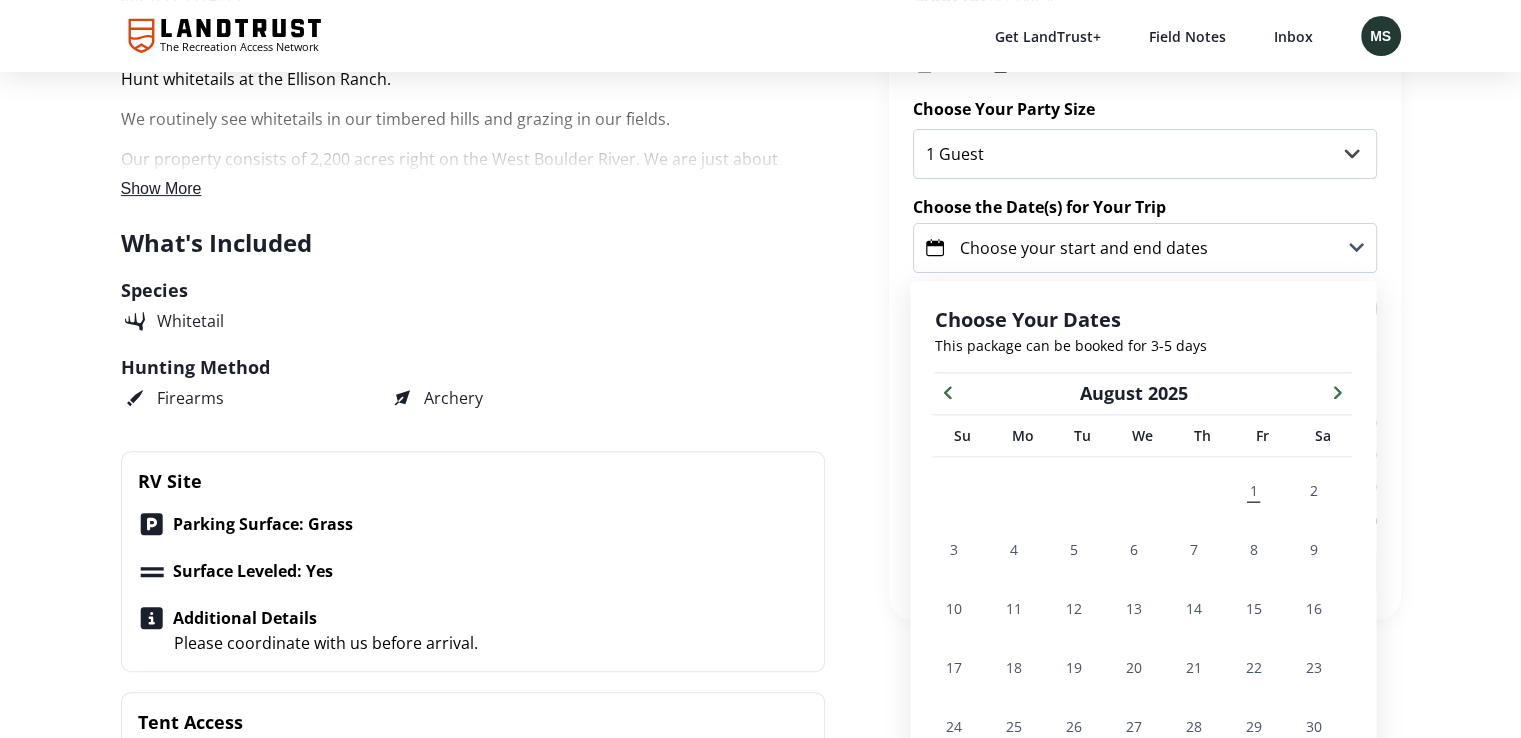 scroll, scrollTop: 775, scrollLeft: 0, axis: vertical 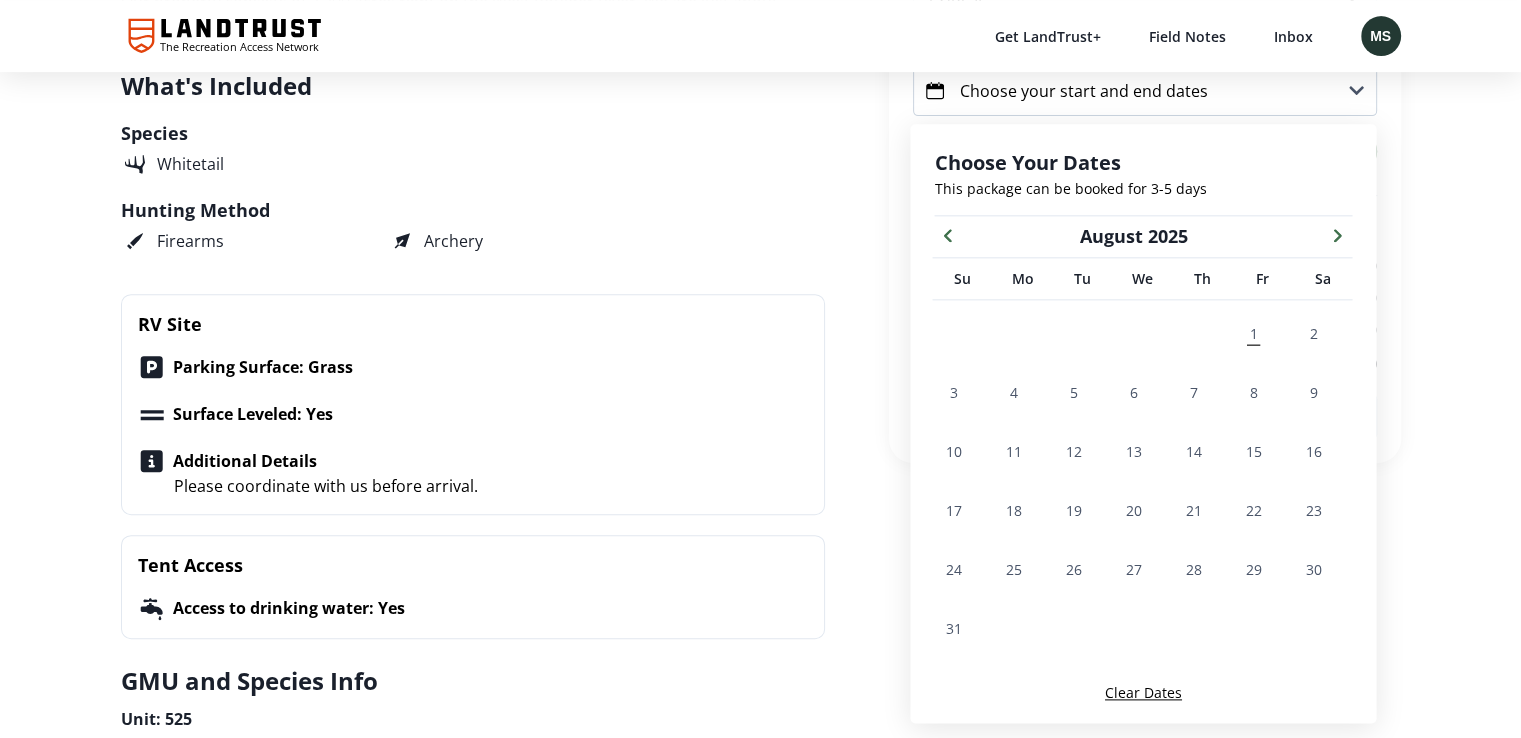click 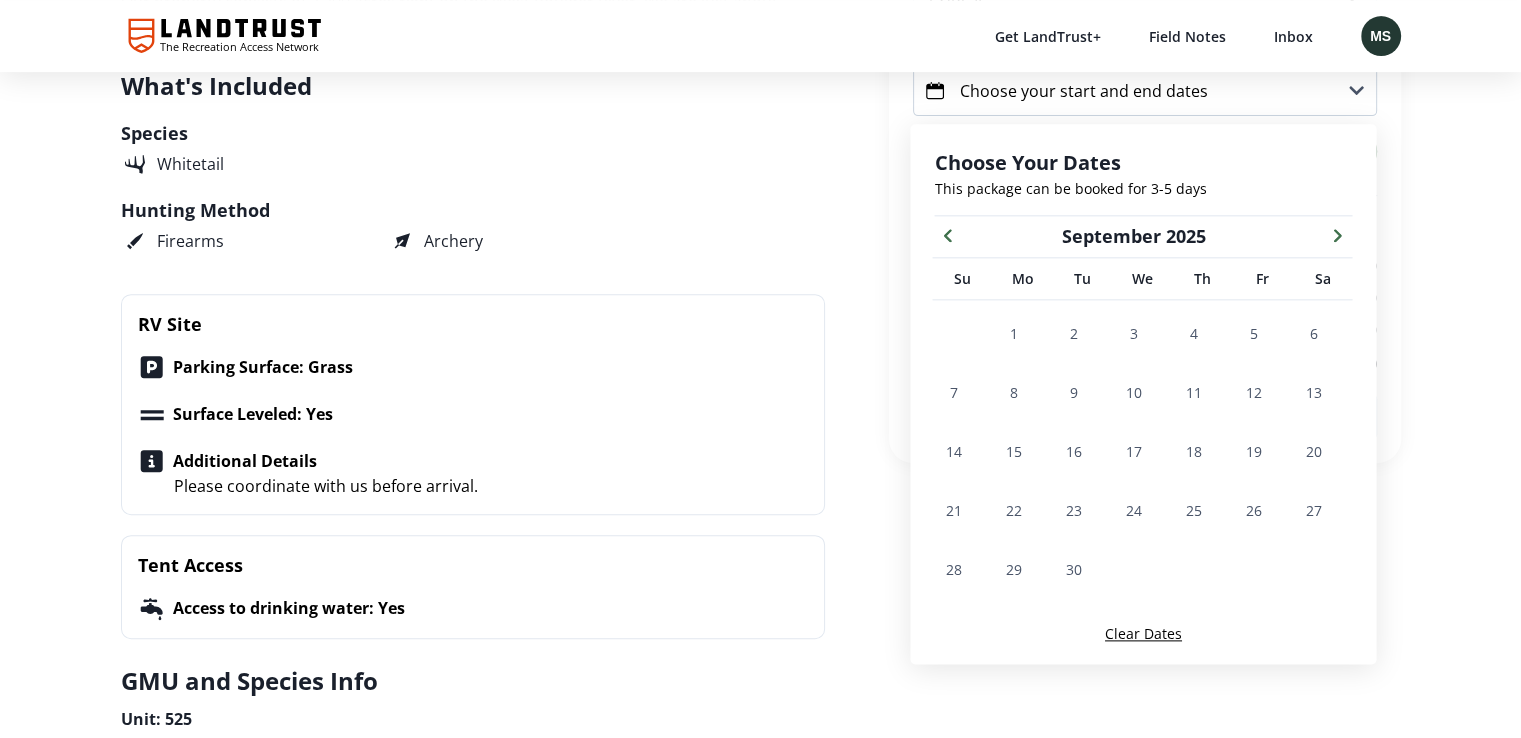 click 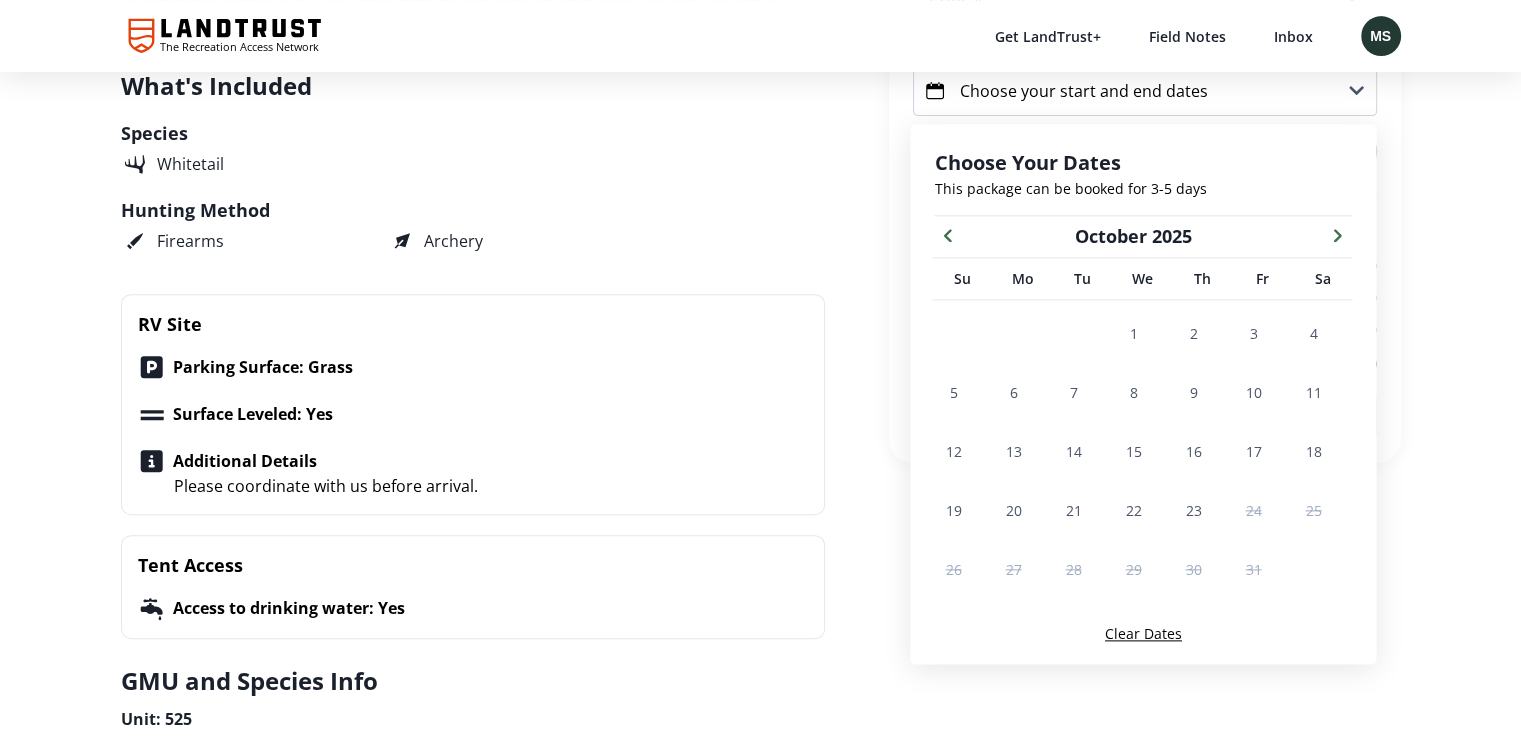 click 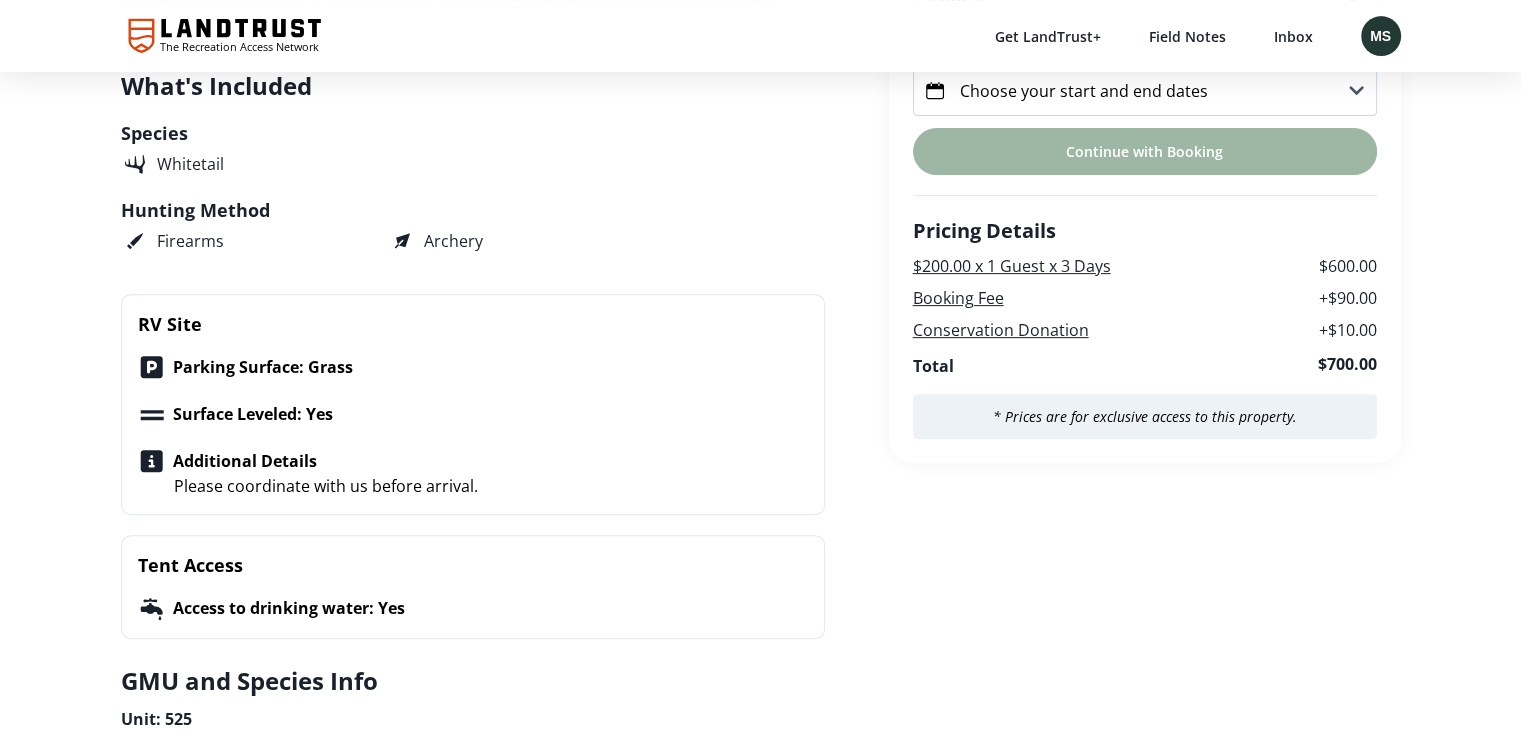 click on "Species Whitetail" at bounding box center (445, 148) 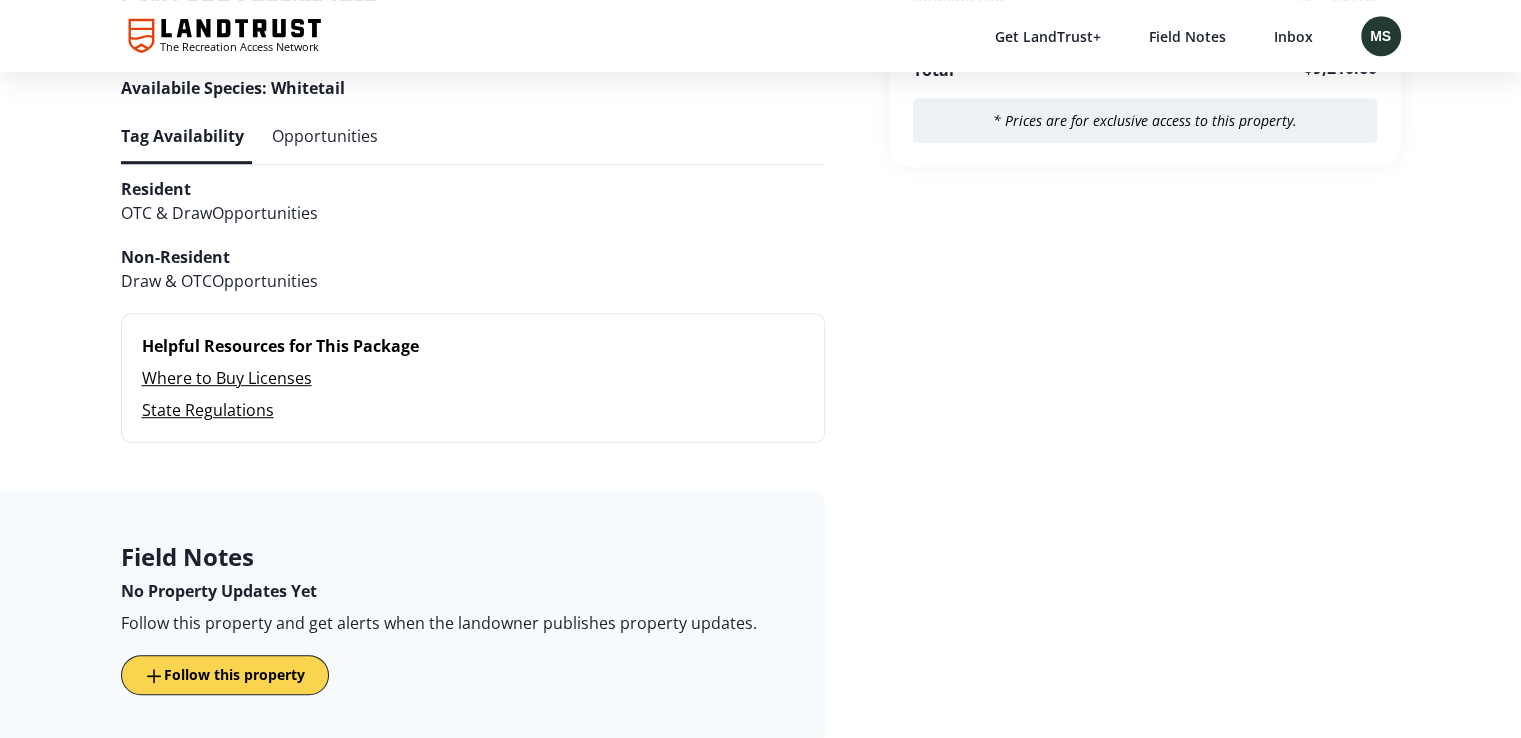 scroll, scrollTop: 1100, scrollLeft: 0, axis: vertical 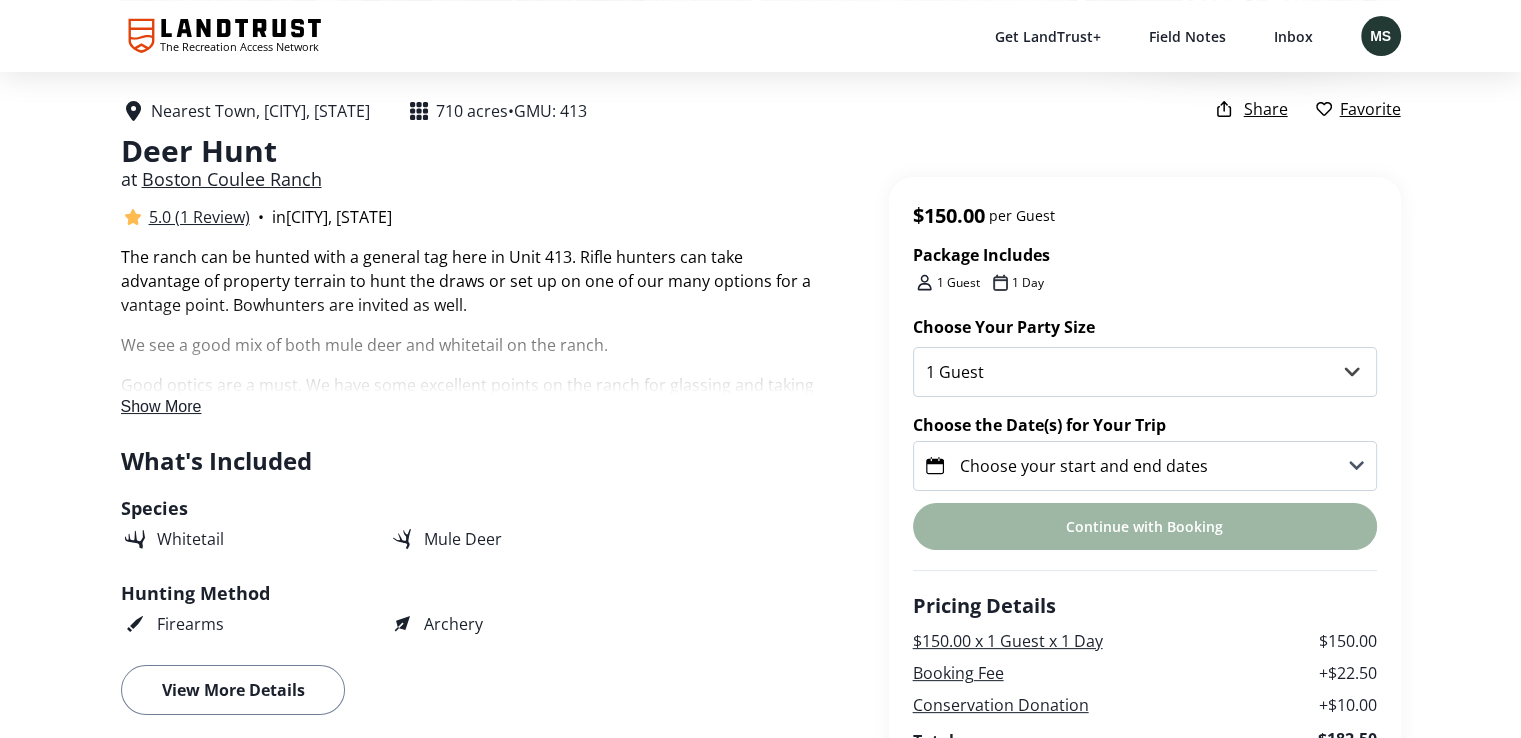 click on "Choose your start and end dates" at bounding box center [1084, 466] 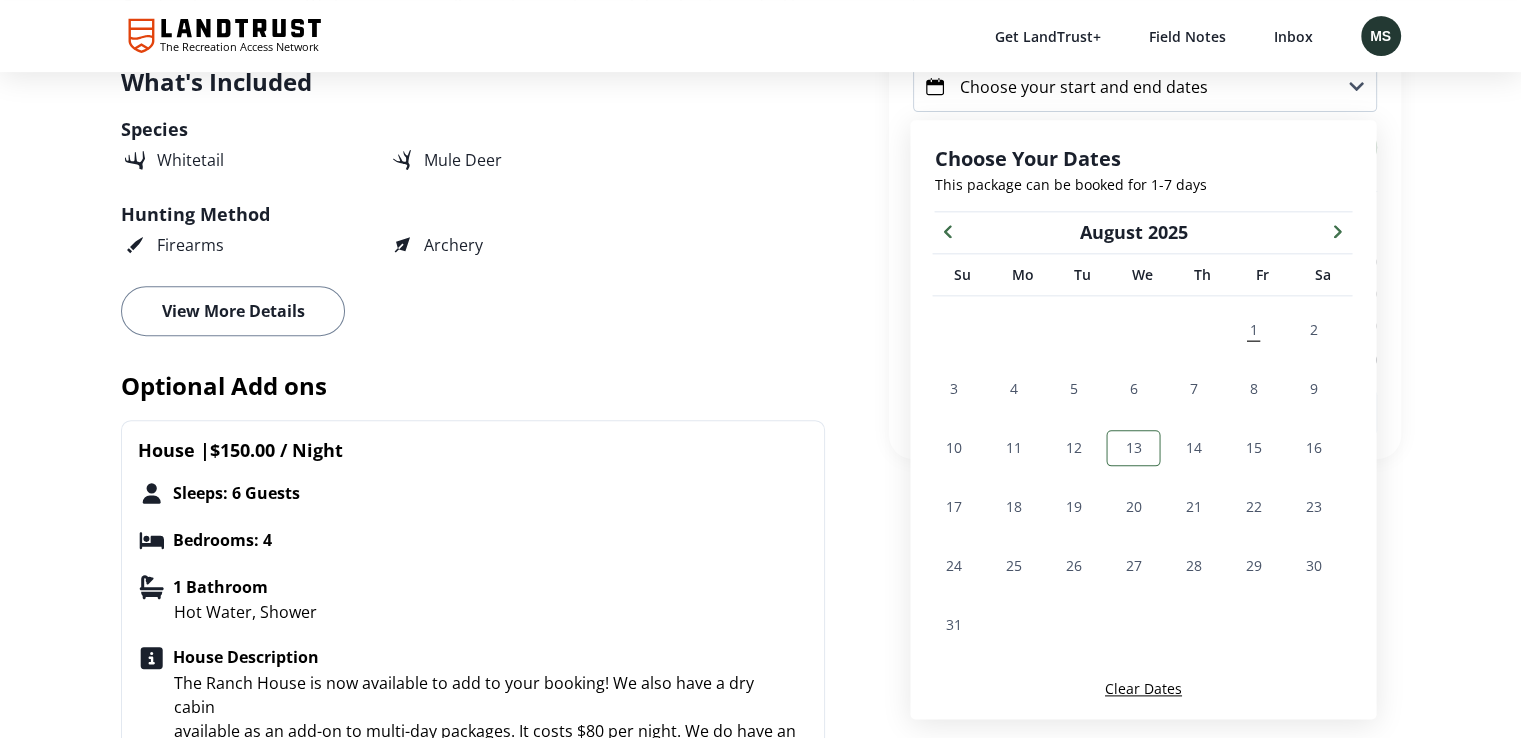 scroll, scrollTop: 780, scrollLeft: 0, axis: vertical 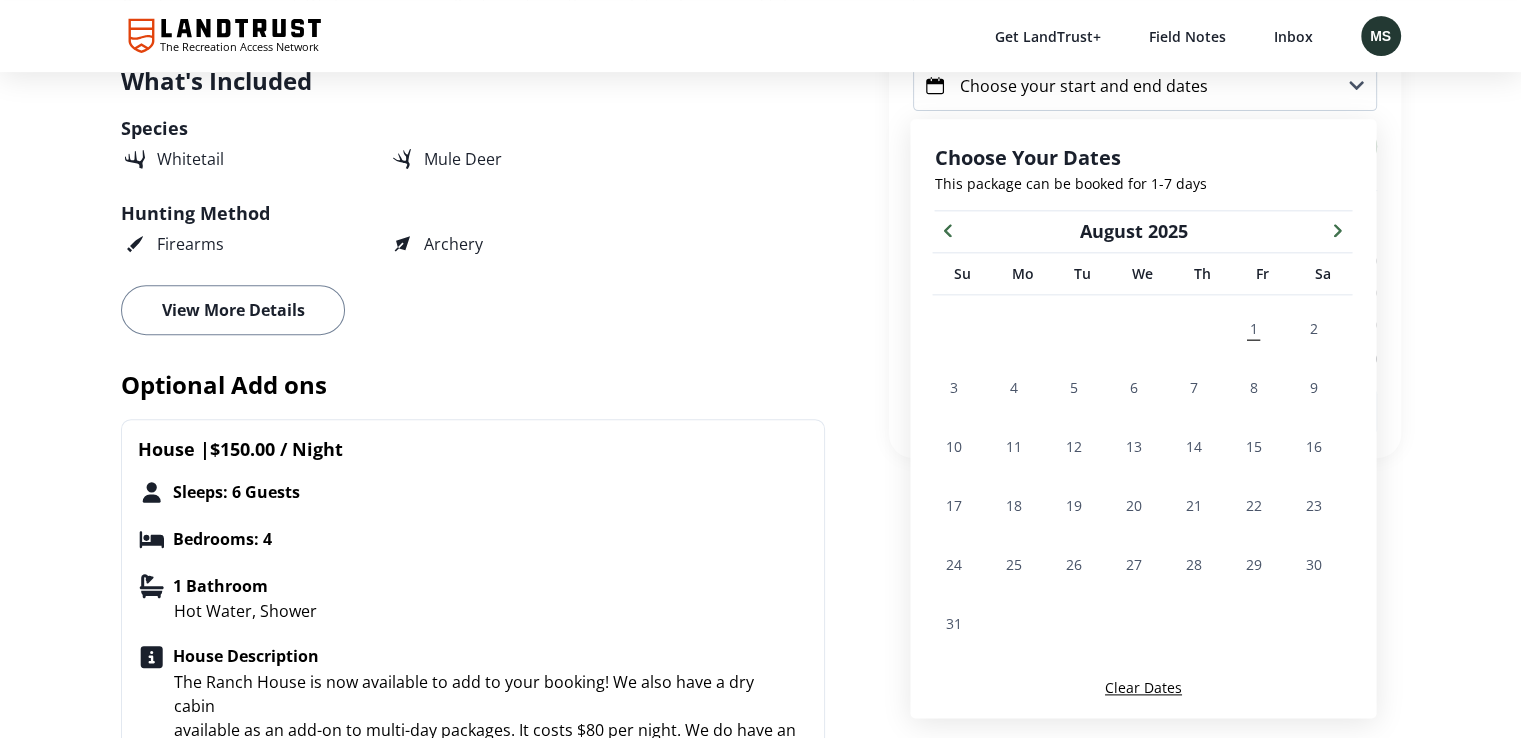 click at bounding box center [1337, 229] 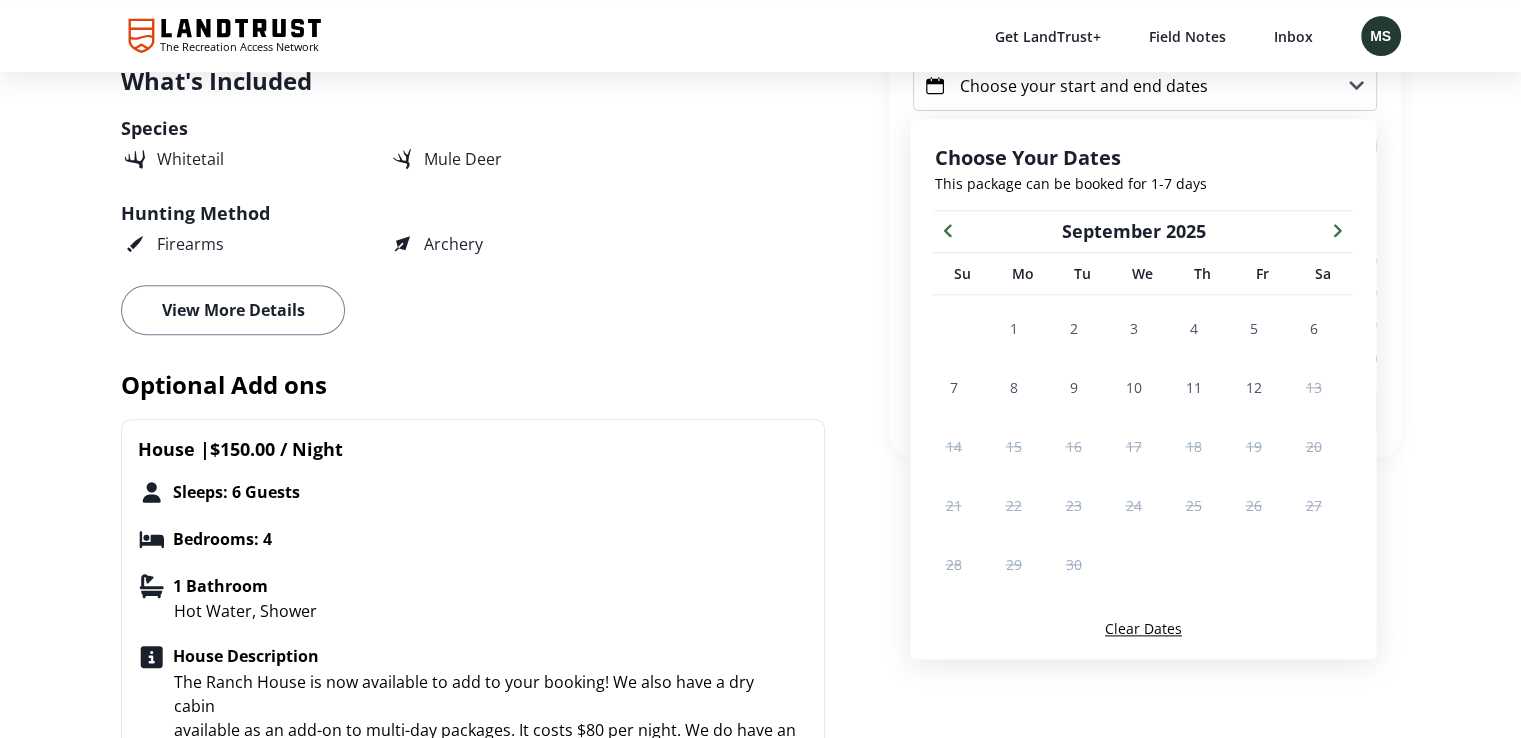 click at bounding box center [1337, 229] 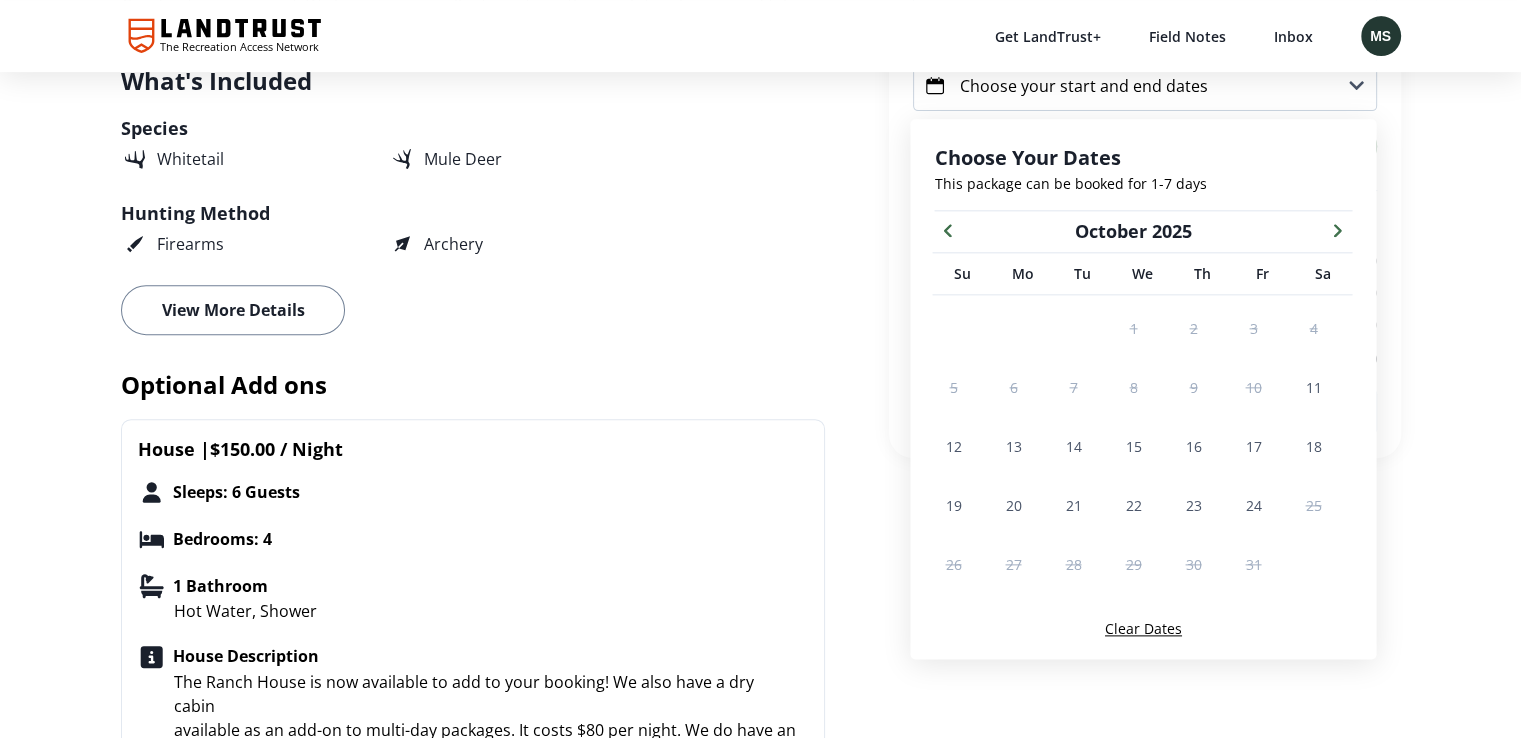 click at bounding box center (1337, 229) 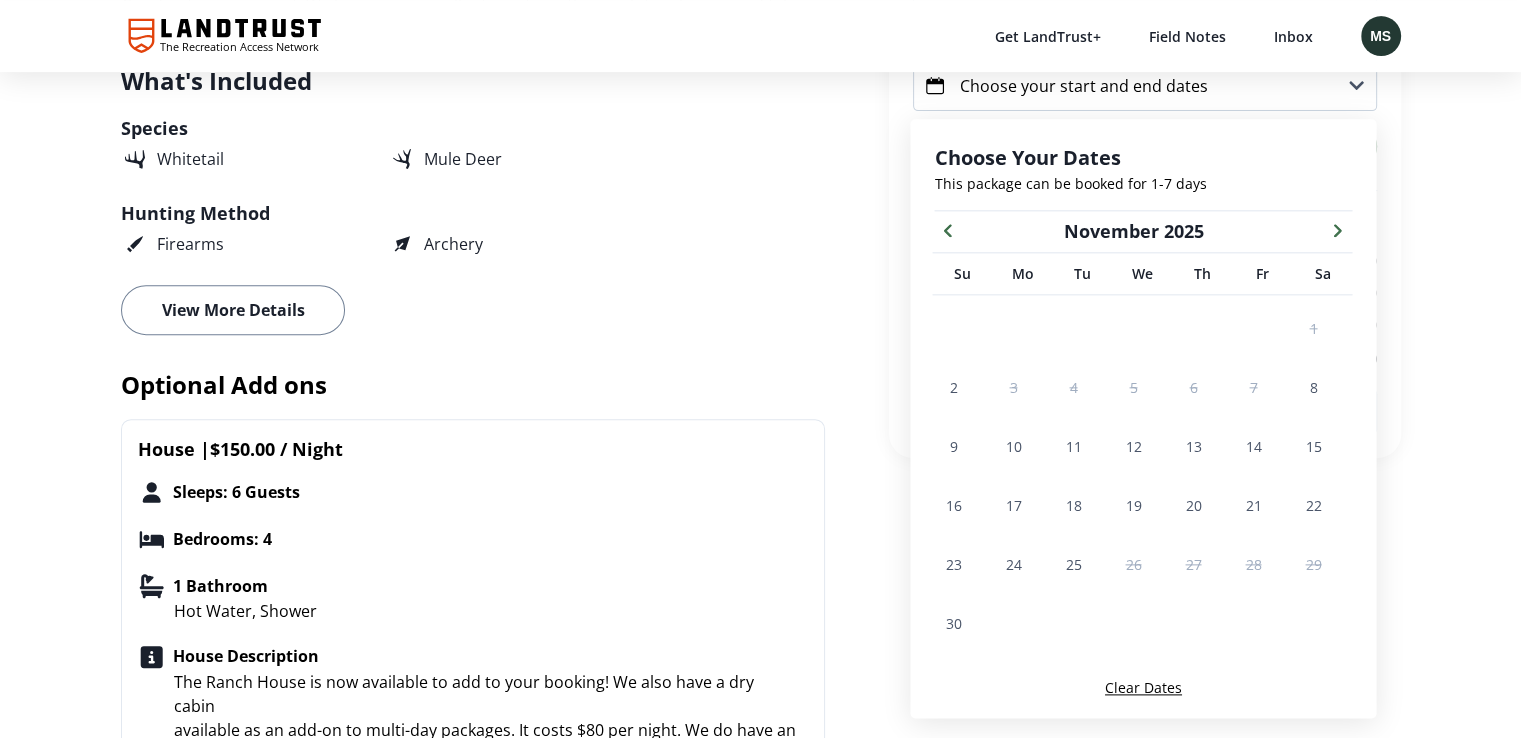 click on "Hunting Details Hunting Method Firearms Inquire for muzzleloader. Archery View More Details" at bounding box center [473, 310] 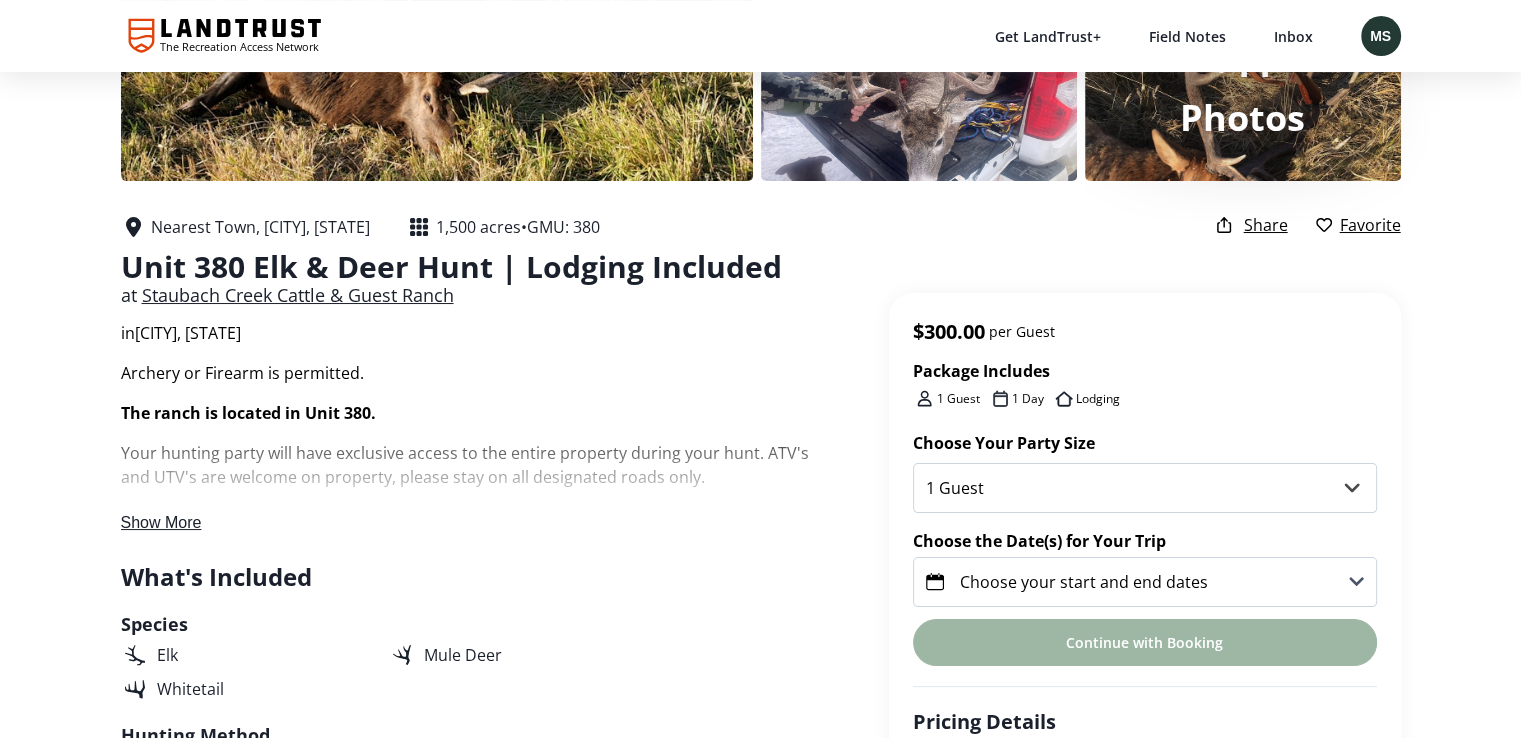 scroll, scrollTop: 400, scrollLeft: 0, axis: vertical 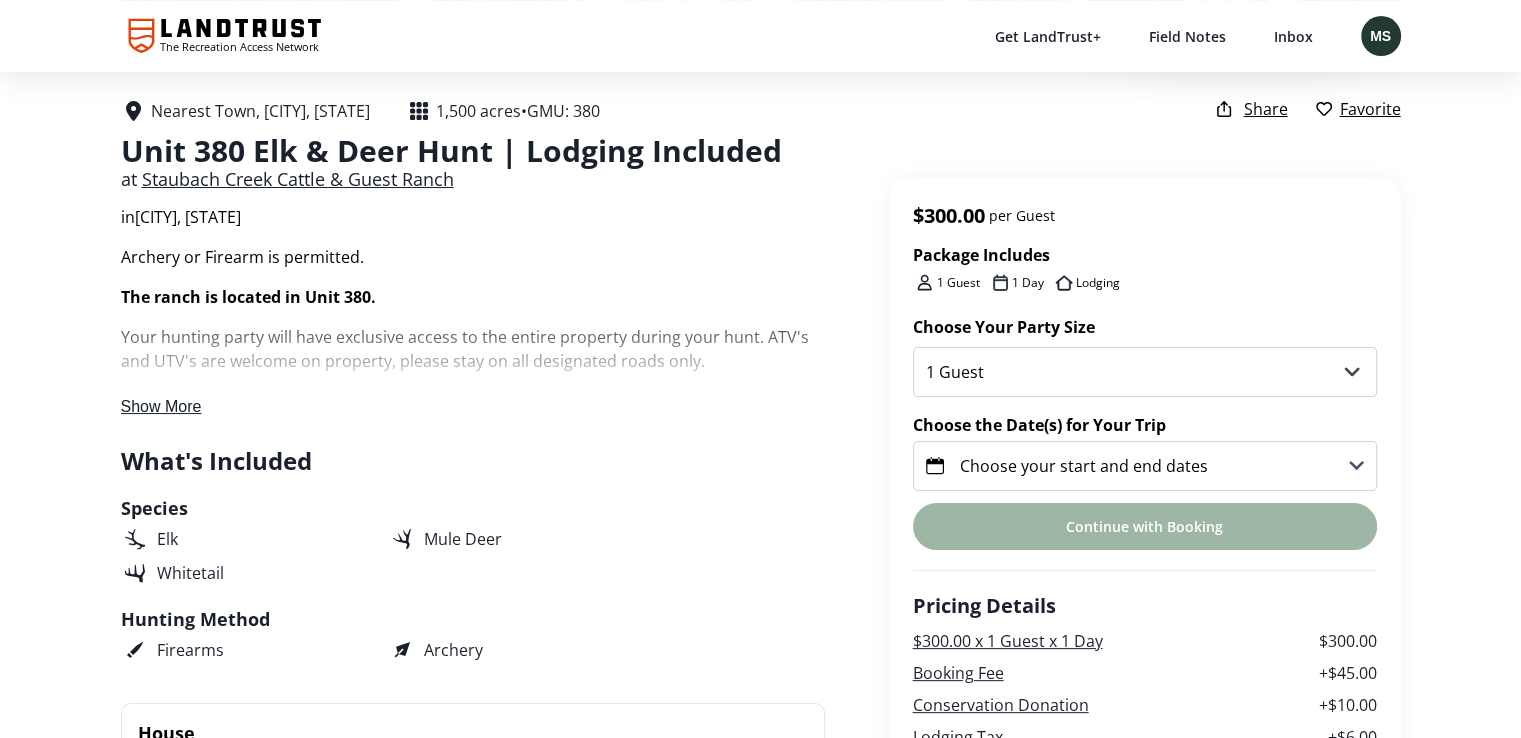 click on "Choose your start and end dates" at bounding box center (1084, 466) 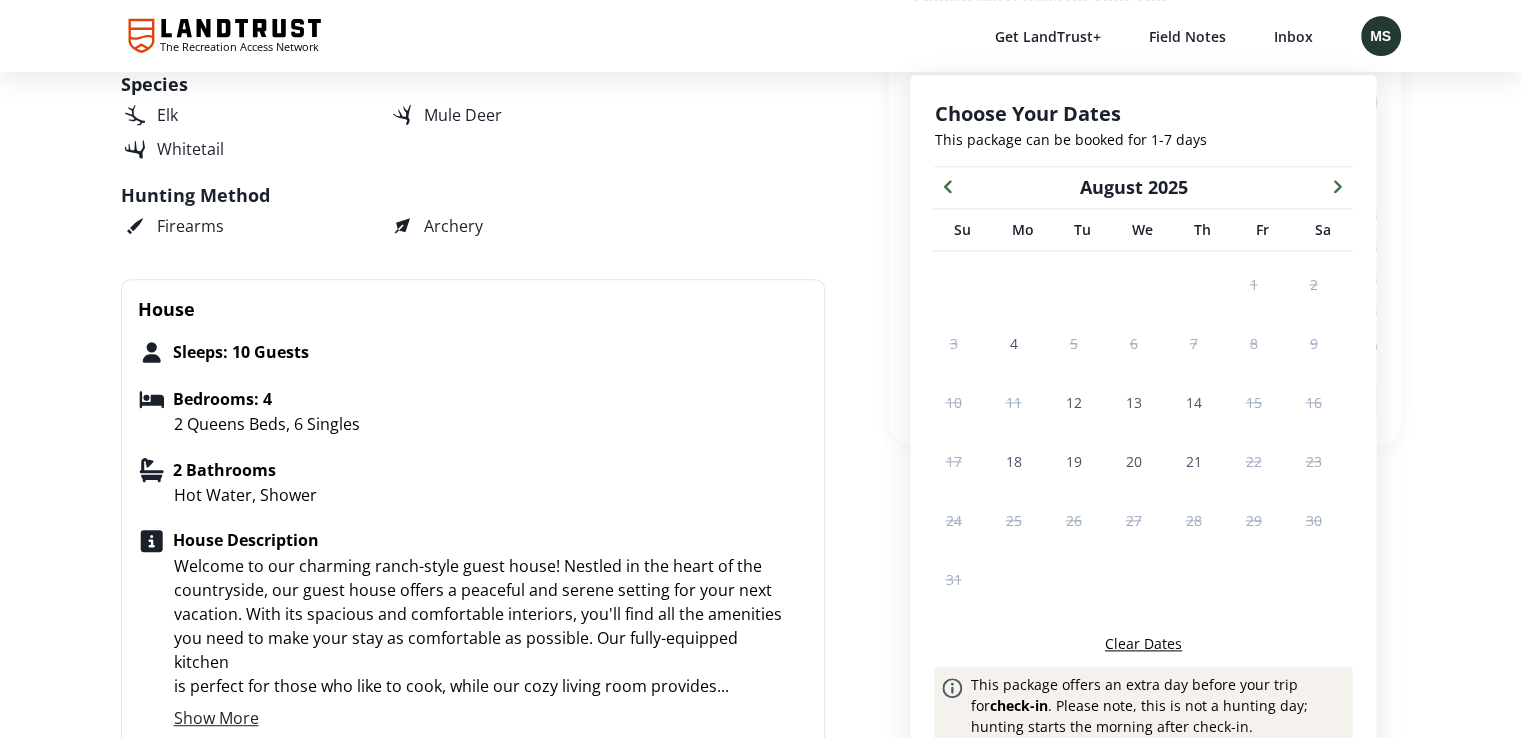 scroll, scrollTop: 869, scrollLeft: 0, axis: vertical 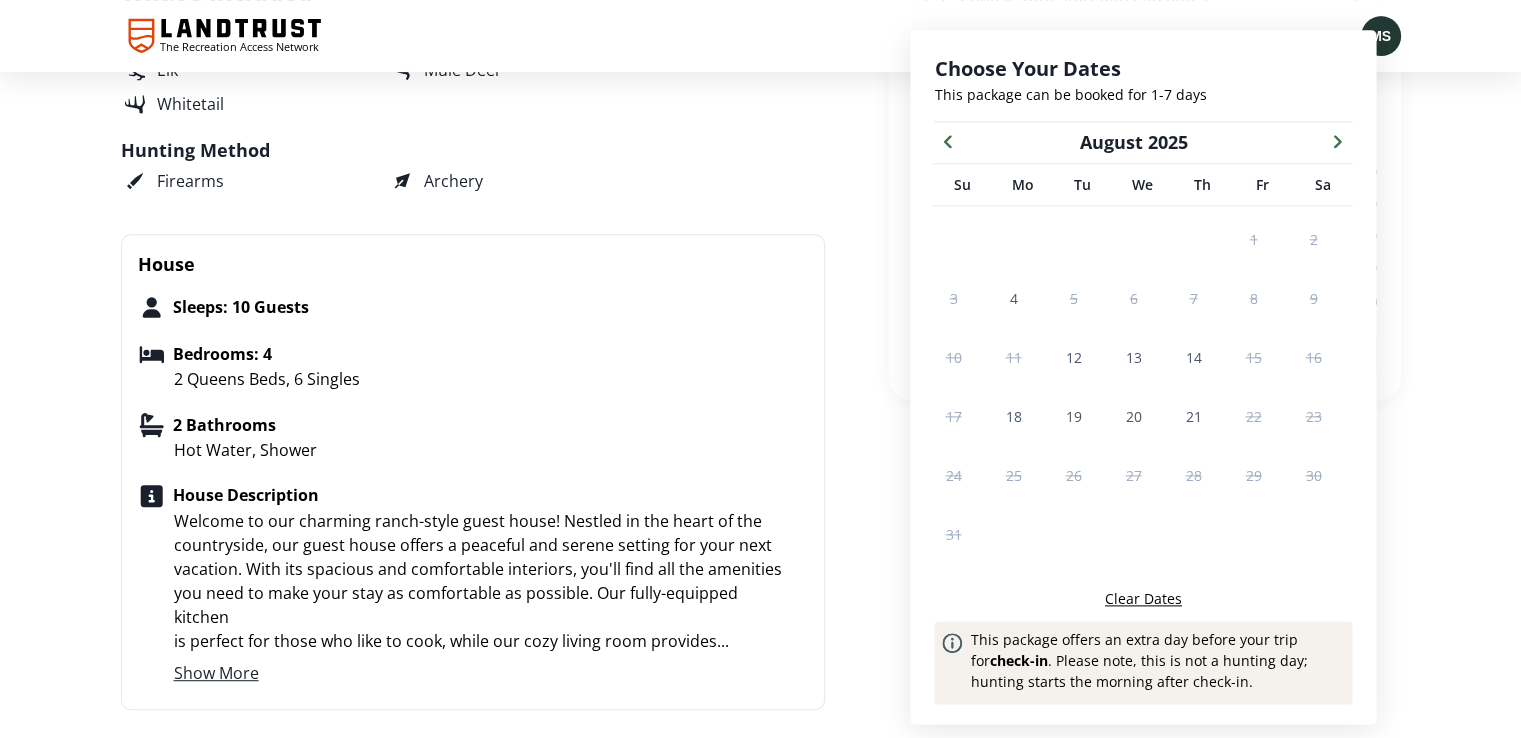 click at bounding box center [1337, 140] 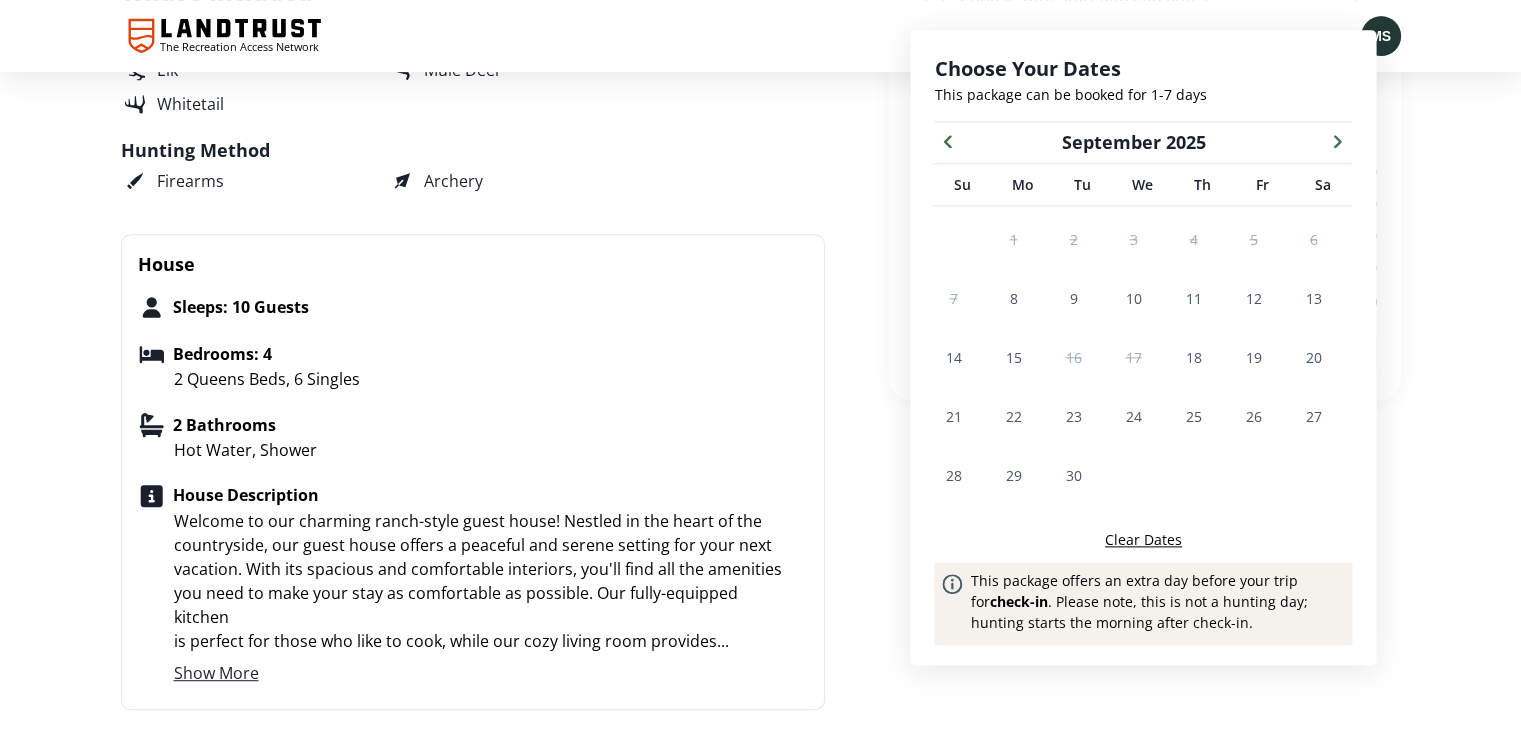 click at bounding box center [1337, 140] 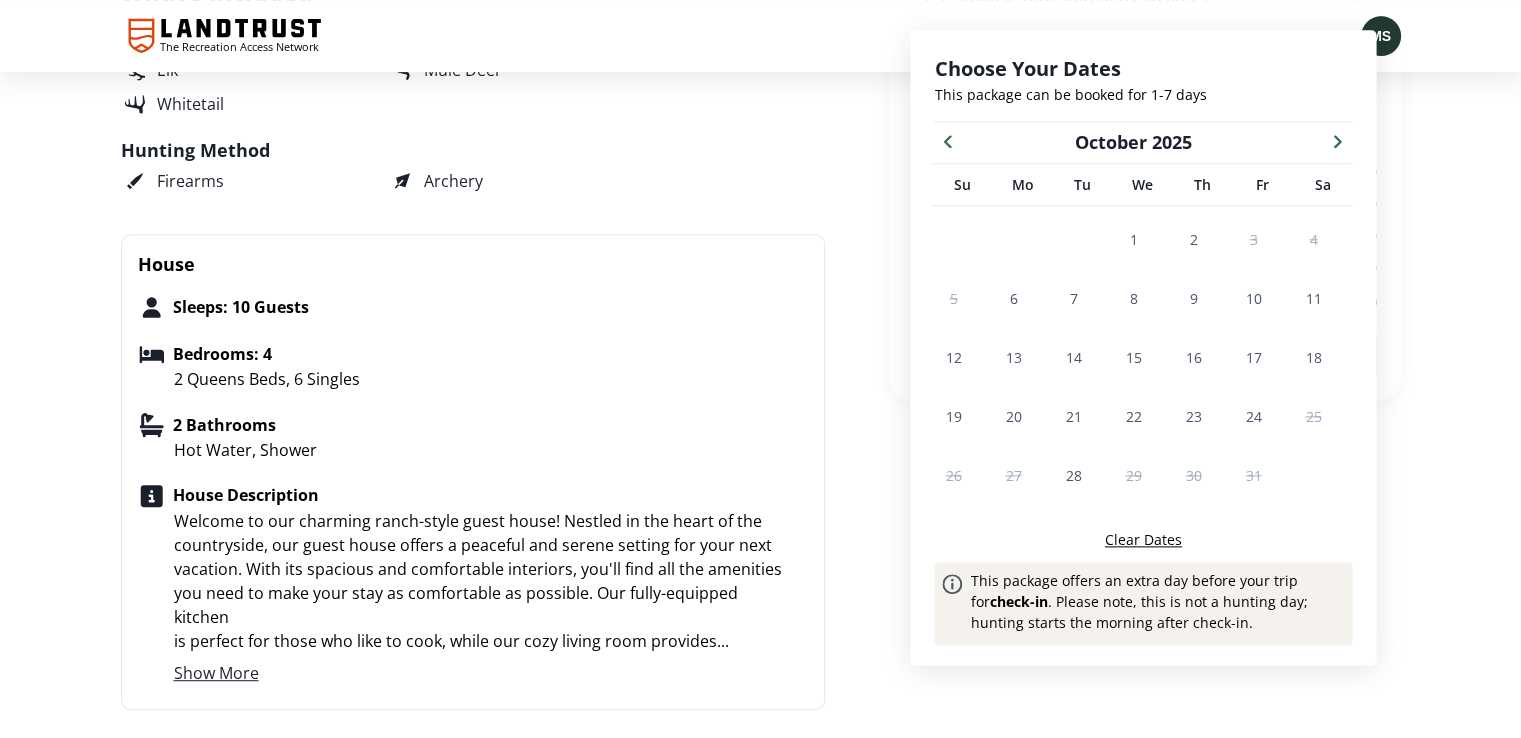 click at bounding box center [1337, 140] 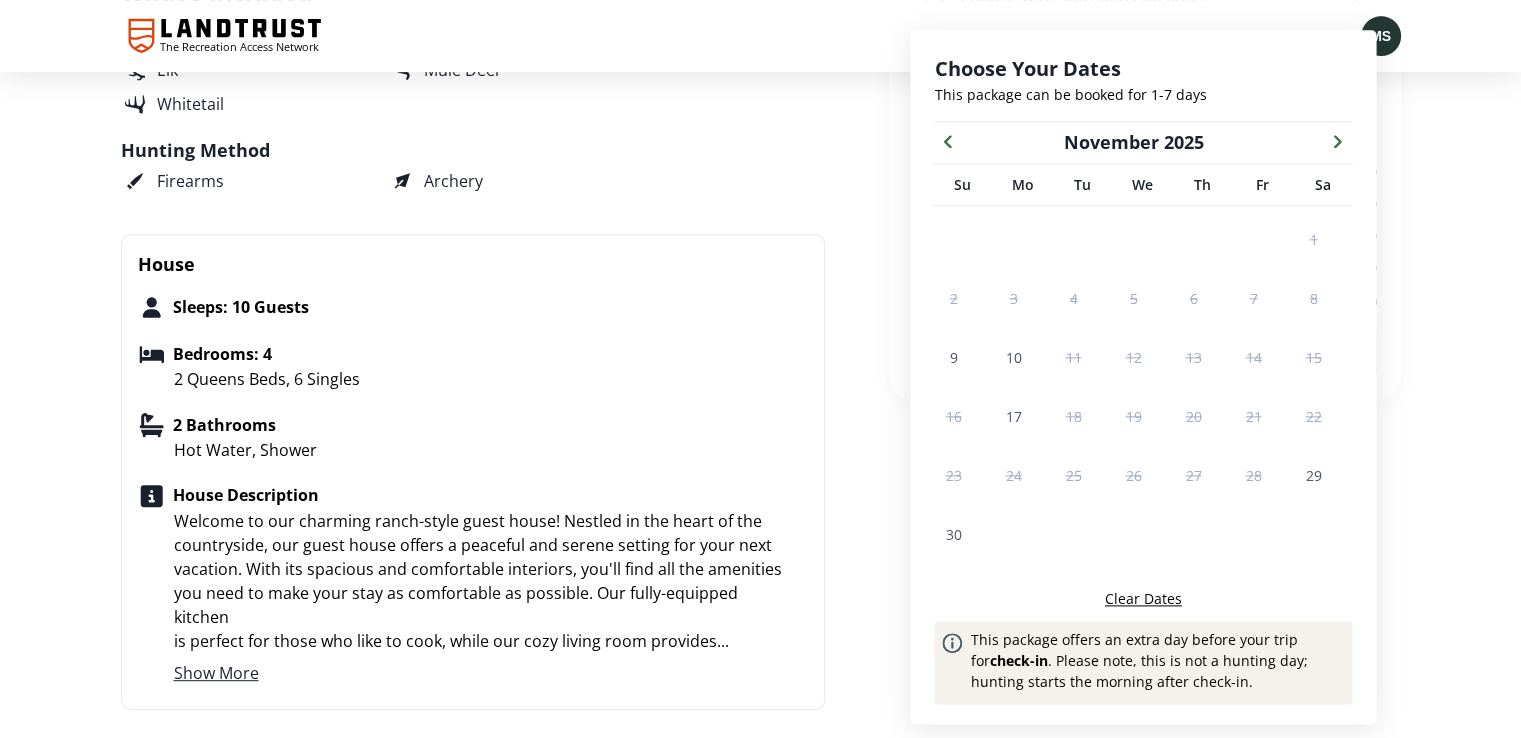 click at bounding box center [947, 140] 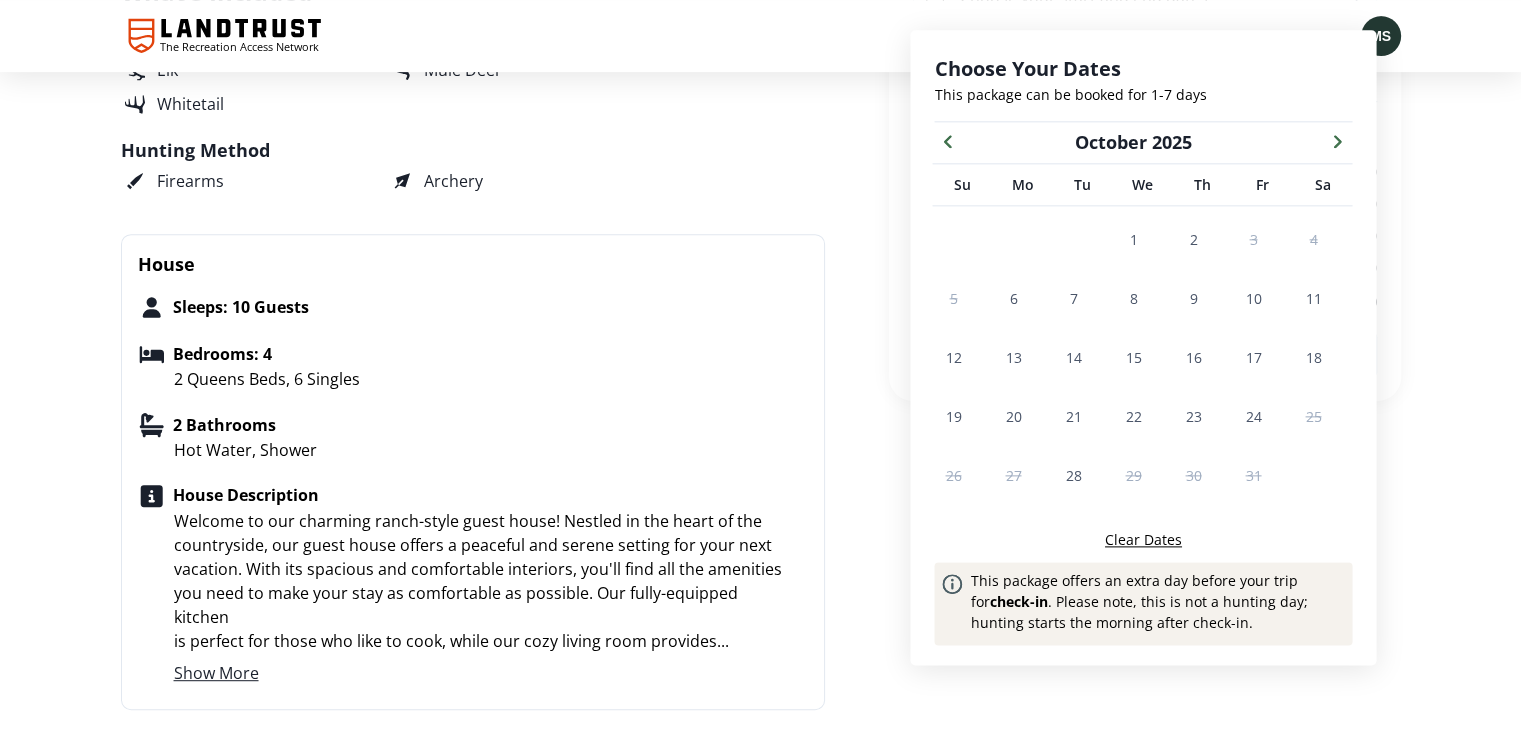click on "October 2025" at bounding box center [1133, 142] 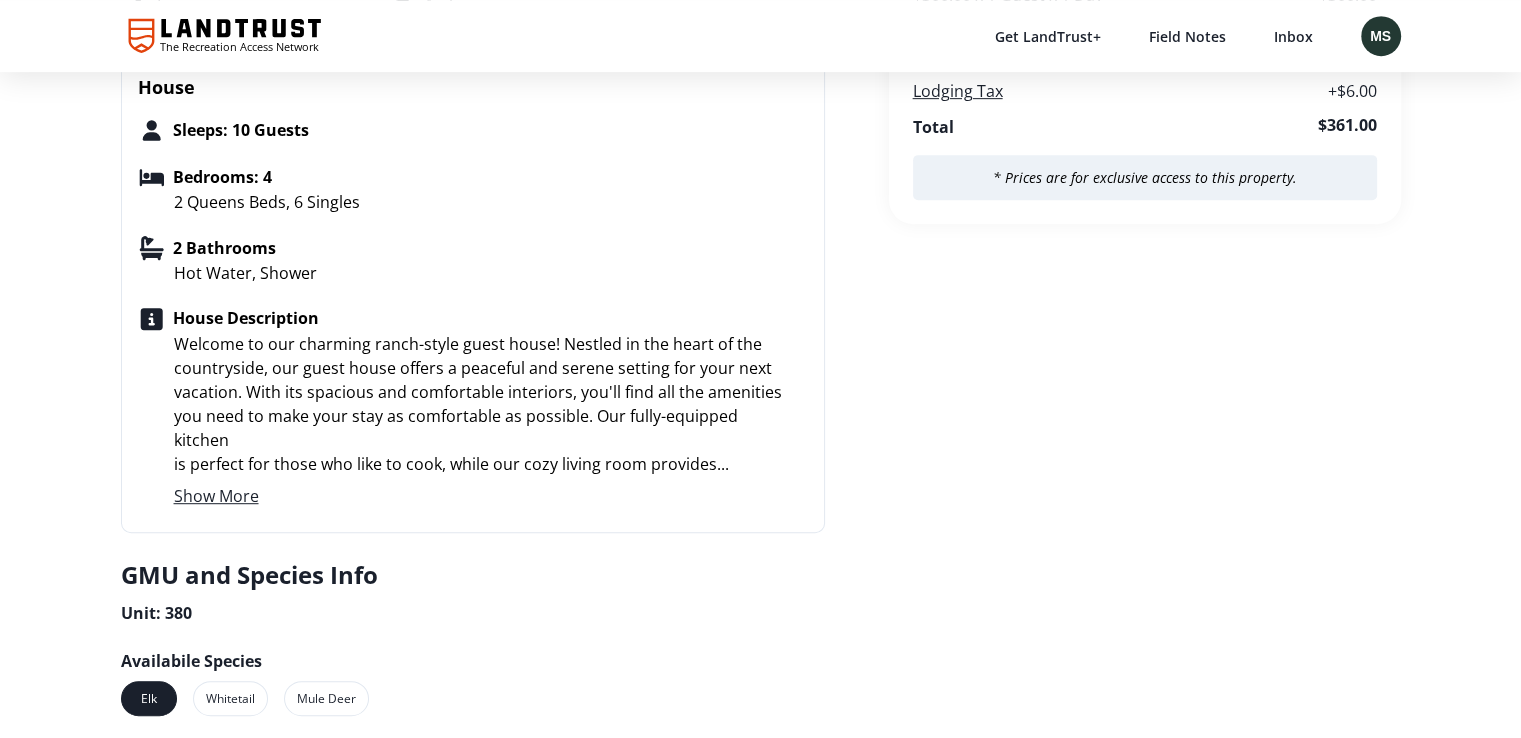 scroll, scrollTop: 1069, scrollLeft: 0, axis: vertical 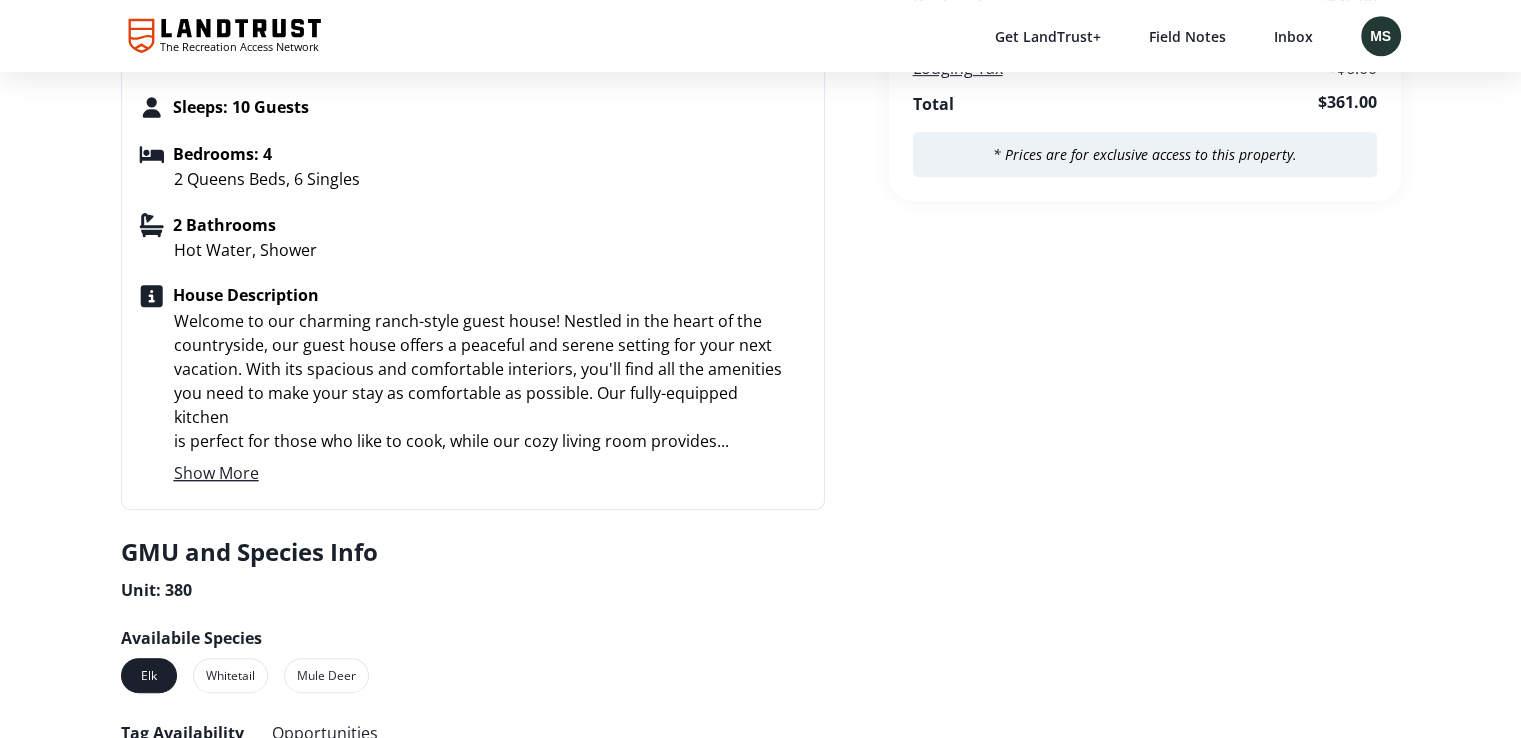 click on "Show More" at bounding box center [216, 473] 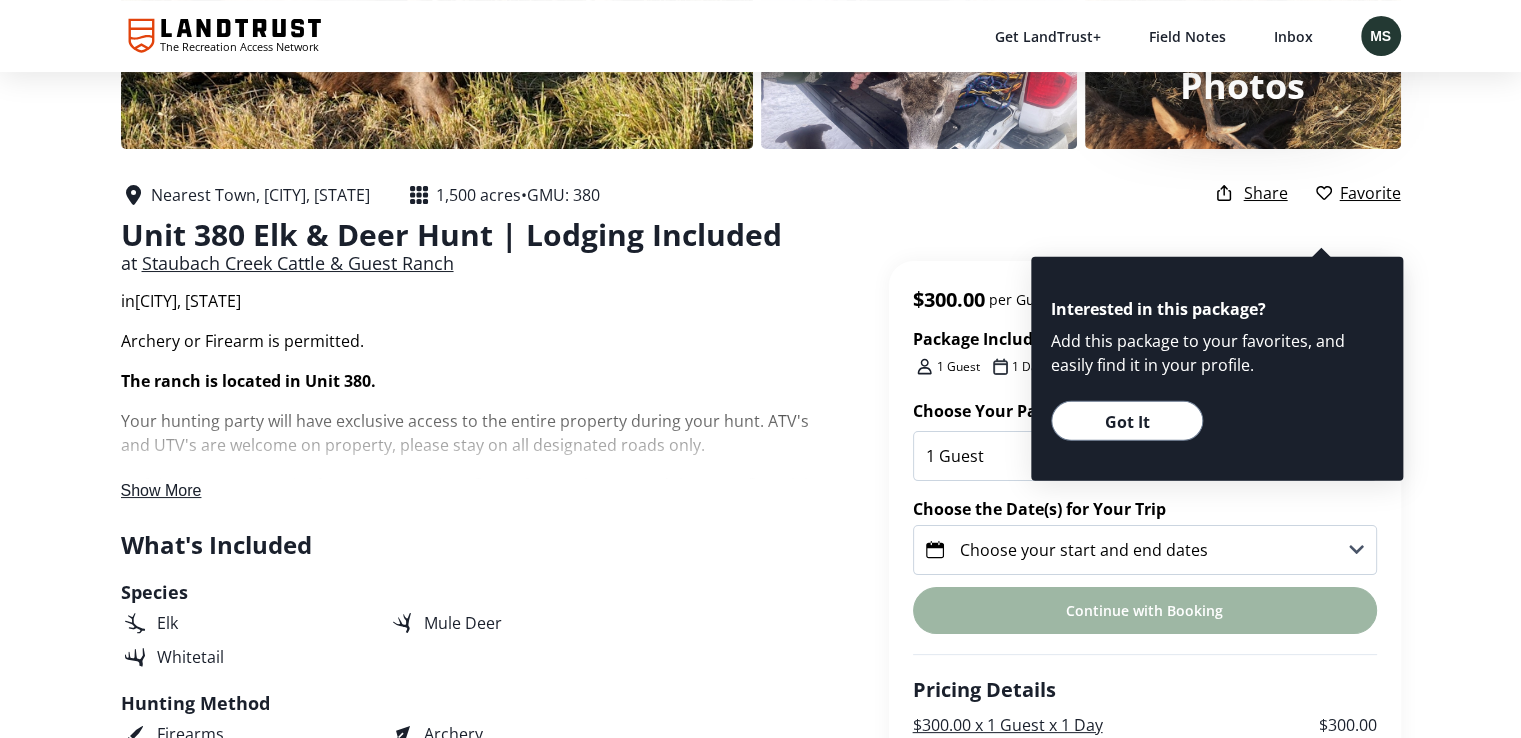 scroll, scrollTop: 269, scrollLeft: 0, axis: vertical 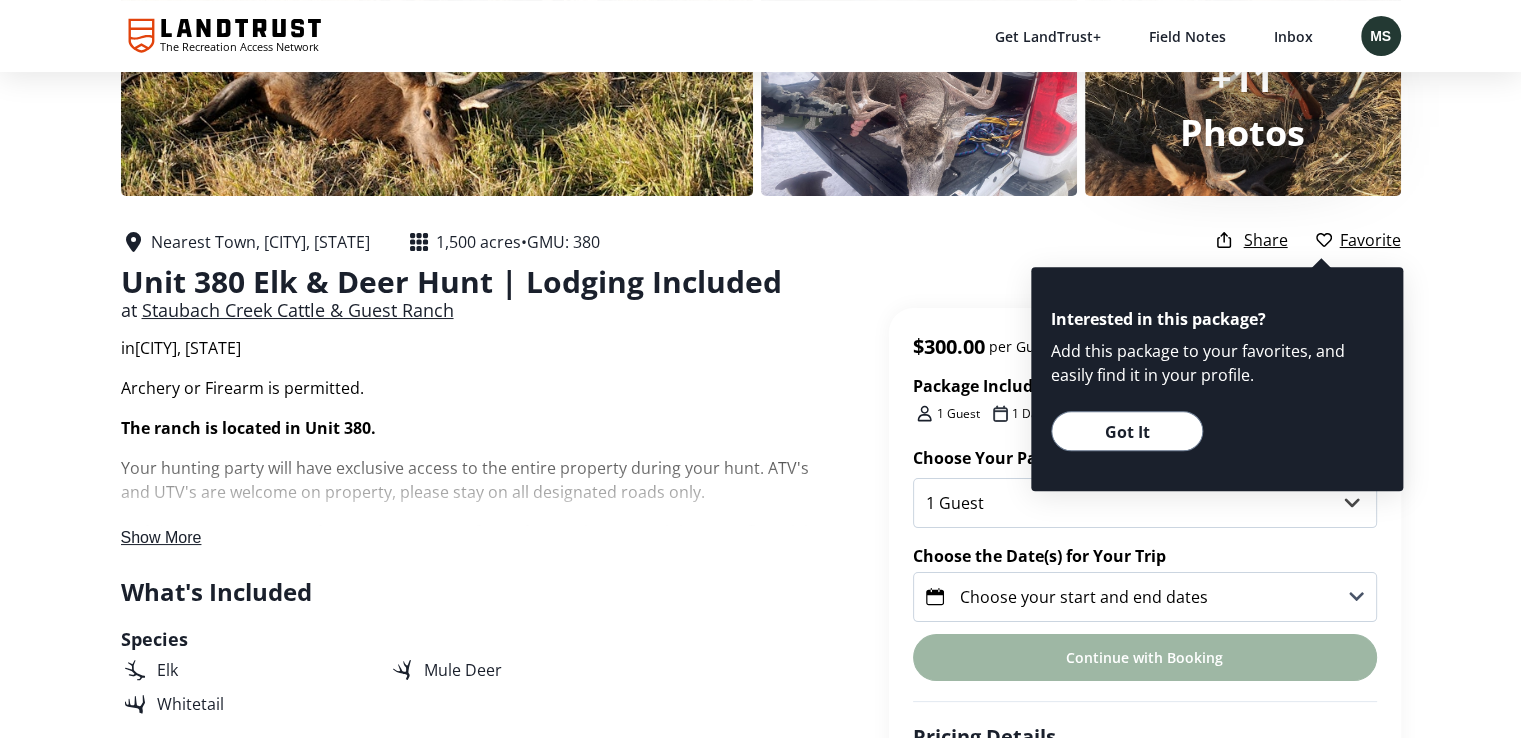 click on "Staubach Creek Cattle & Guest Ranch" at bounding box center [298, 310] 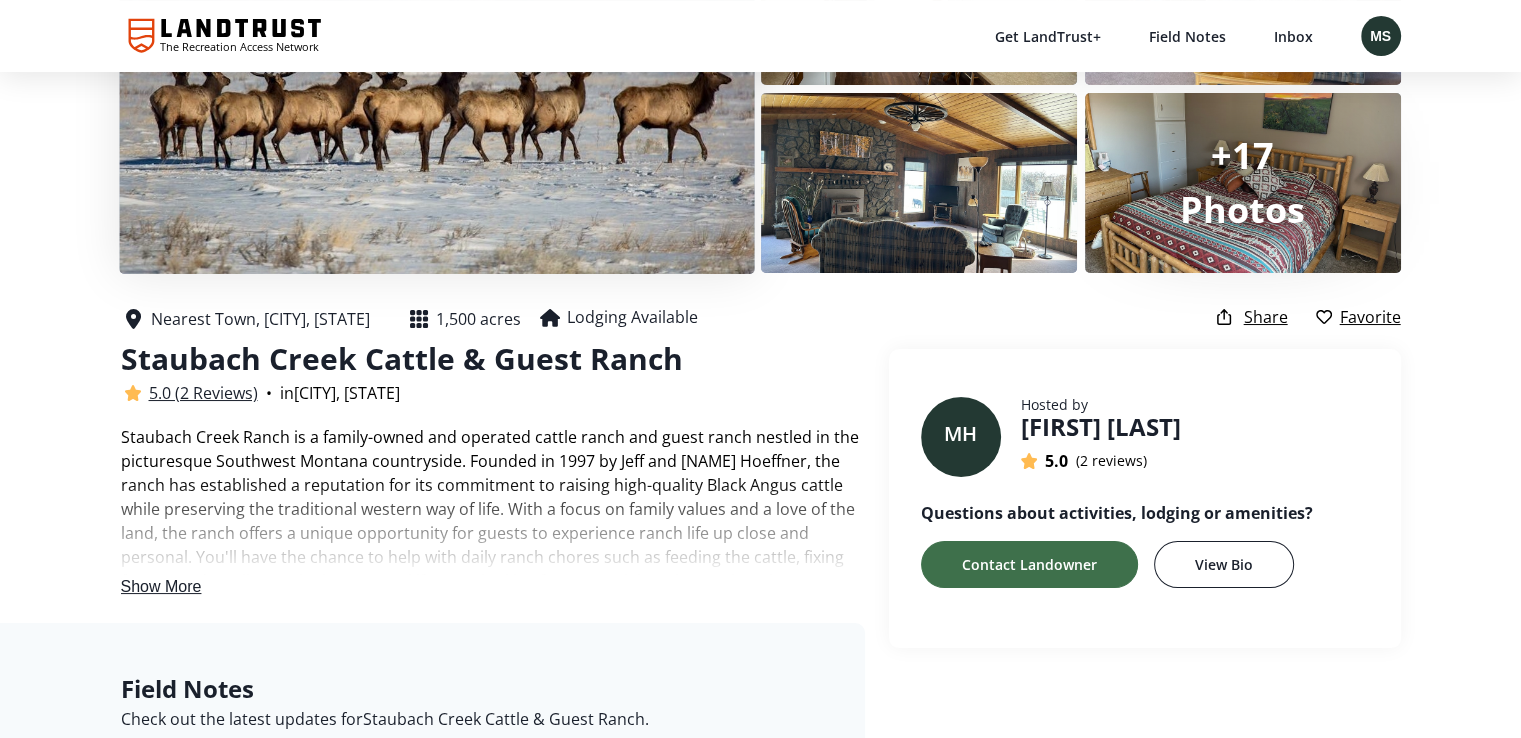 scroll, scrollTop: 200, scrollLeft: 0, axis: vertical 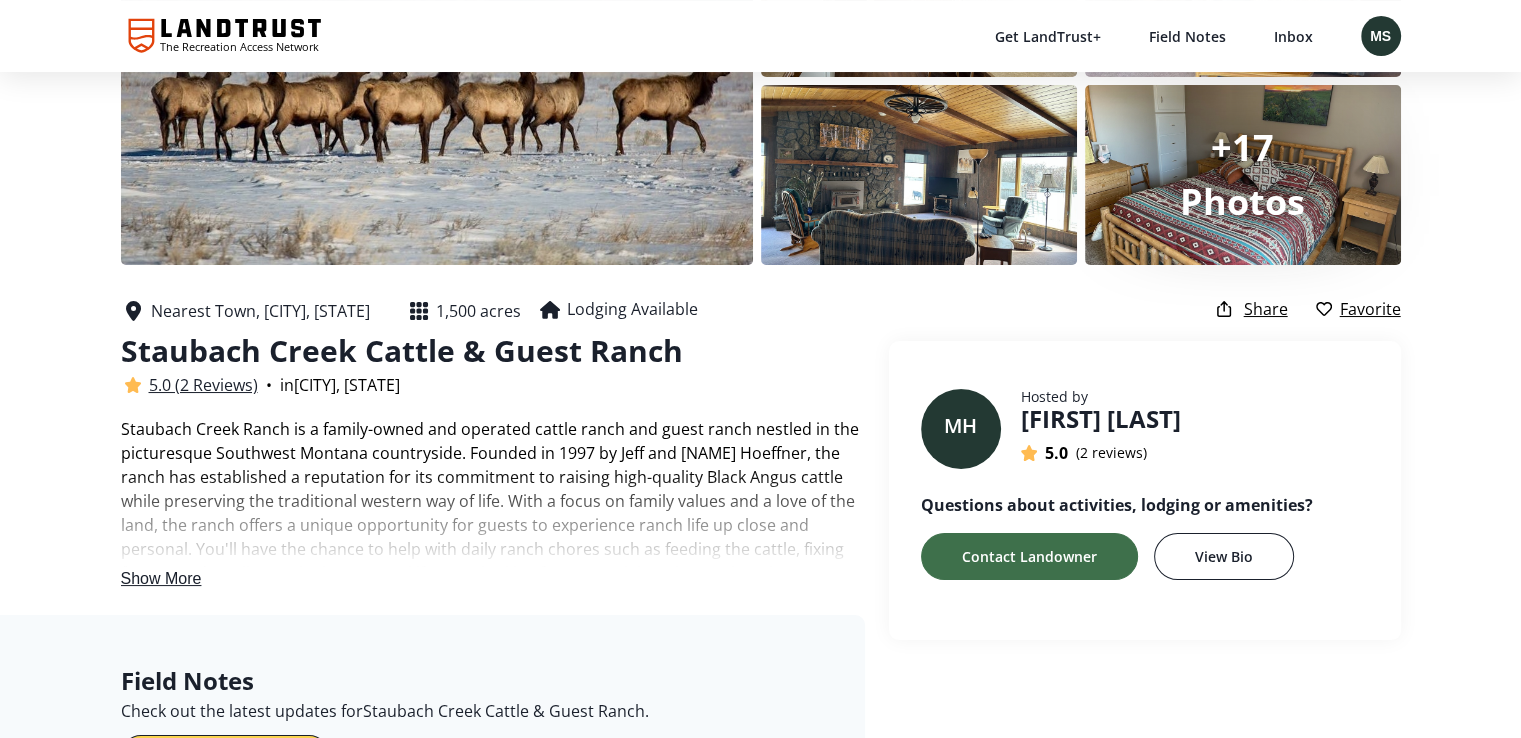 click on "Show More" at bounding box center [161, 578] 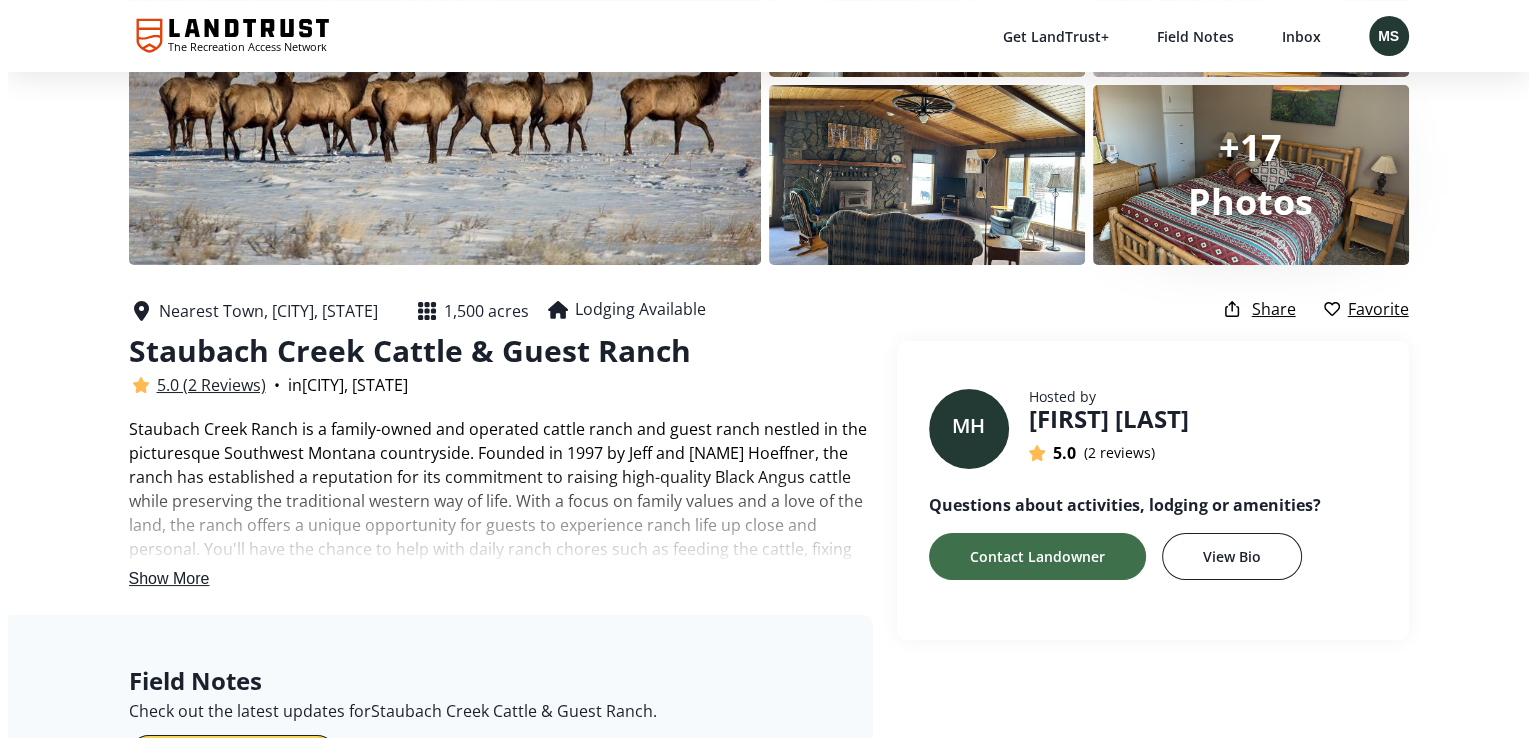 scroll, scrollTop: 0, scrollLeft: 0, axis: both 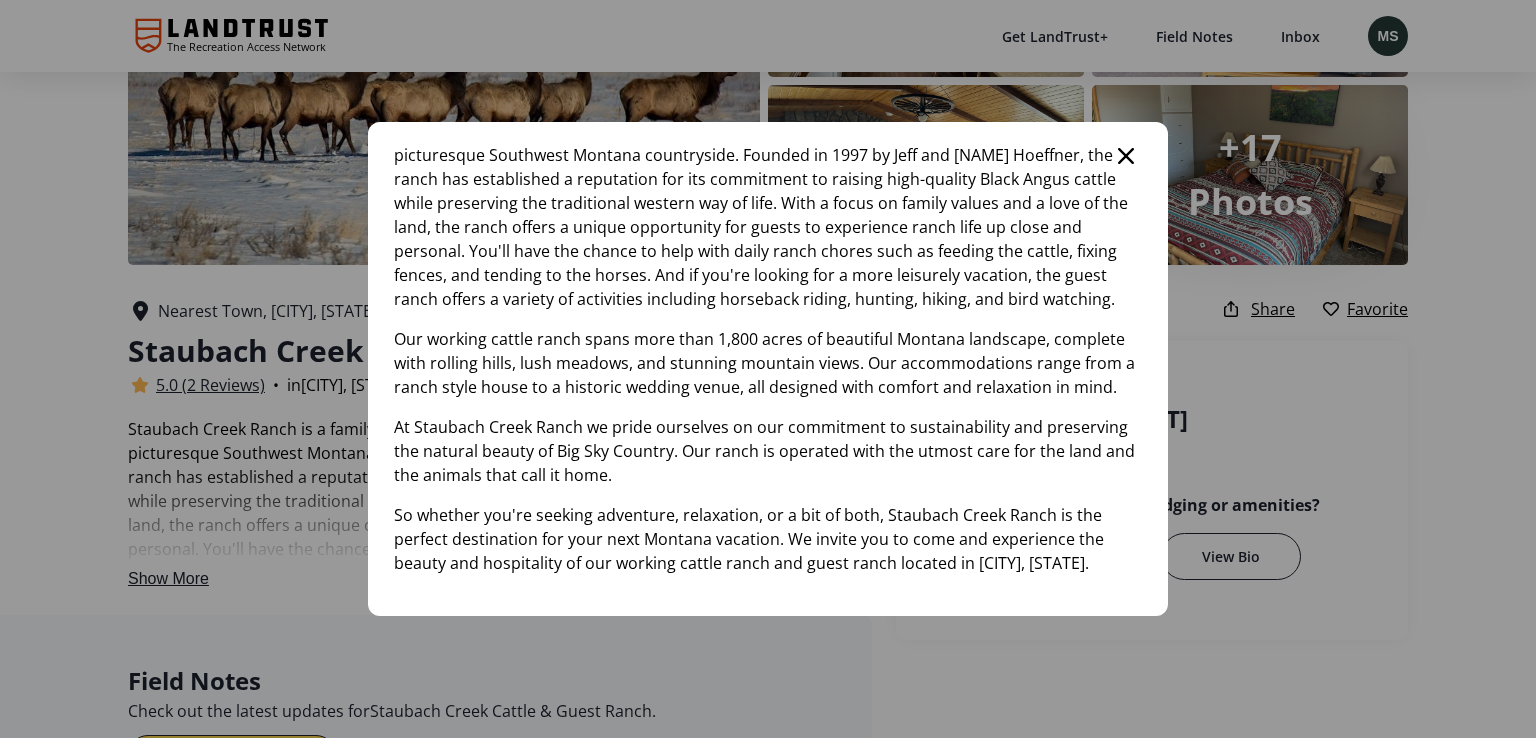 click 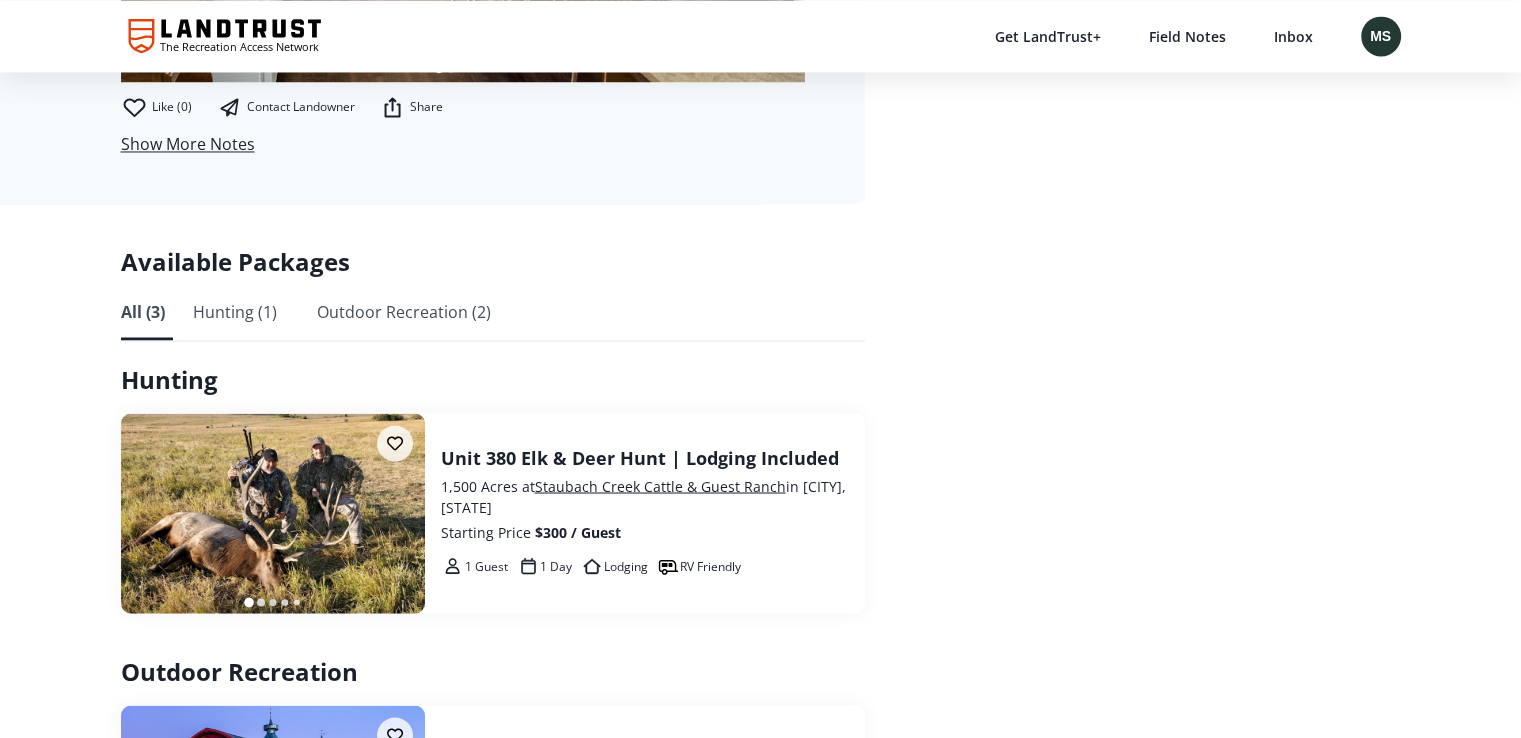 scroll, scrollTop: 3500, scrollLeft: 0, axis: vertical 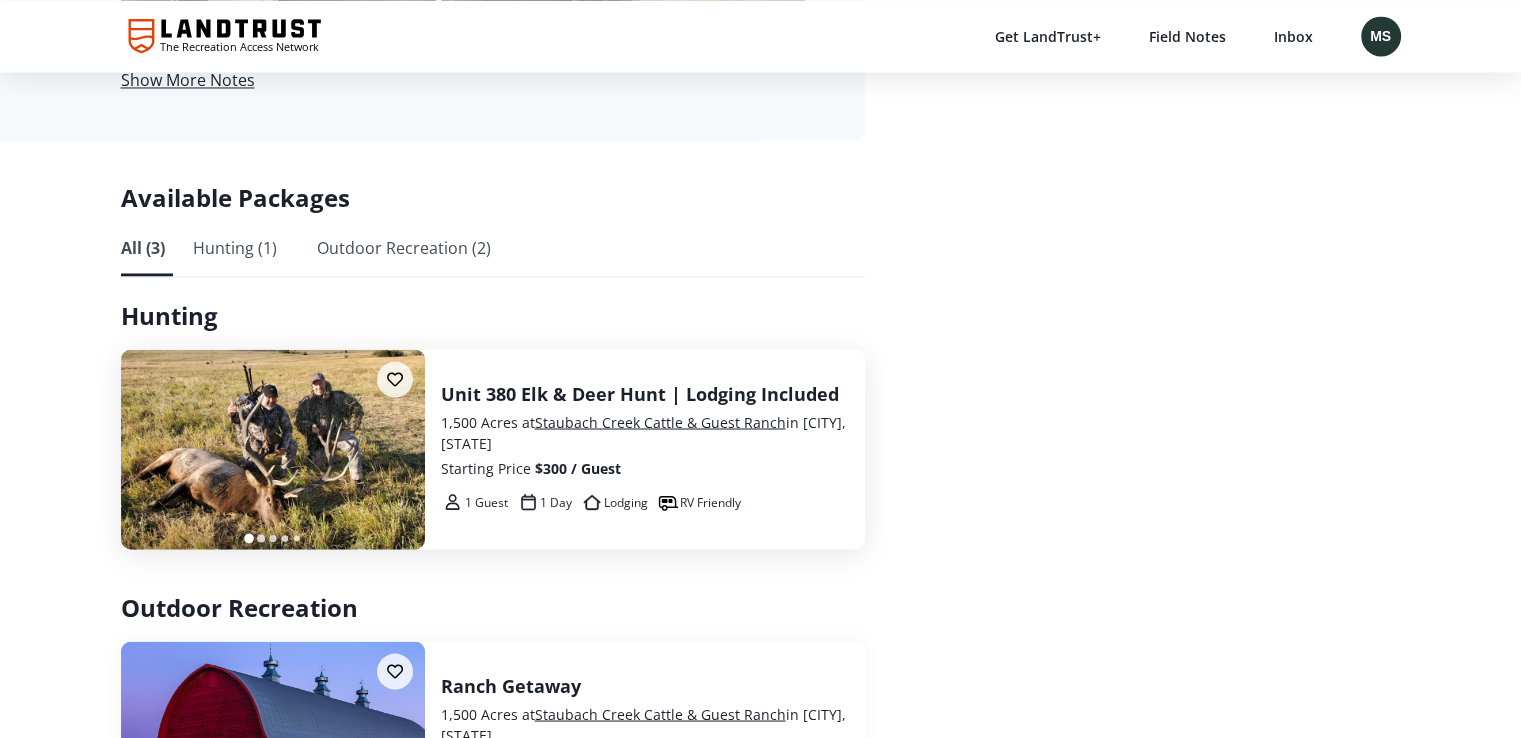click on "Unit 380 Elk & Deer Hunt | Lodging Included" at bounding box center [645, 393] 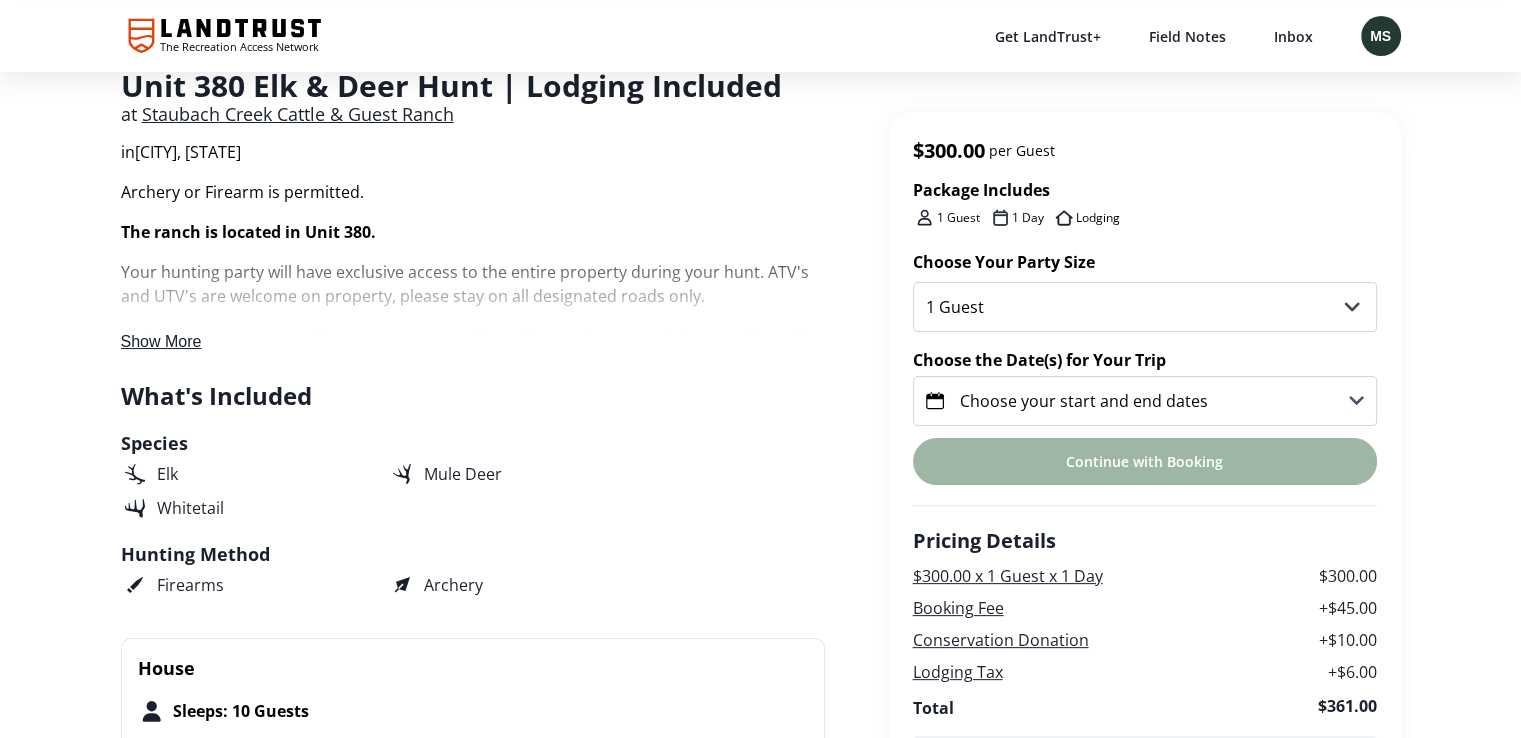 scroll, scrollTop: 500, scrollLeft: 0, axis: vertical 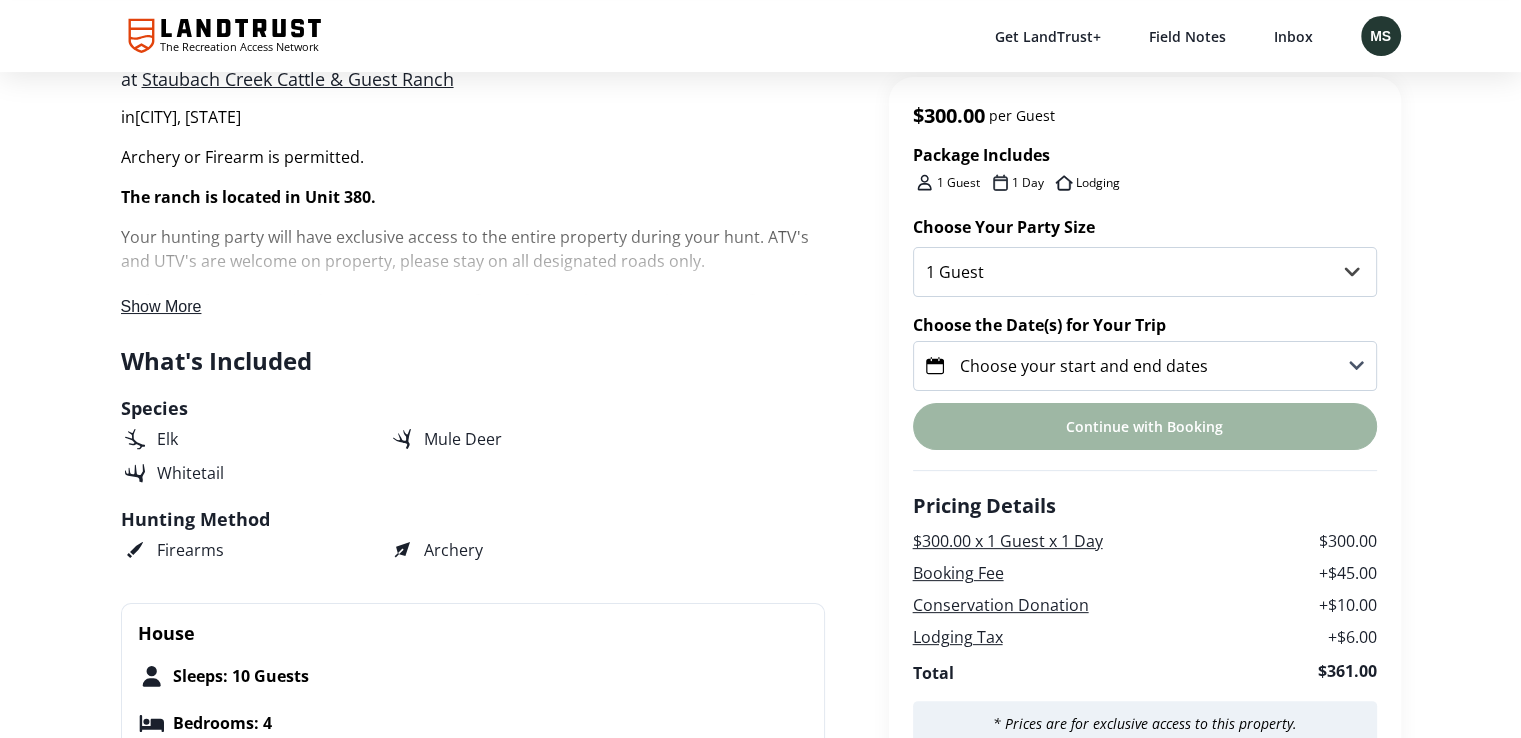 click on "Choose your start and end dates" at bounding box center [1084, 366] 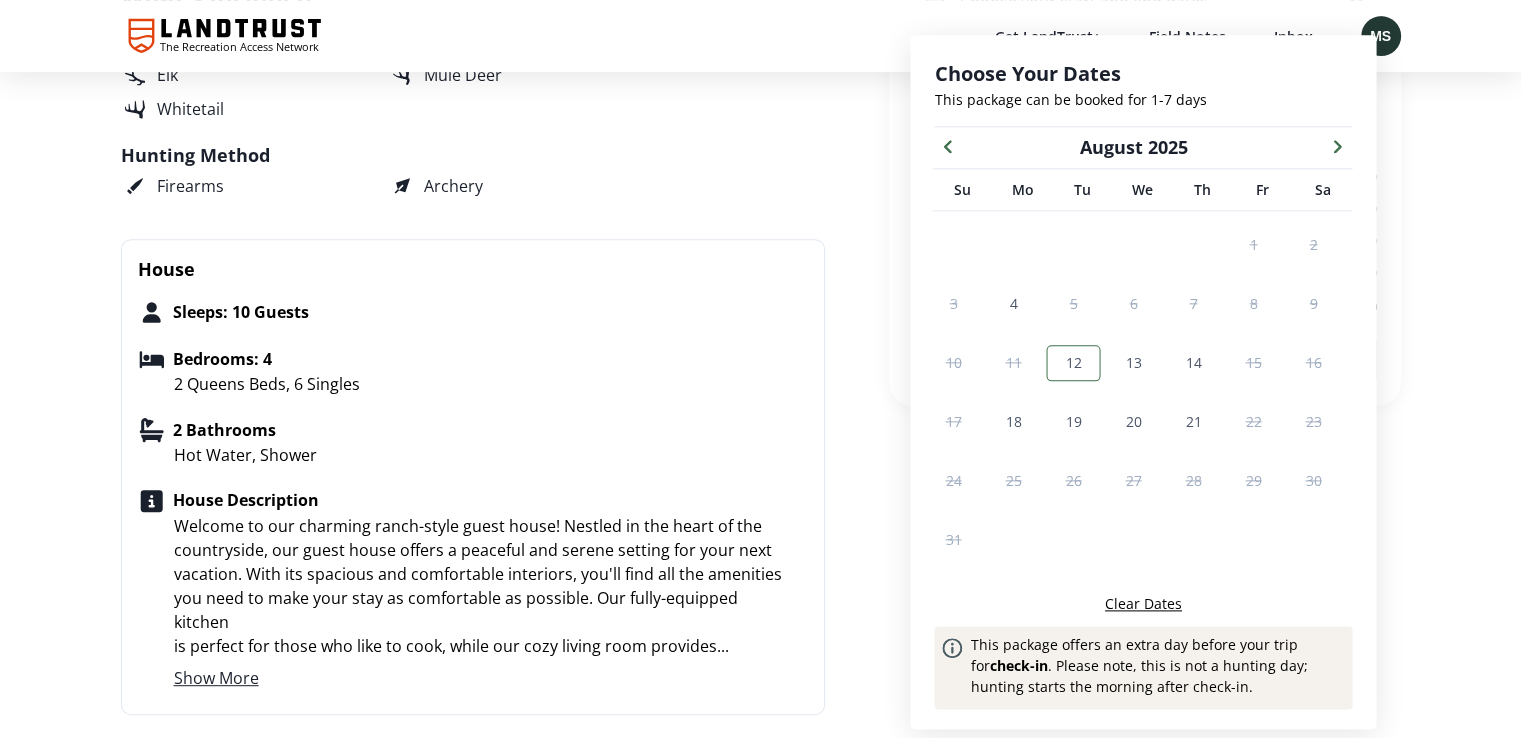 scroll, scrollTop: 875, scrollLeft: 0, axis: vertical 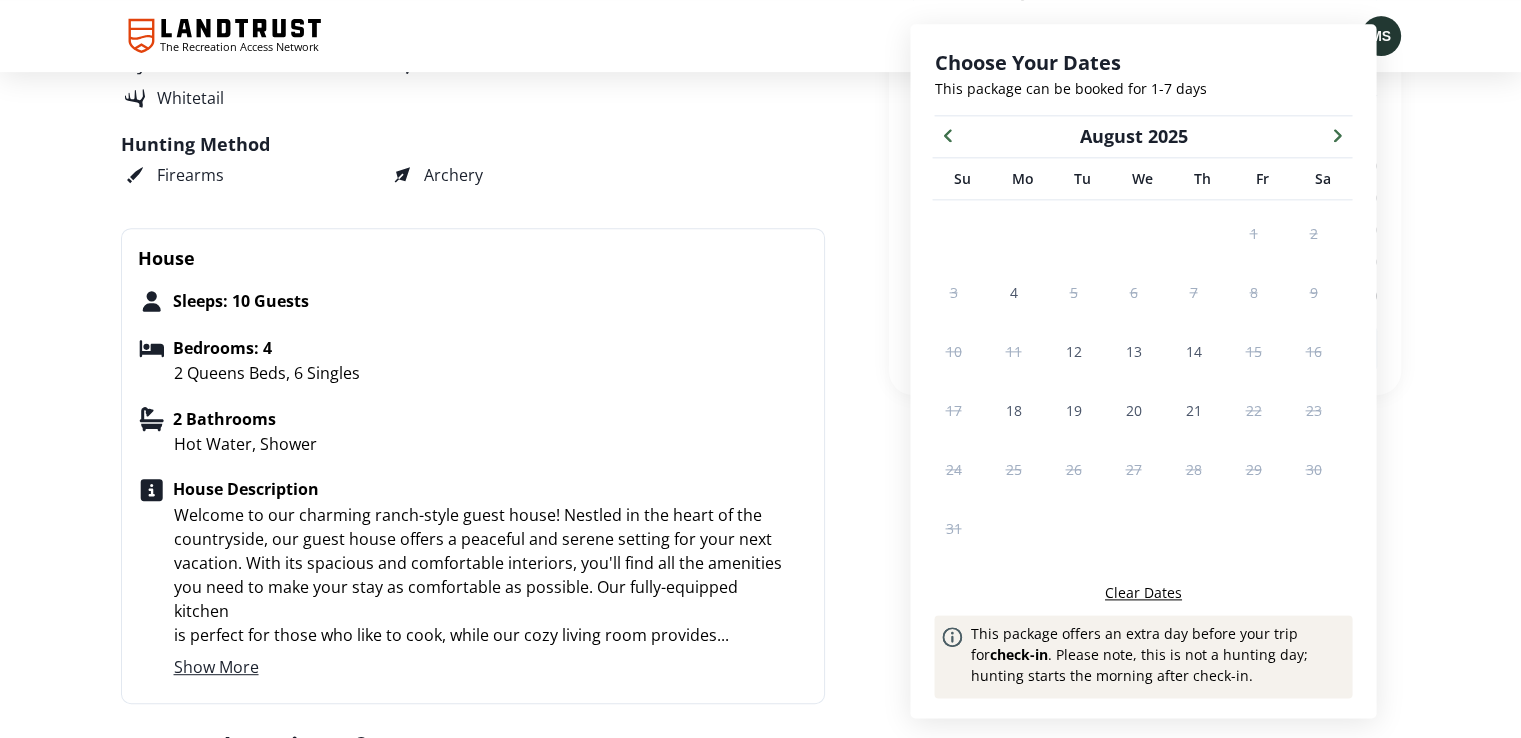 click 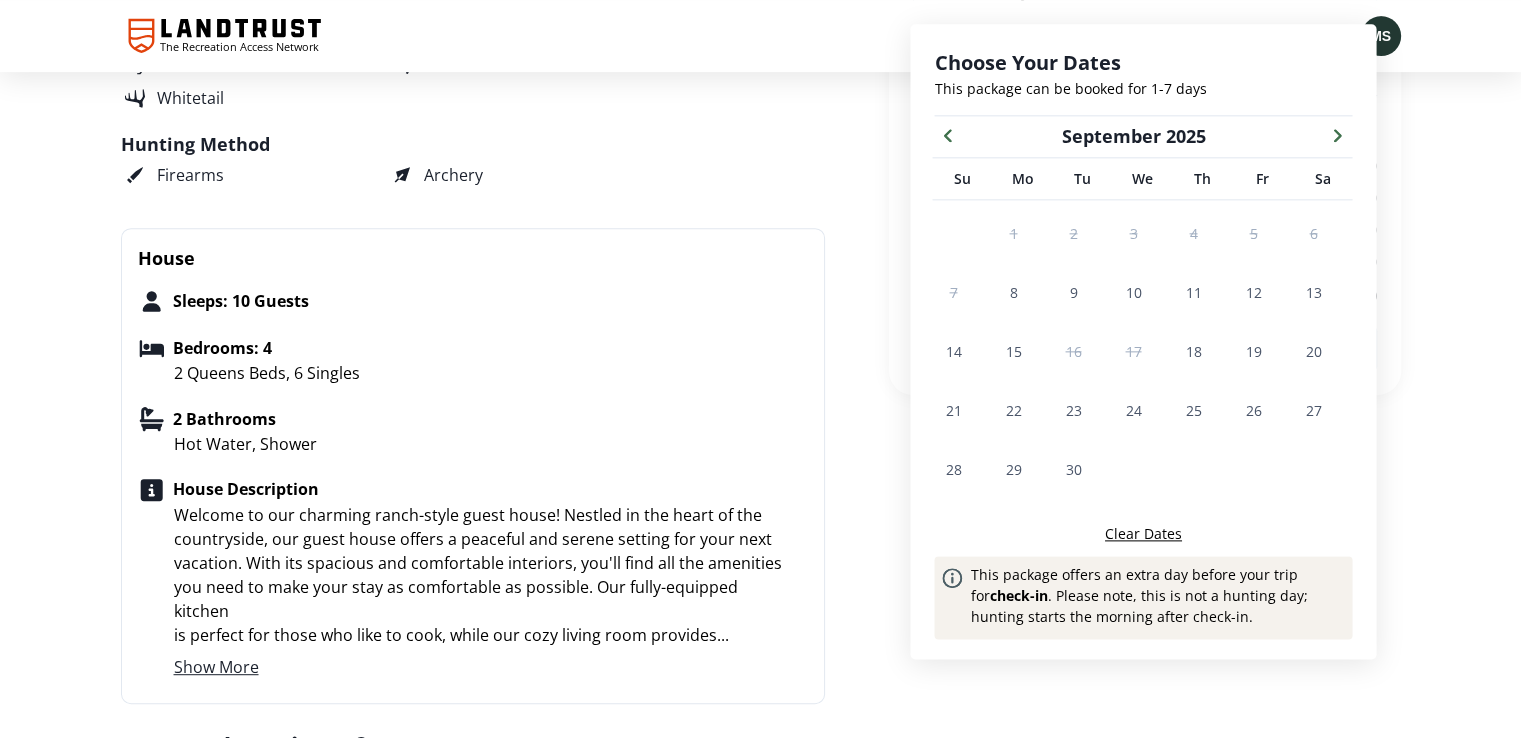 click on "Archery or Firearm is permitted.
The ranch is located in Unit 380.
Your hunting party will have exclusive access to the entire property during your hunt. ATV's and UTV's are welcome on property, please stay on all designated roads only.
Lodging is INCLUDED in the per-guest price of your hunt.  It is assumed that your first night of lodging will be the NIGHT BEFORE your first day of hunting, so you can arrive, stay on site, and begin hunting right away on the morning of your first day. No hunting the night before, this is just an arrival/travel day.
Lodging will not be available the final night of your booking.
Lodging at the ranch guest house:
Our ranch-style guest house overlooks the hayfields of this working cattle ranch and is set in the shadows of the Elkhorn Mountains. The home boasts three bedrooms upstairs, and a basement "suite," two bathrooms and a fully-equipped kitchen. In addition the house
Show More Package Details Archery or Firearm is permitted.
Elk" at bounding box center (505, 2367) 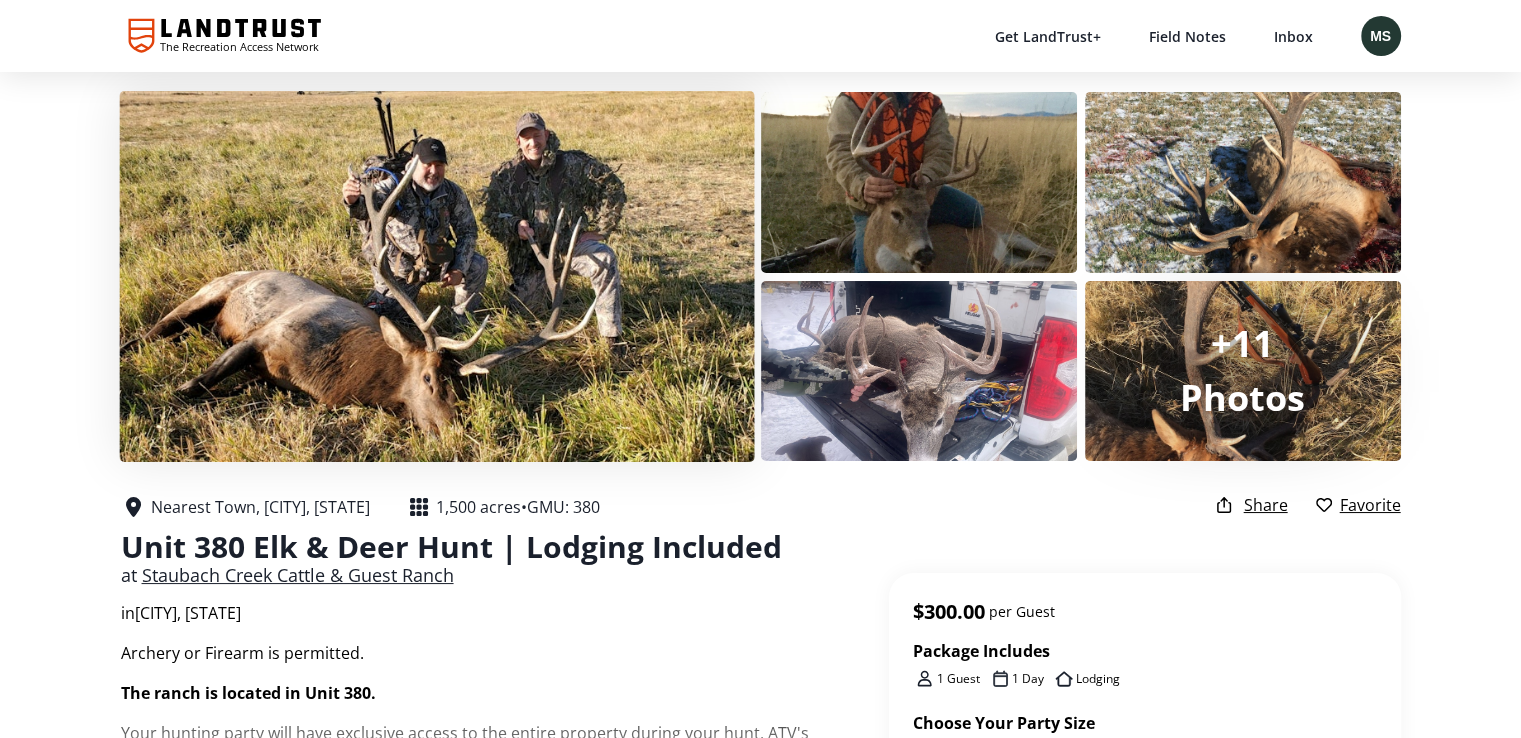 scroll, scrollTop: 0, scrollLeft: 0, axis: both 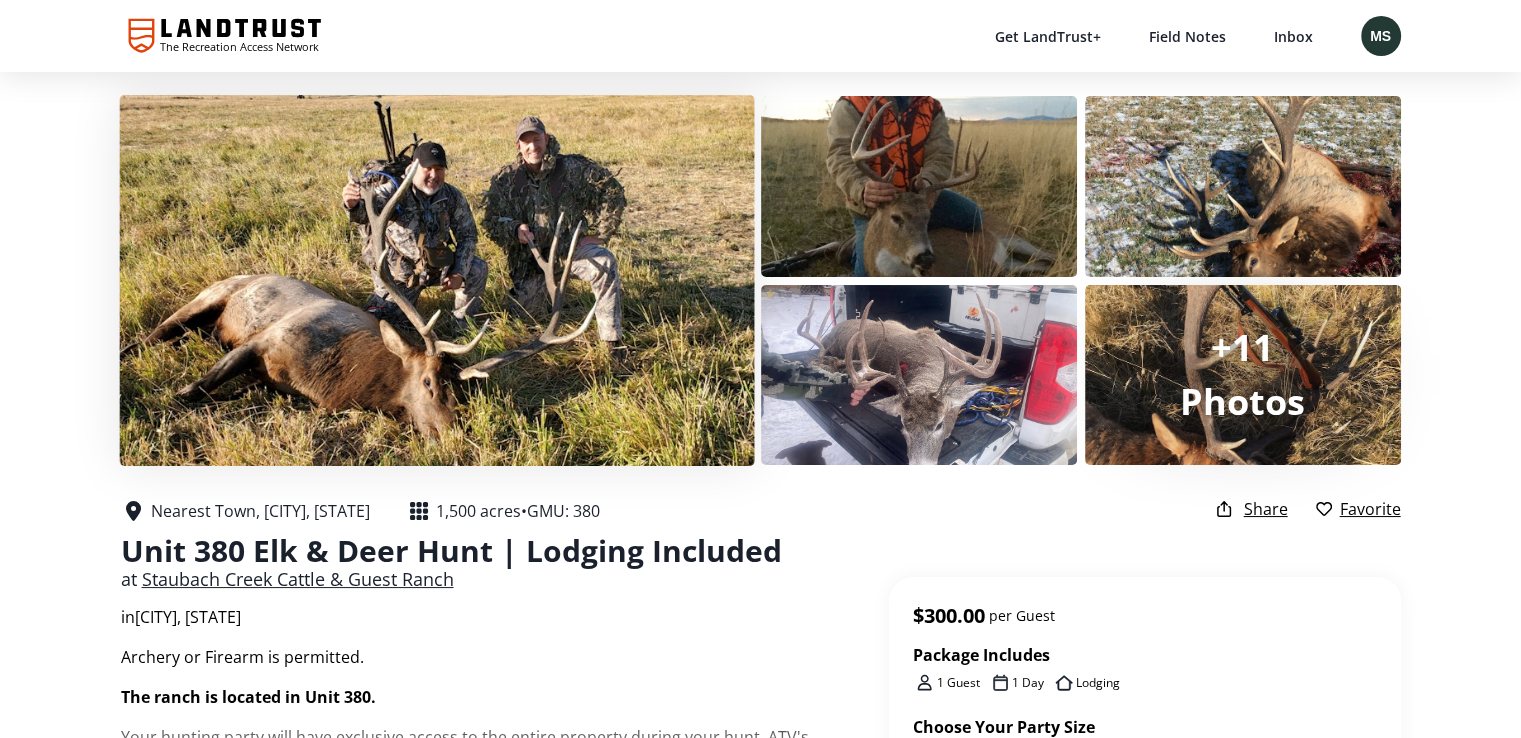 click at bounding box center (436, 280) 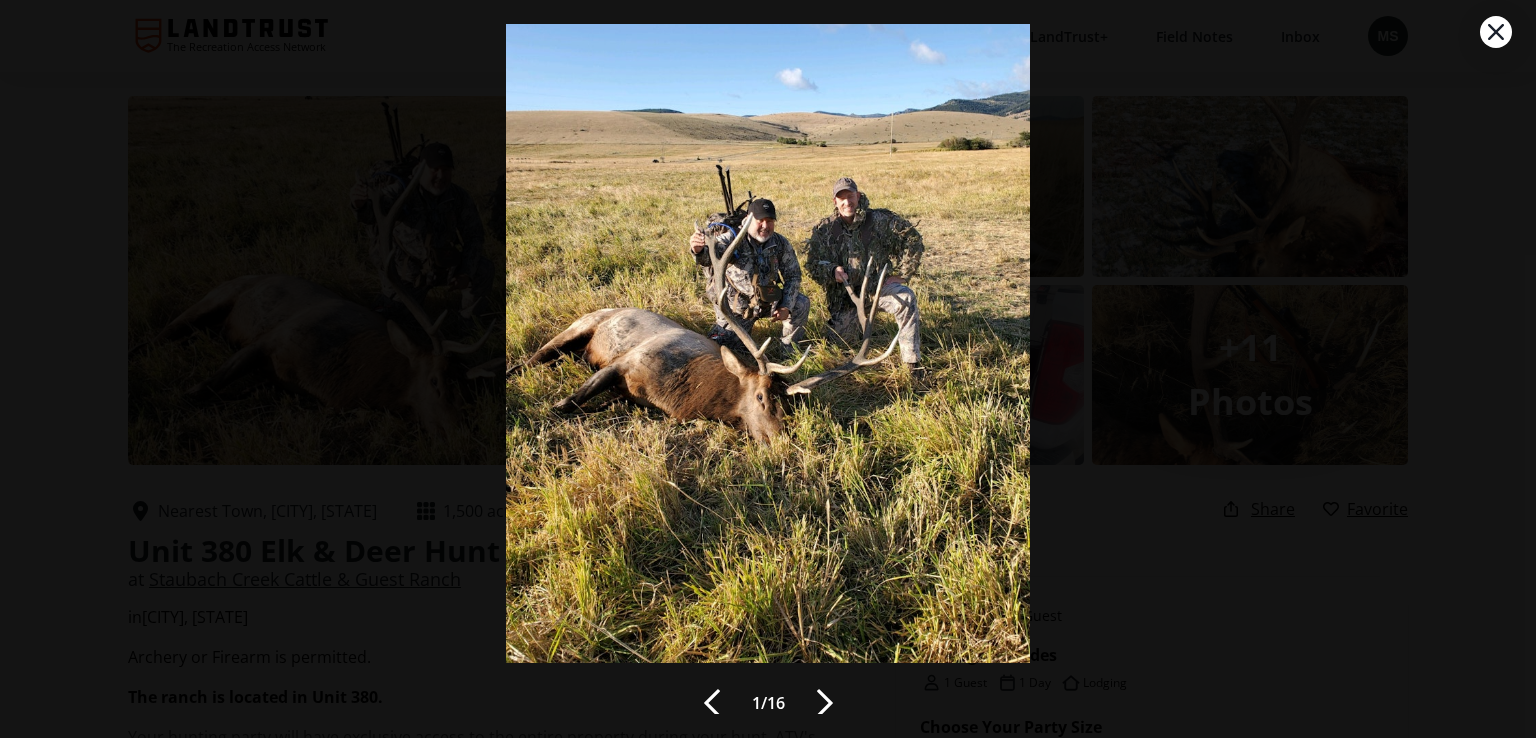 click at bounding box center [825, 703] 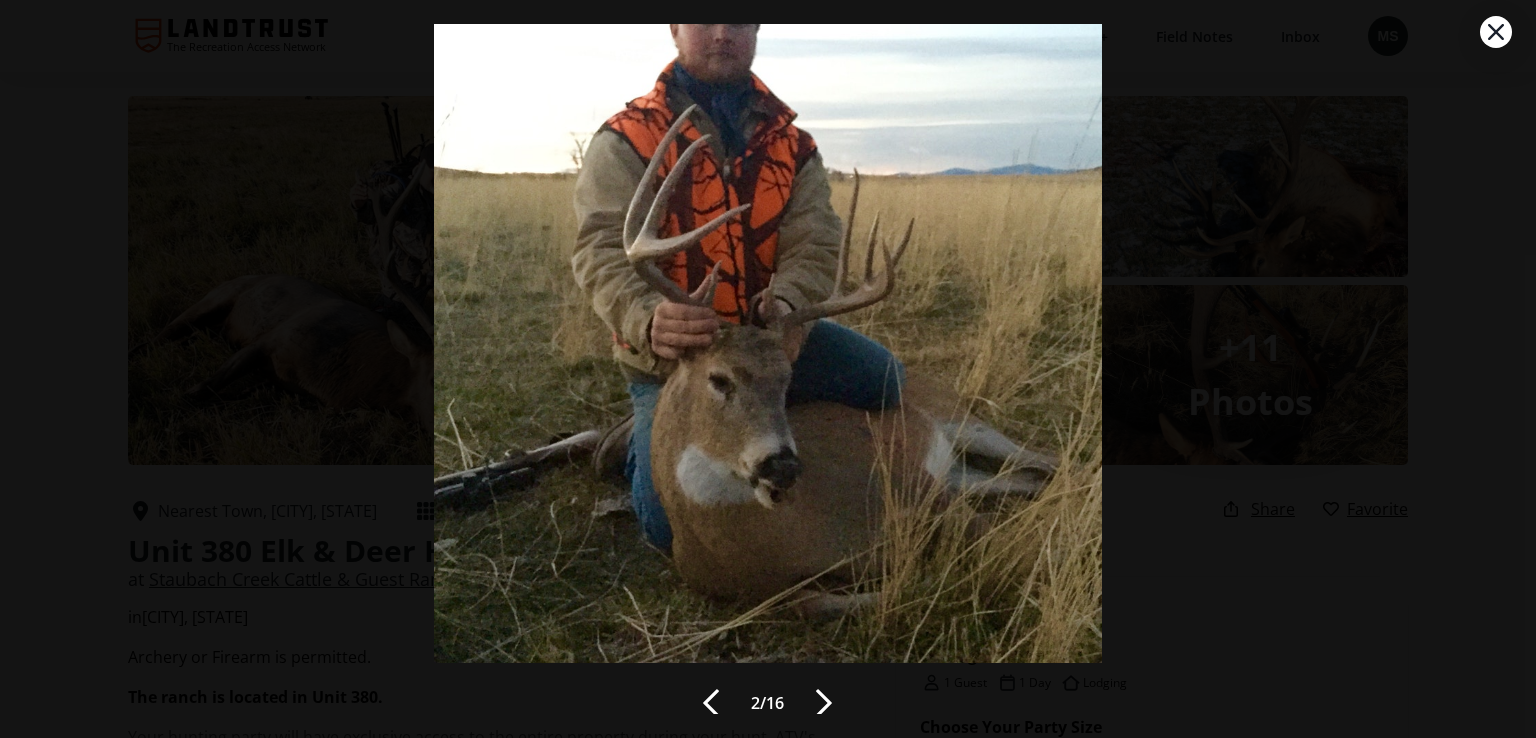 click at bounding box center [824, 703] 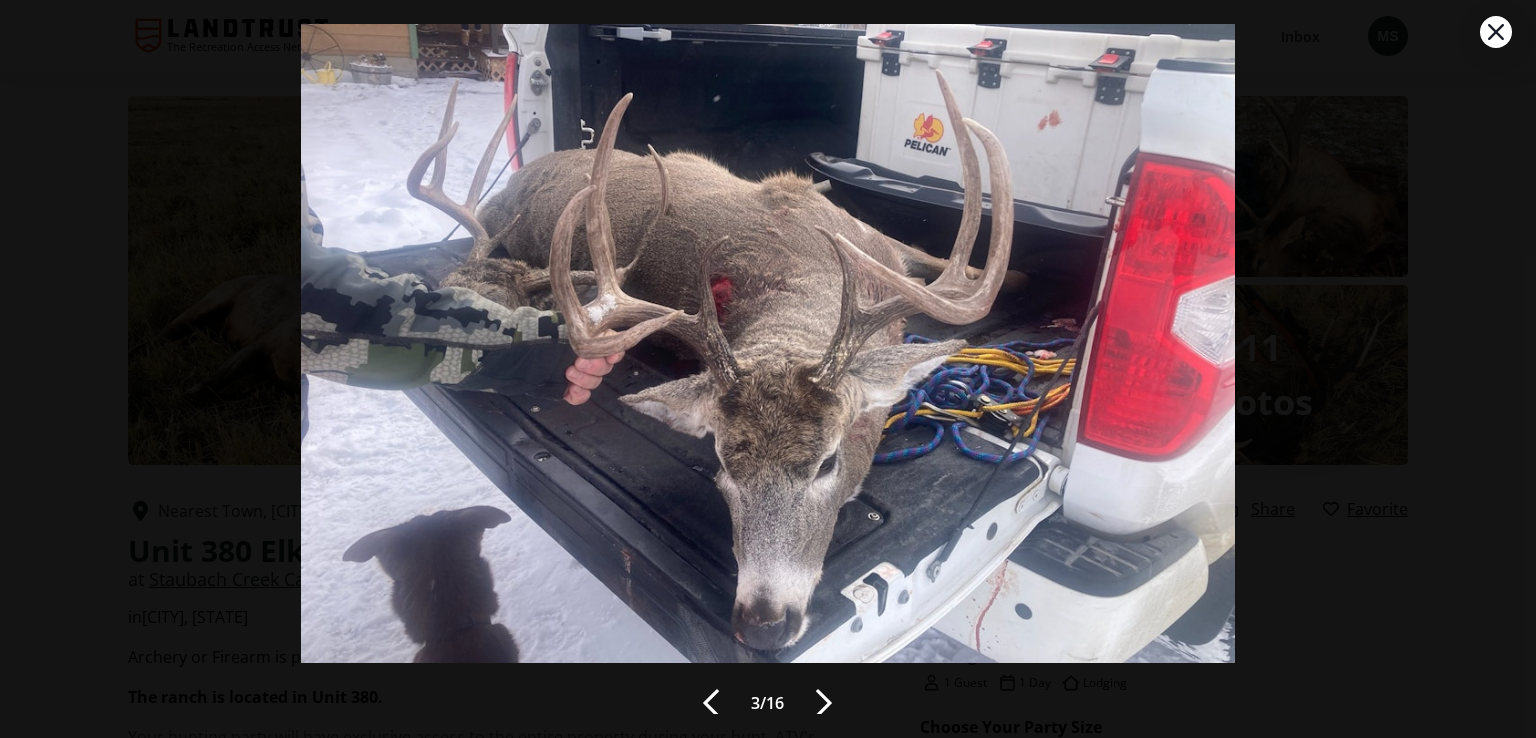 click at bounding box center [824, 703] 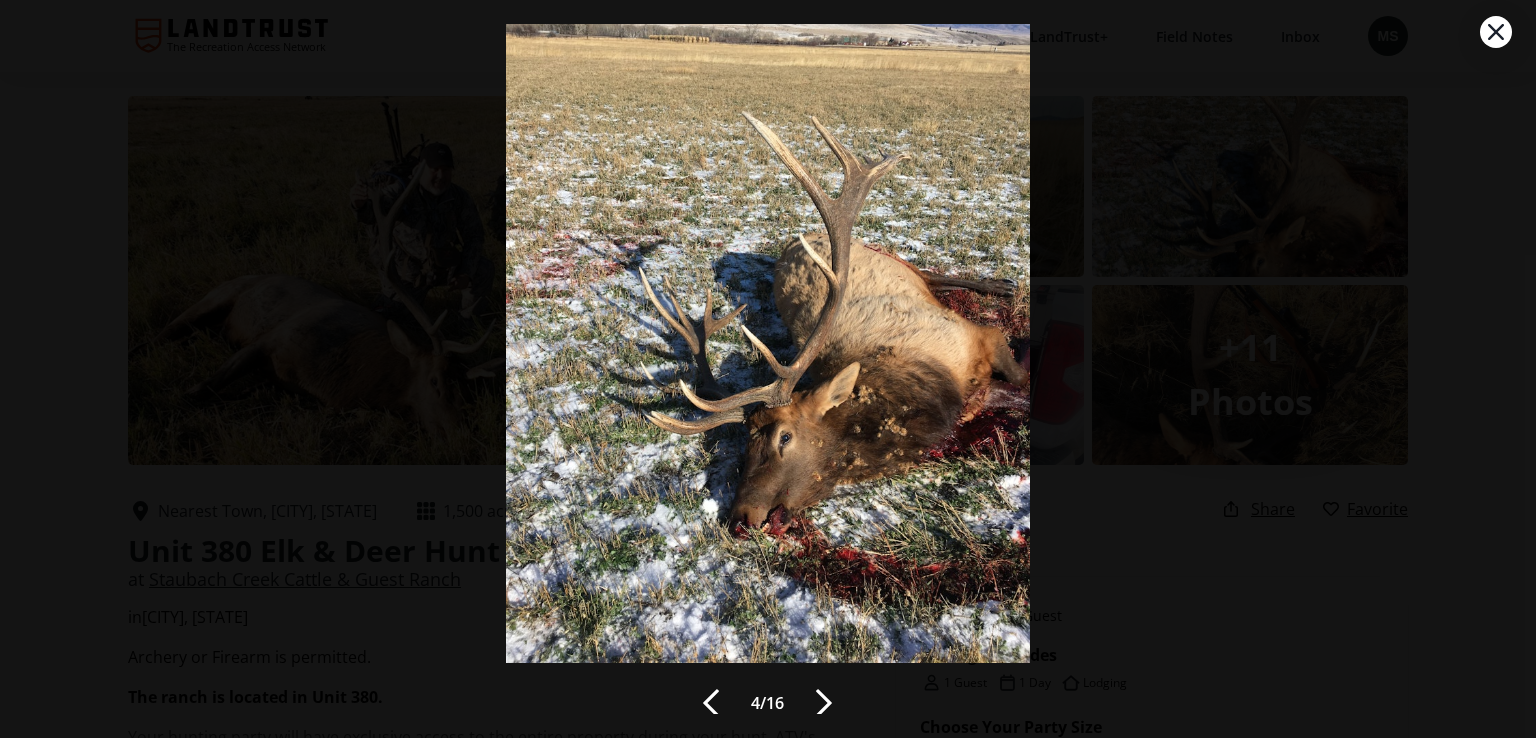 click at bounding box center (824, 703) 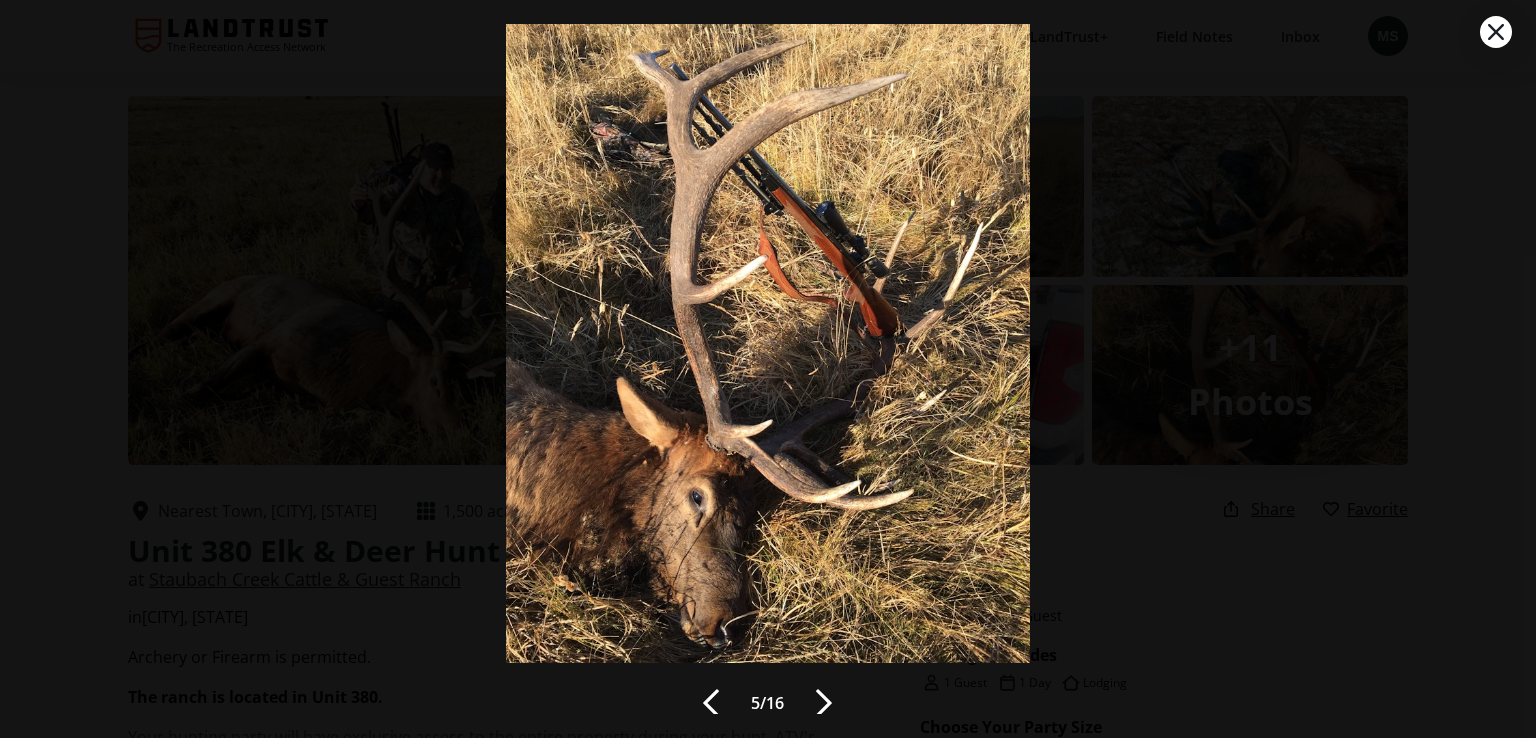 click at bounding box center (824, 703) 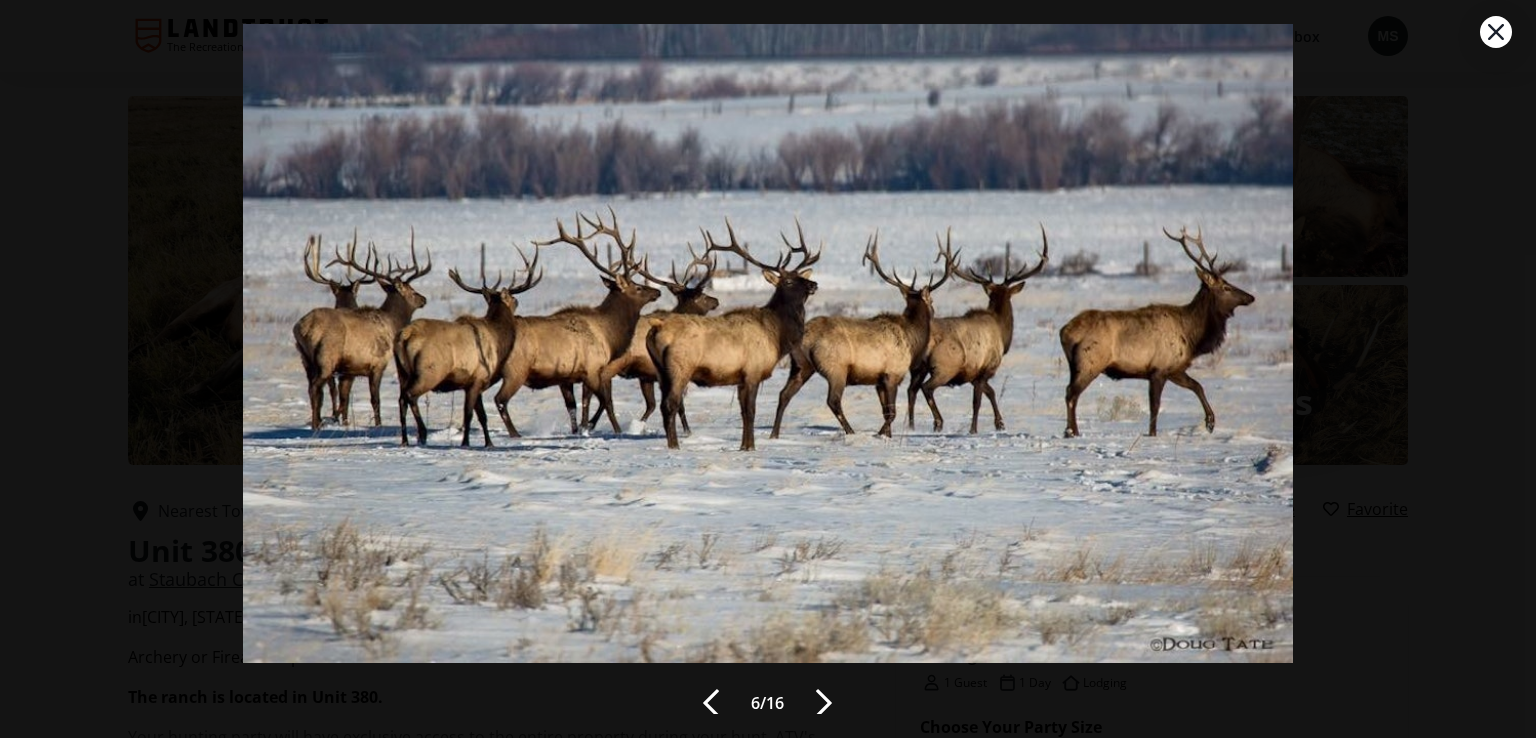 click at bounding box center [824, 703] 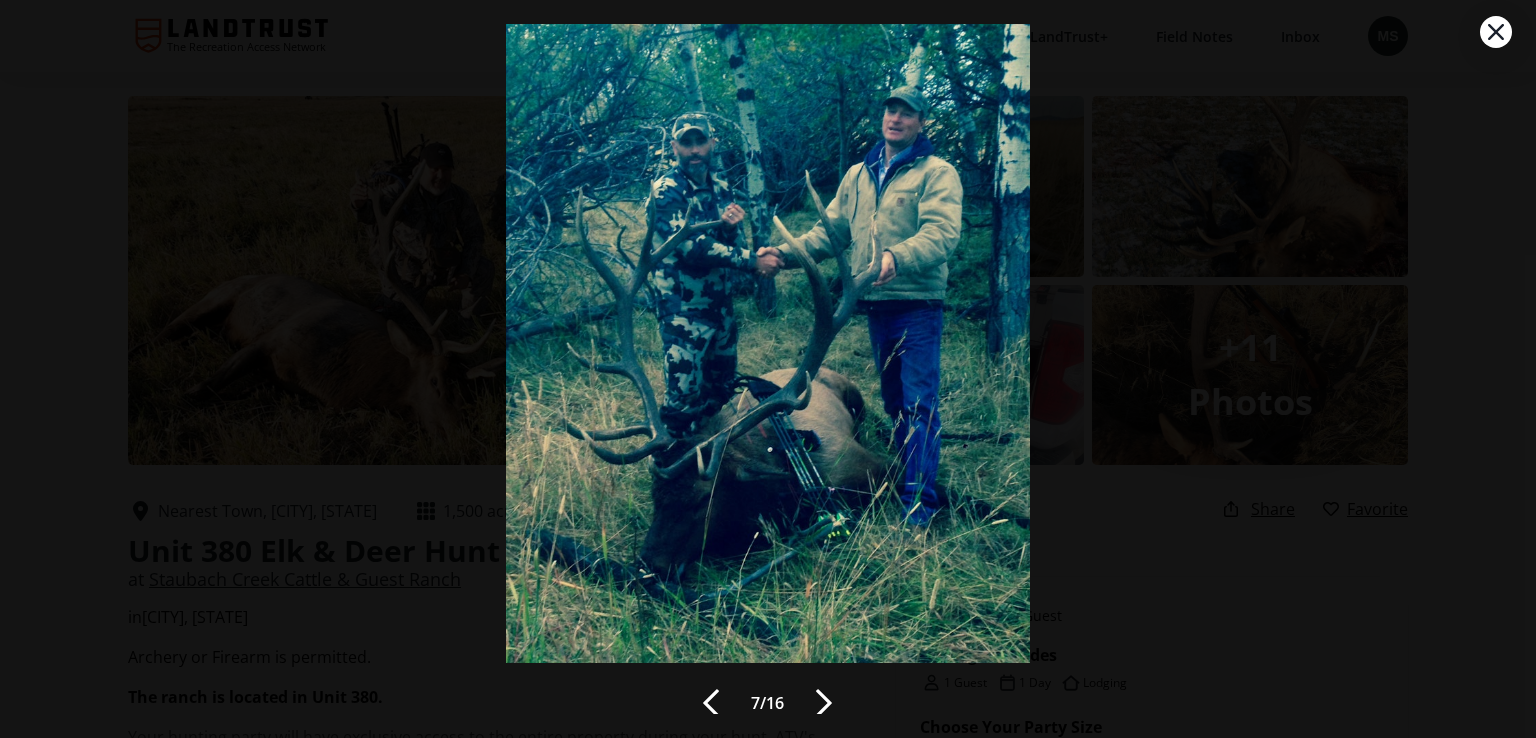 click at bounding box center [824, 703] 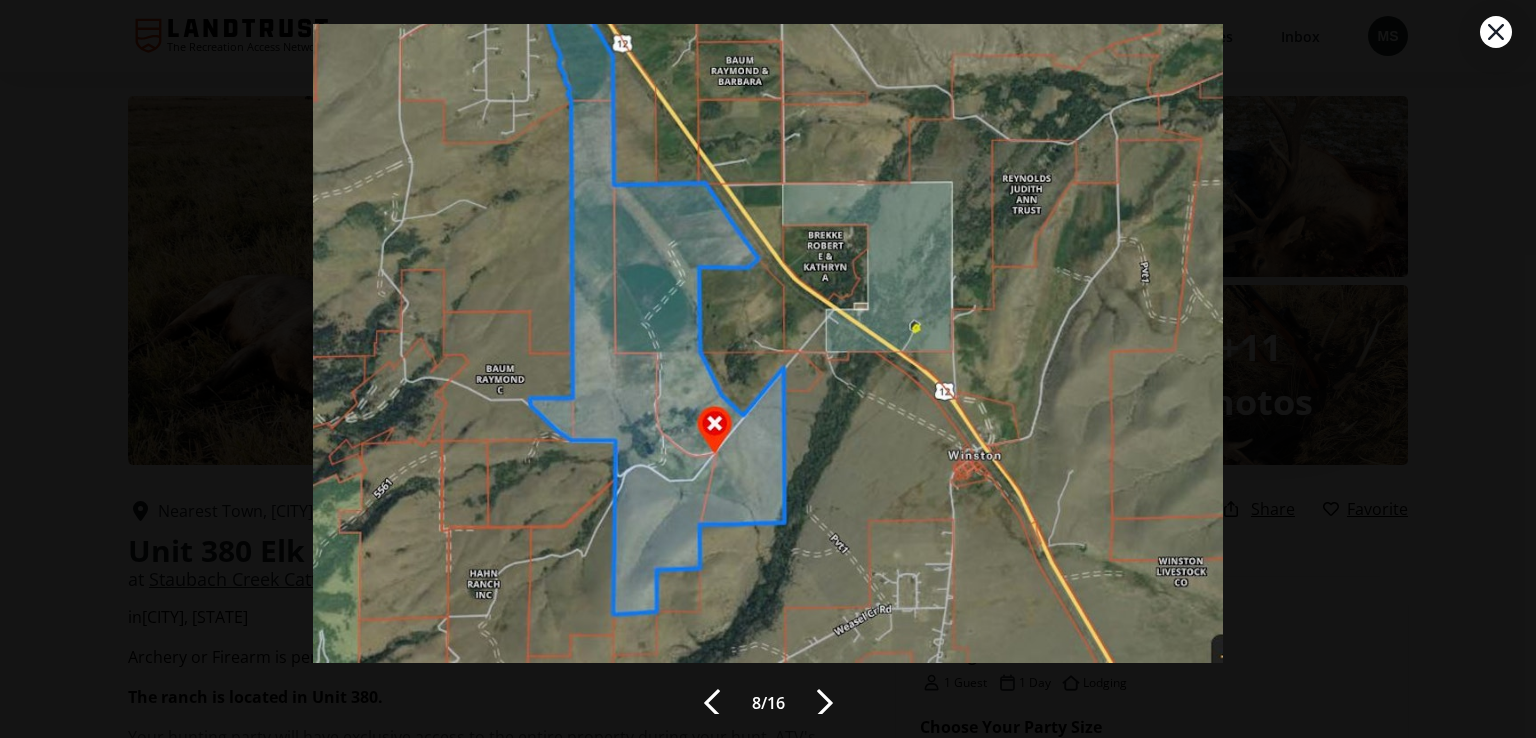 click at bounding box center (825, 703) 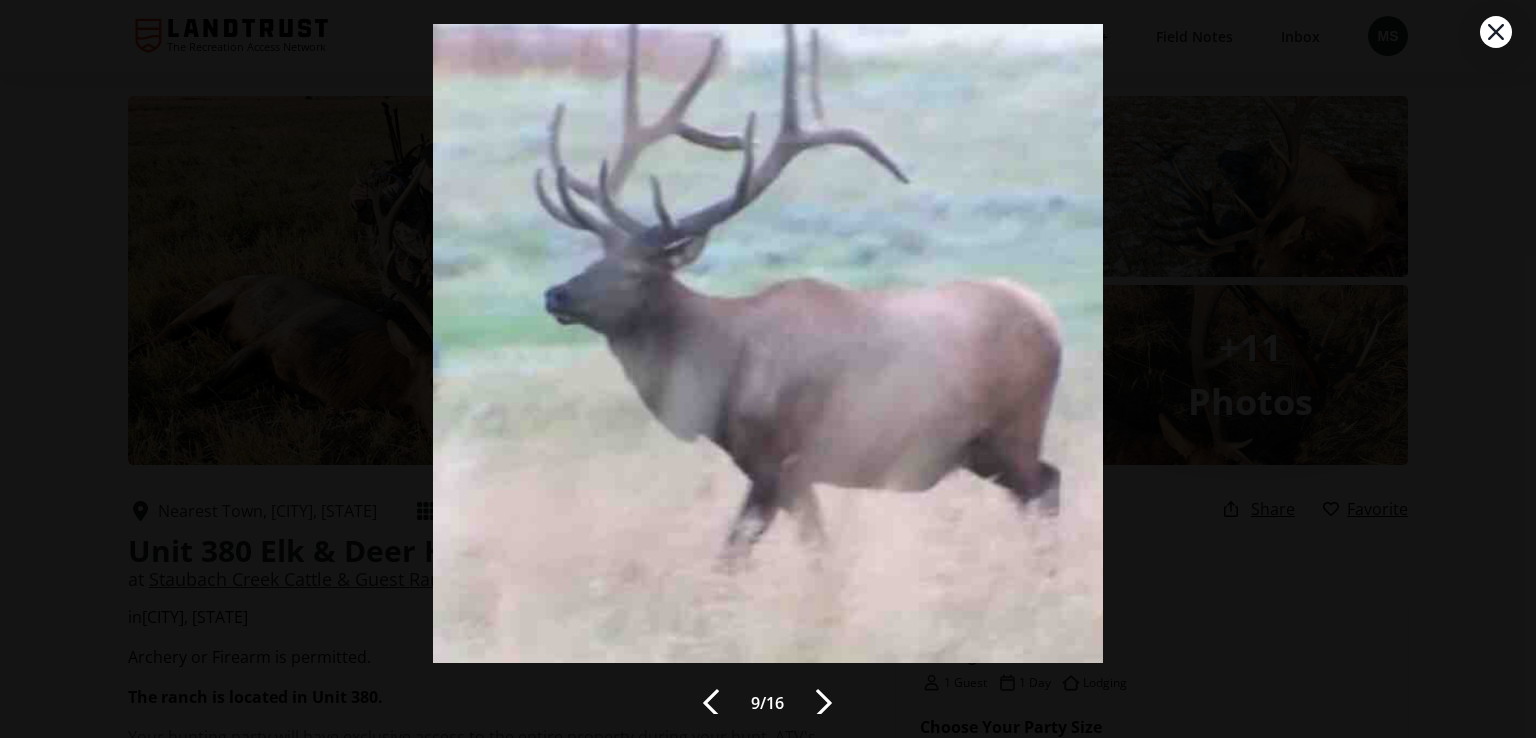 click at bounding box center (824, 703) 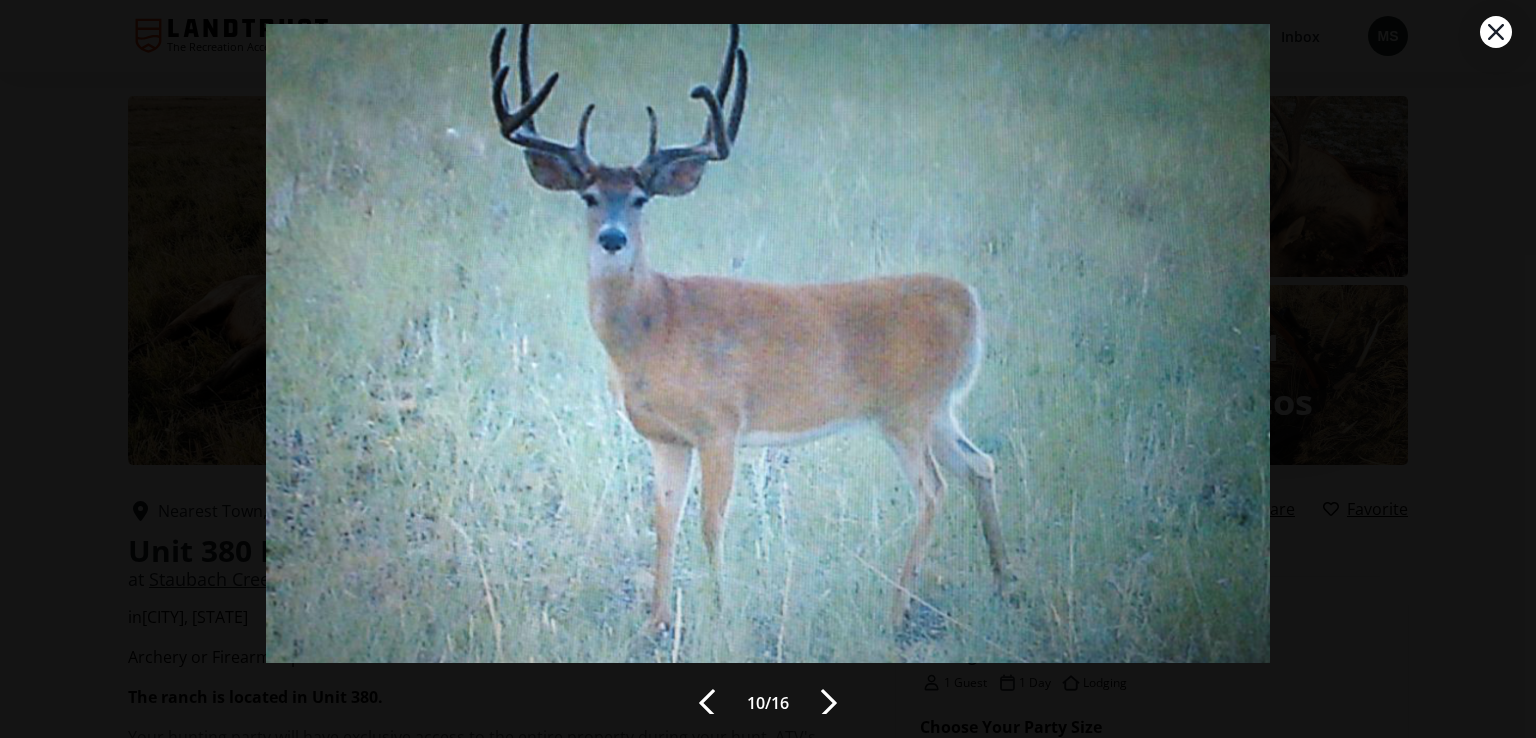 click at bounding box center [829, 703] 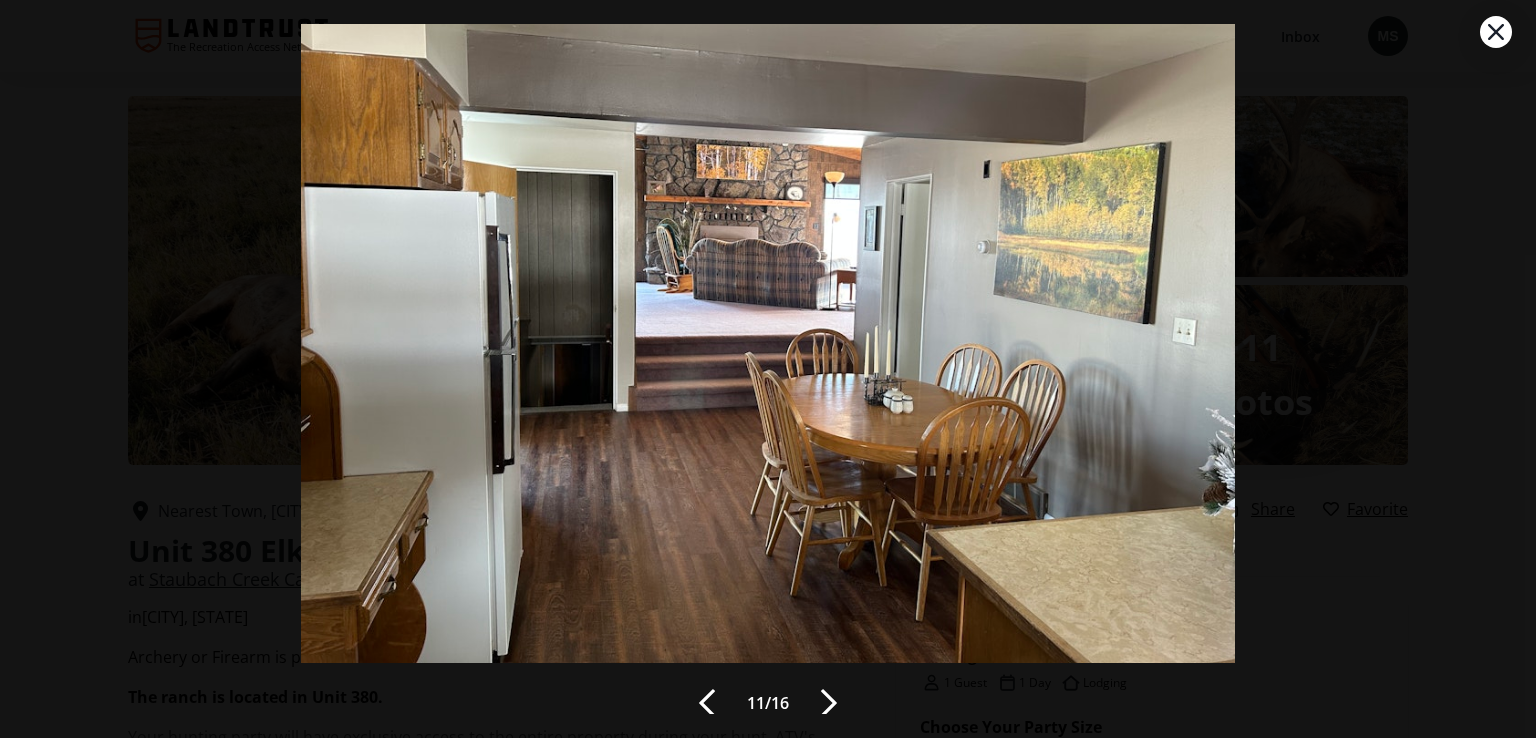 click at bounding box center (829, 703) 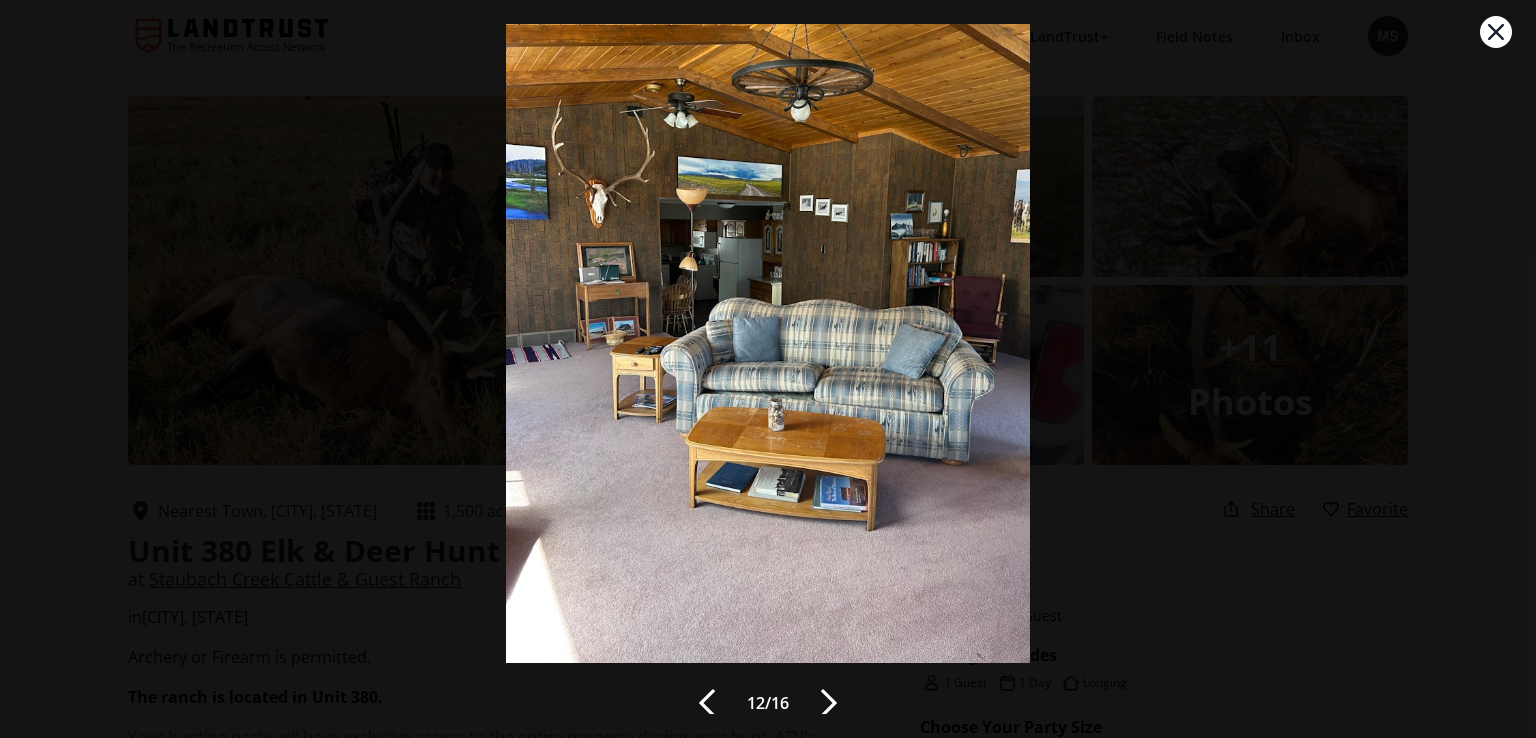 click at bounding box center (829, 703) 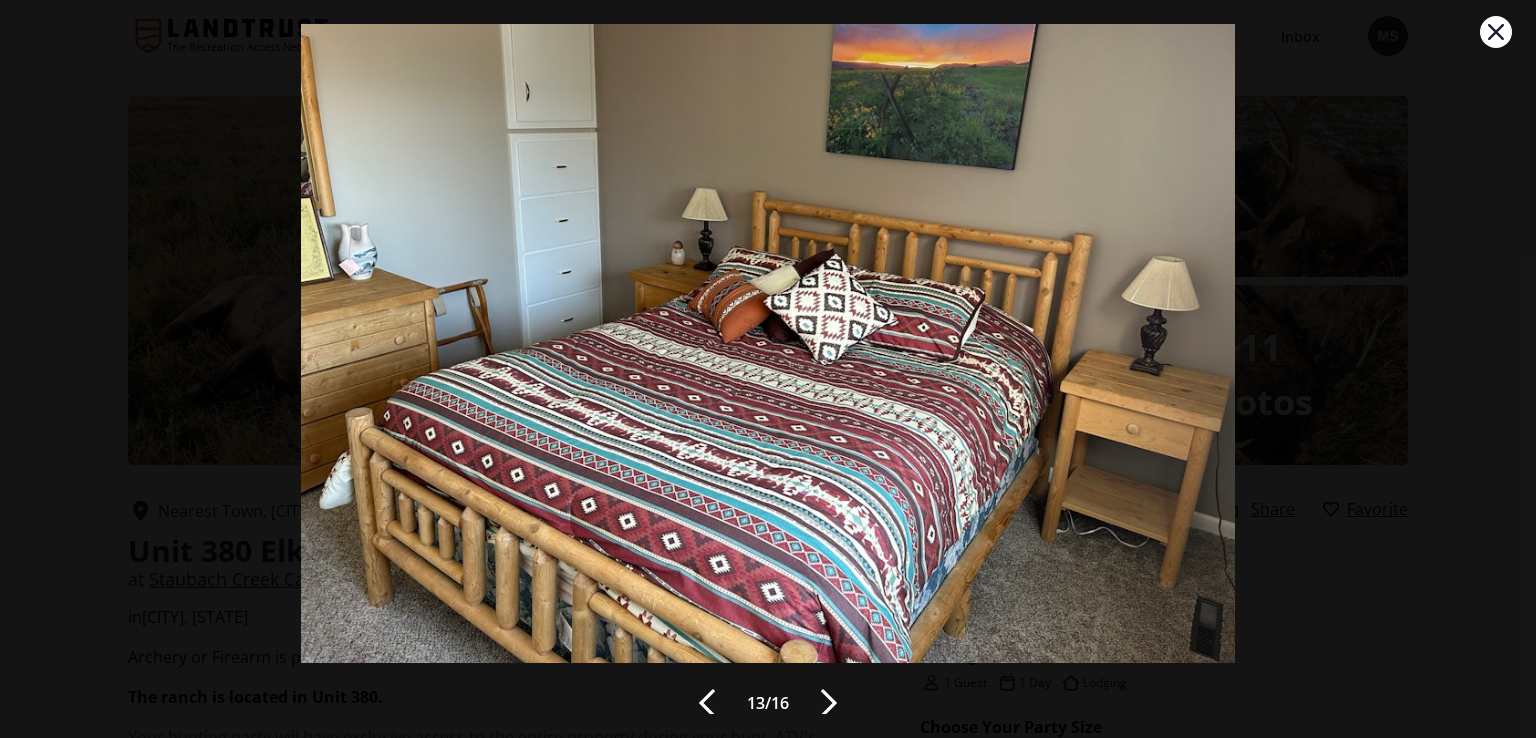 click at bounding box center [829, 703] 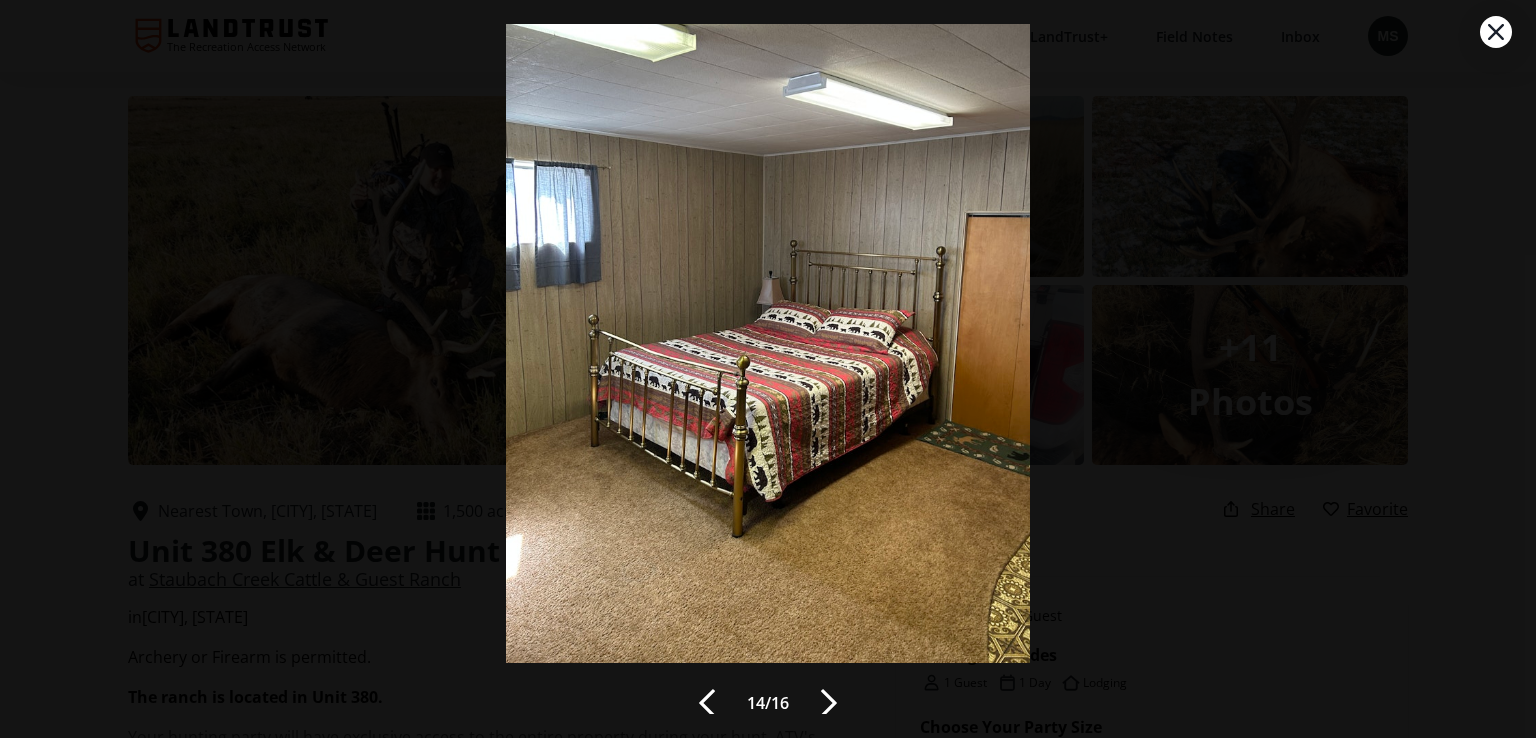 click at bounding box center [829, 703] 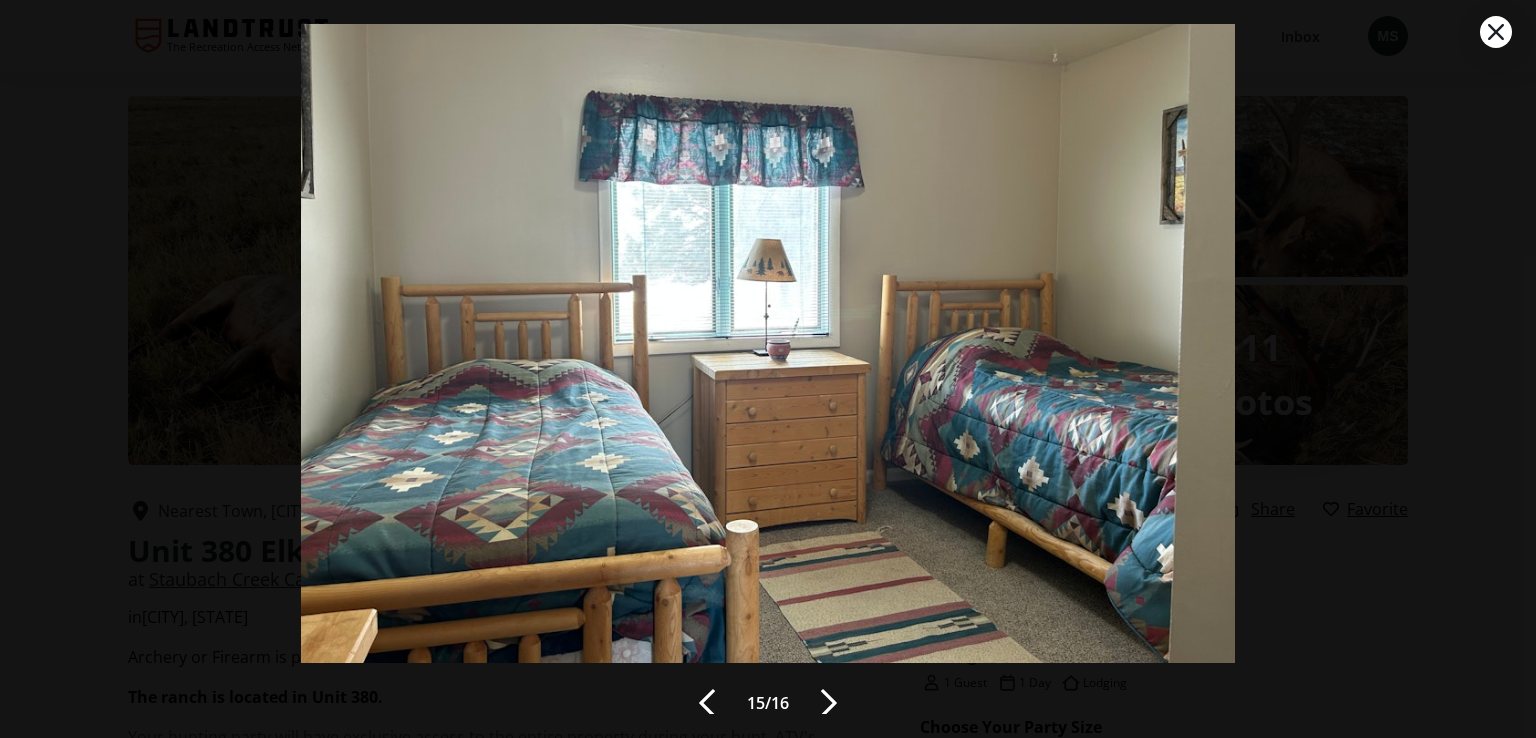 click at bounding box center (829, 703) 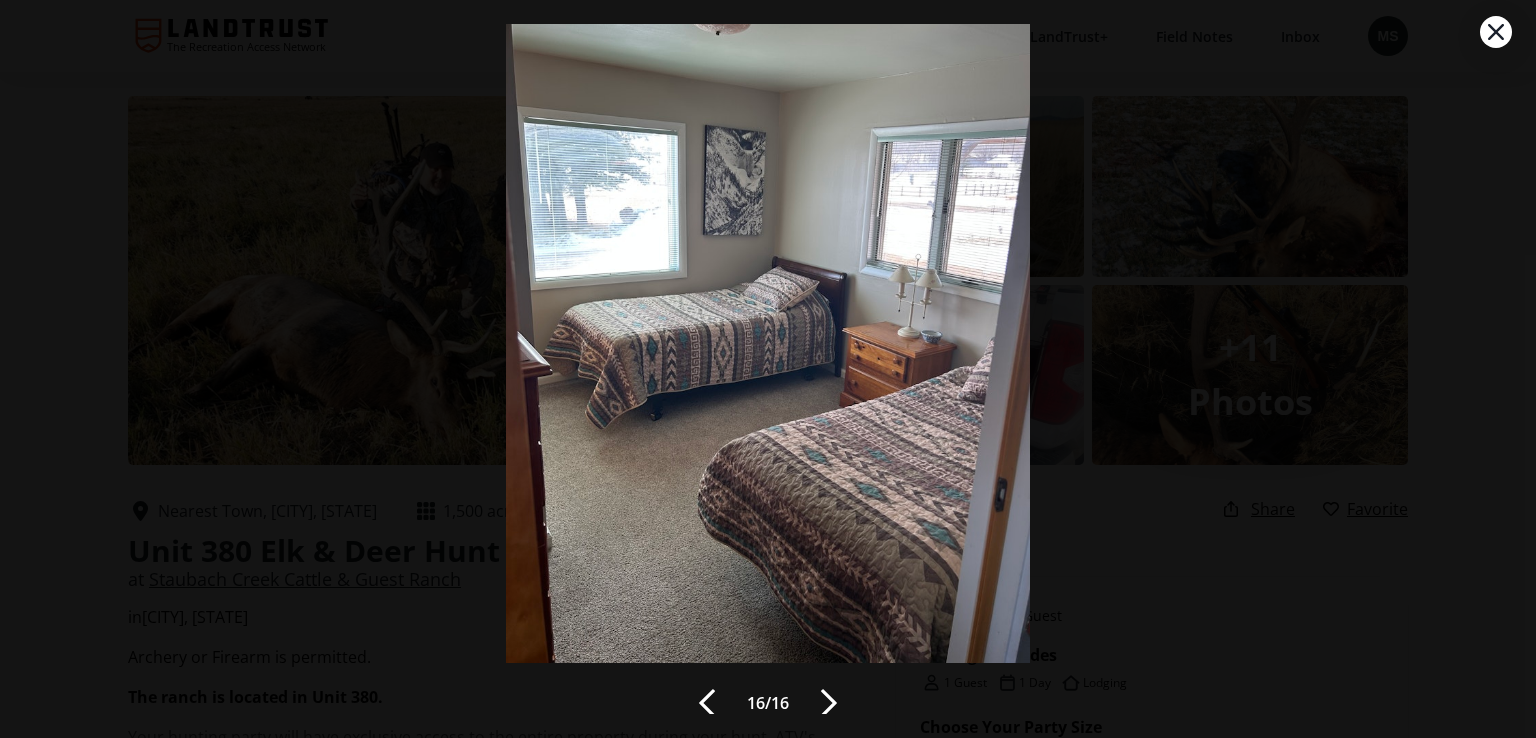click 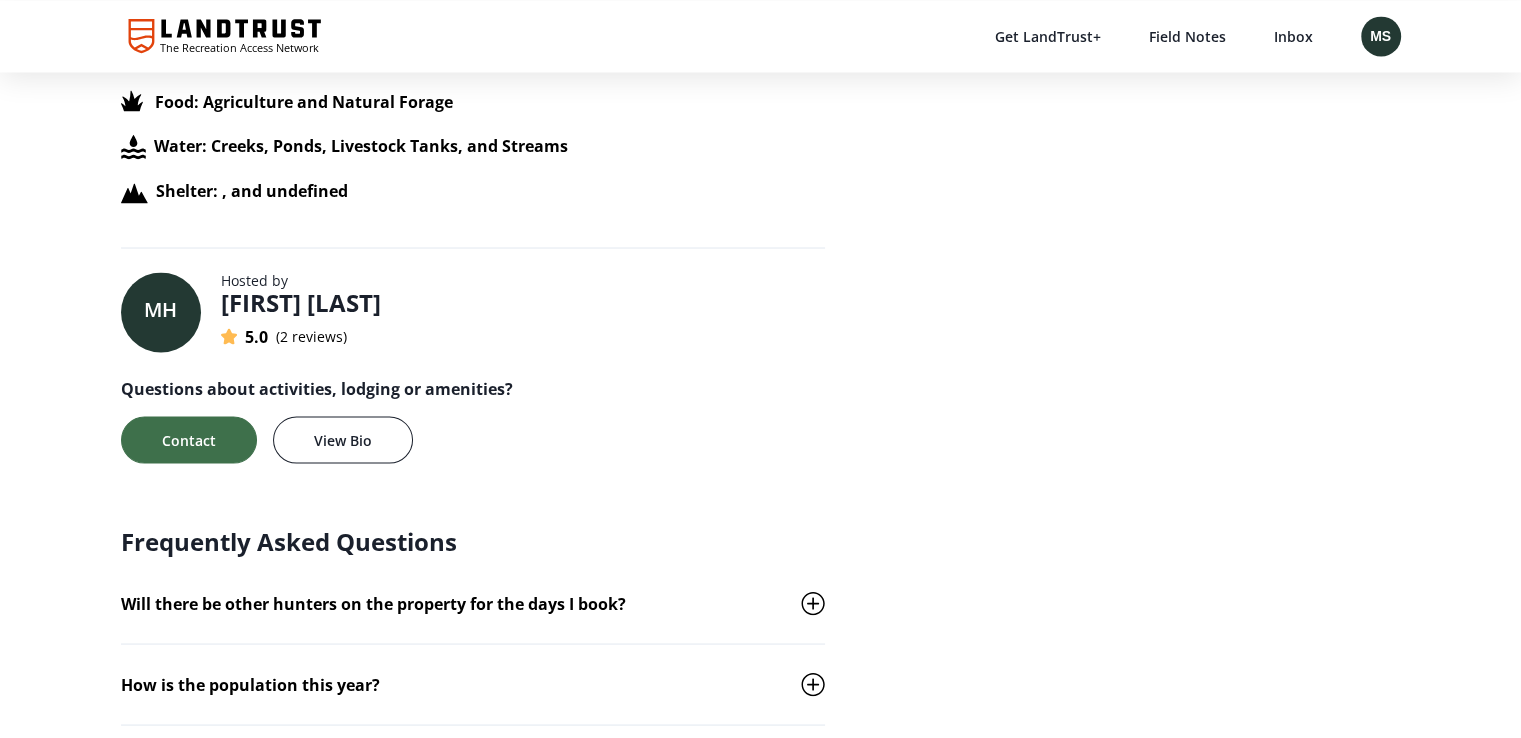 scroll, scrollTop: 3600, scrollLeft: 0, axis: vertical 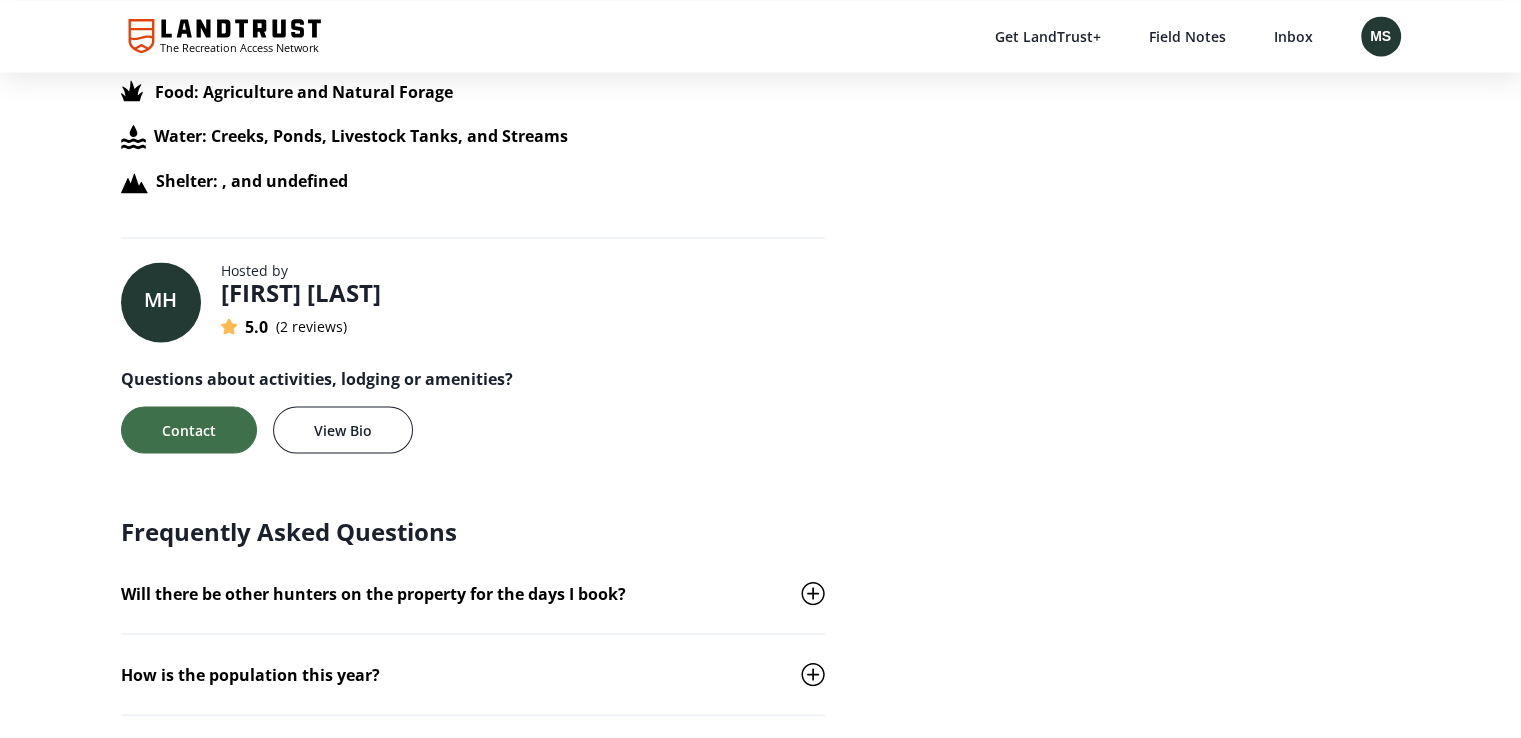 click on "[FIRST] [LAST]" at bounding box center (301, 292) 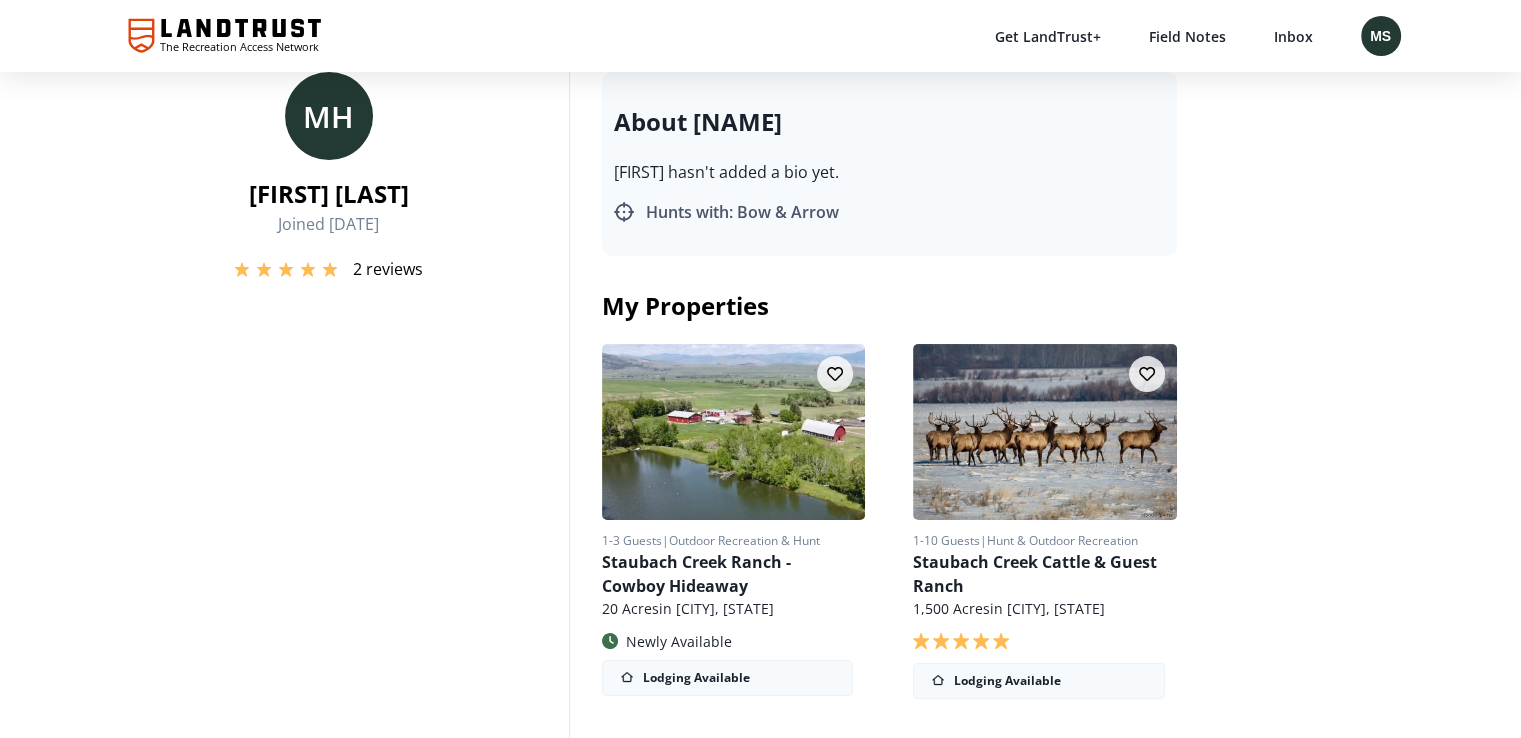 scroll, scrollTop: 0, scrollLeft: 0, axis: both 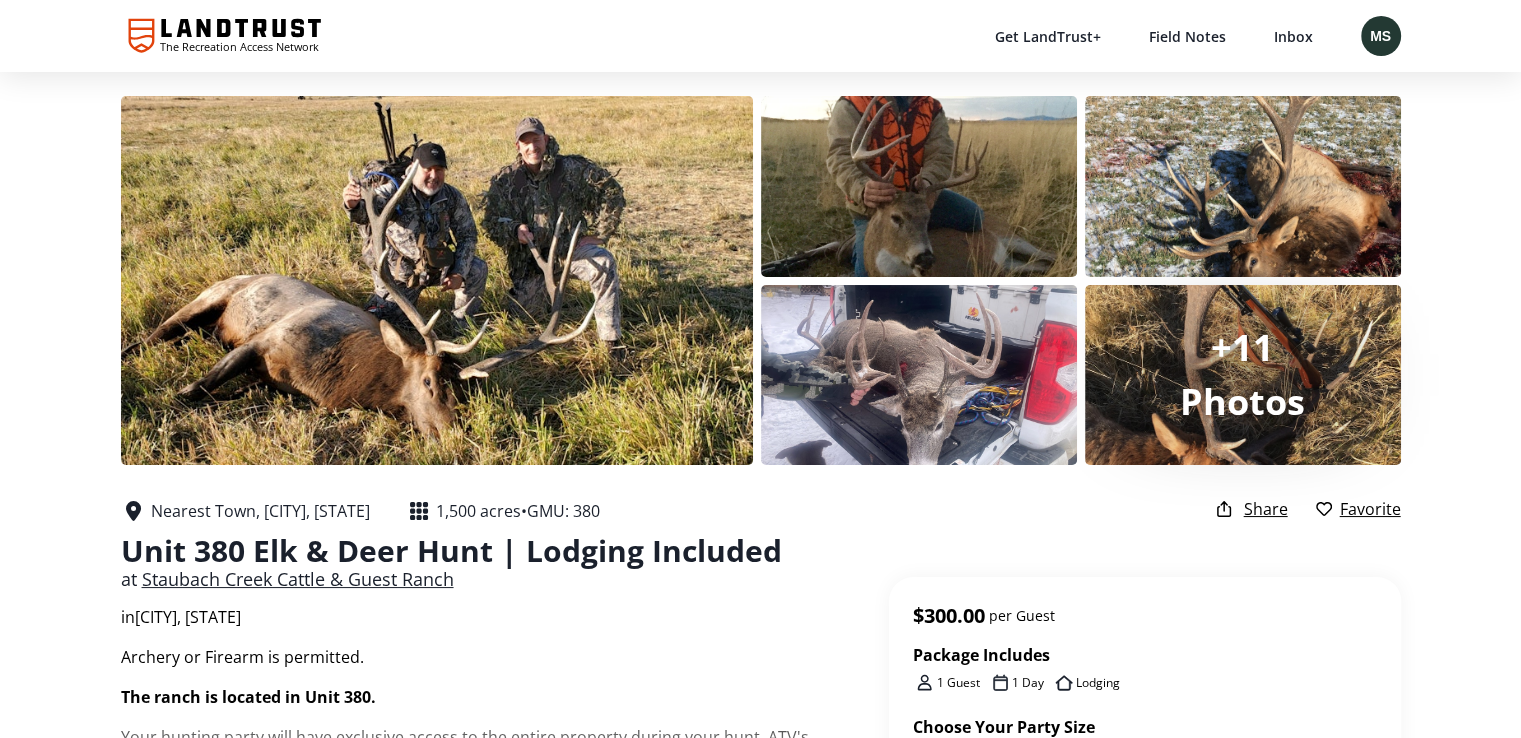 click on "[CITY], [CITY], [STATE]" at bounding box center (260, 511) 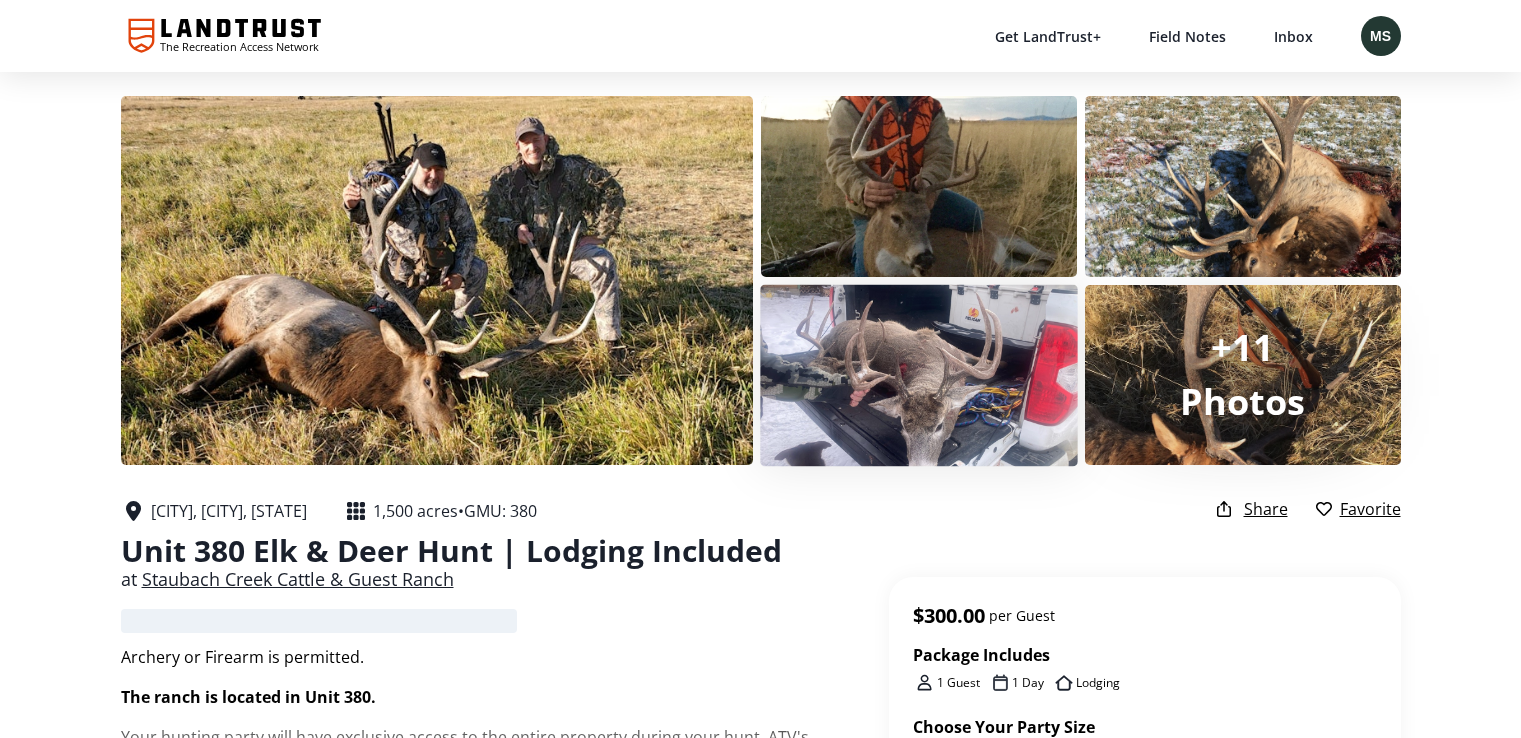 scroll, scrollTop: 0, scrollLeft: 0, axis: both 